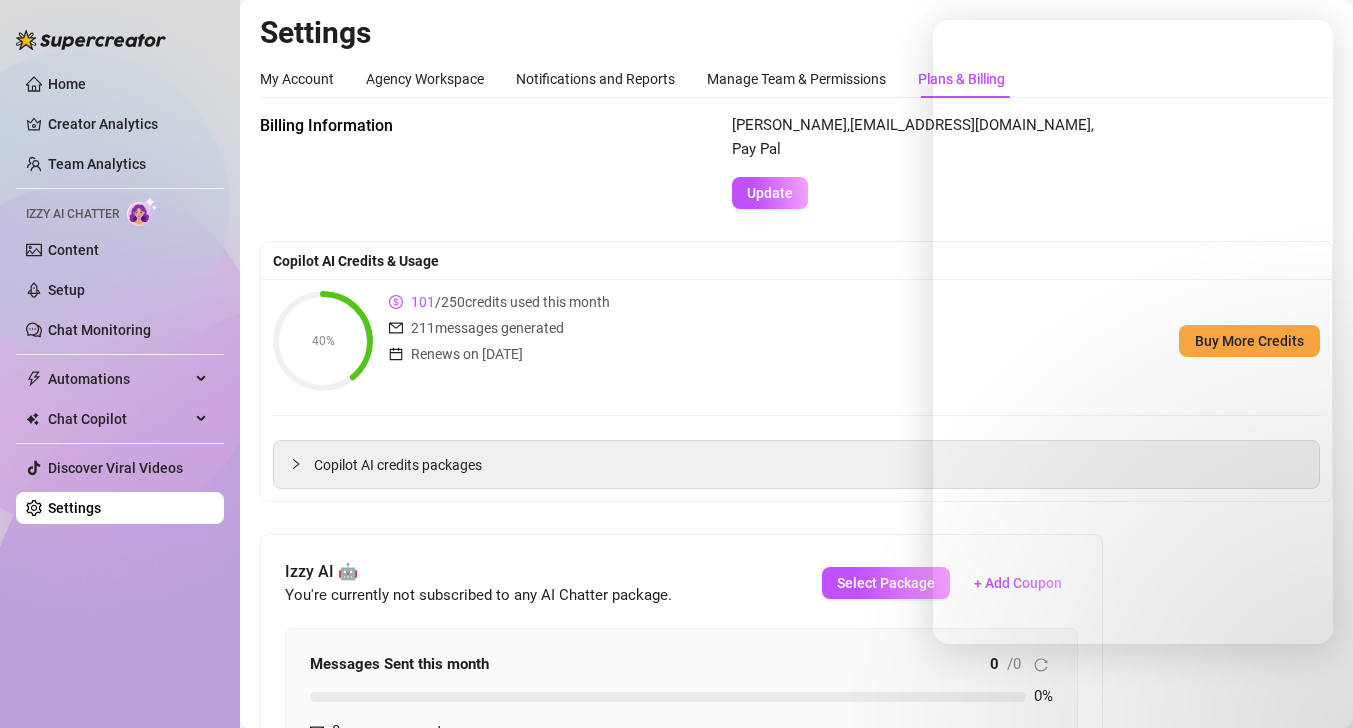 scroll, scrollTop: 0, scrollLeft: 0, axis: both 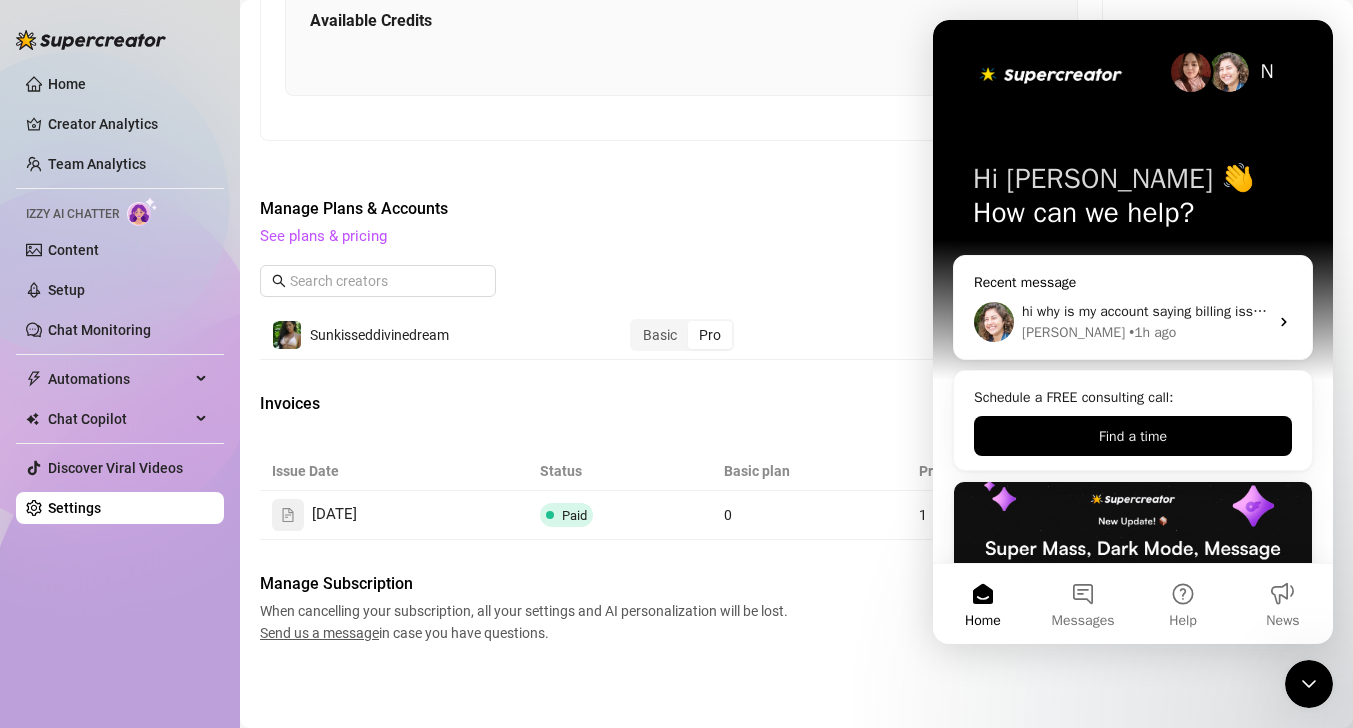click 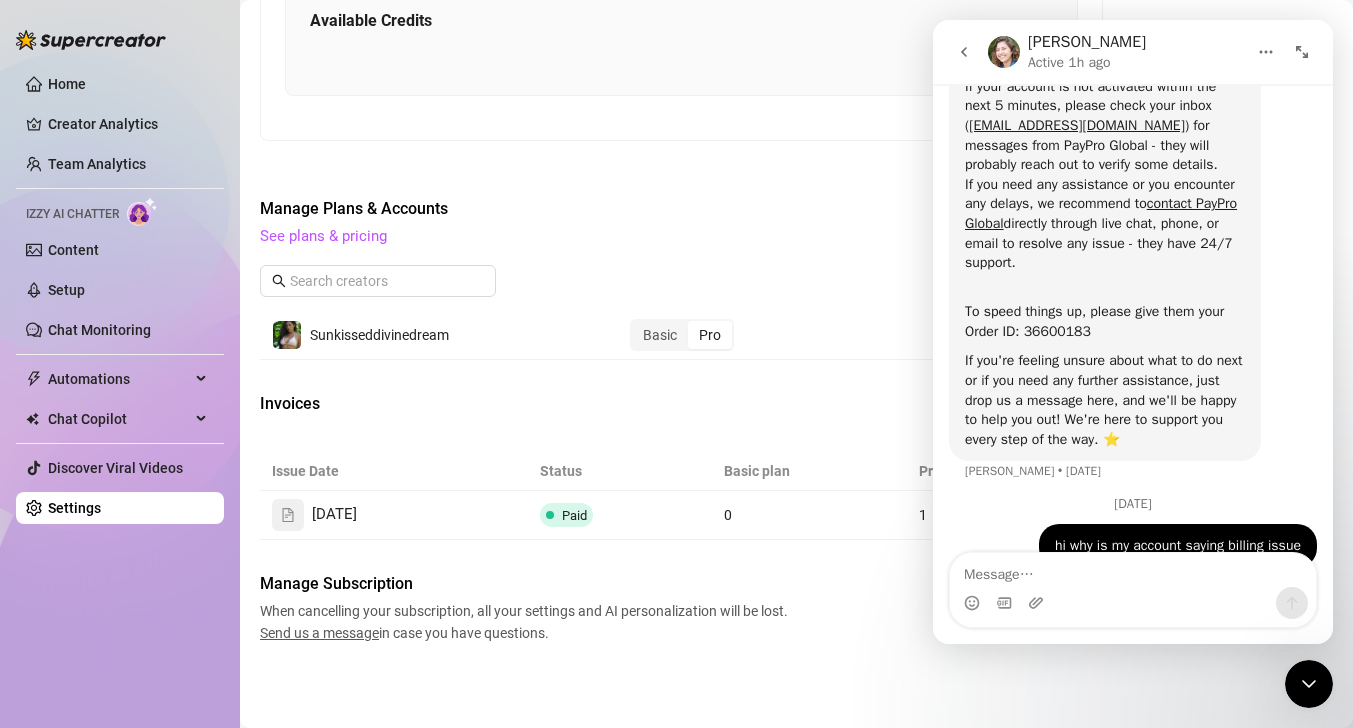 scroll, scrollTop: 359, scrollLeft: 0, axis: vertical 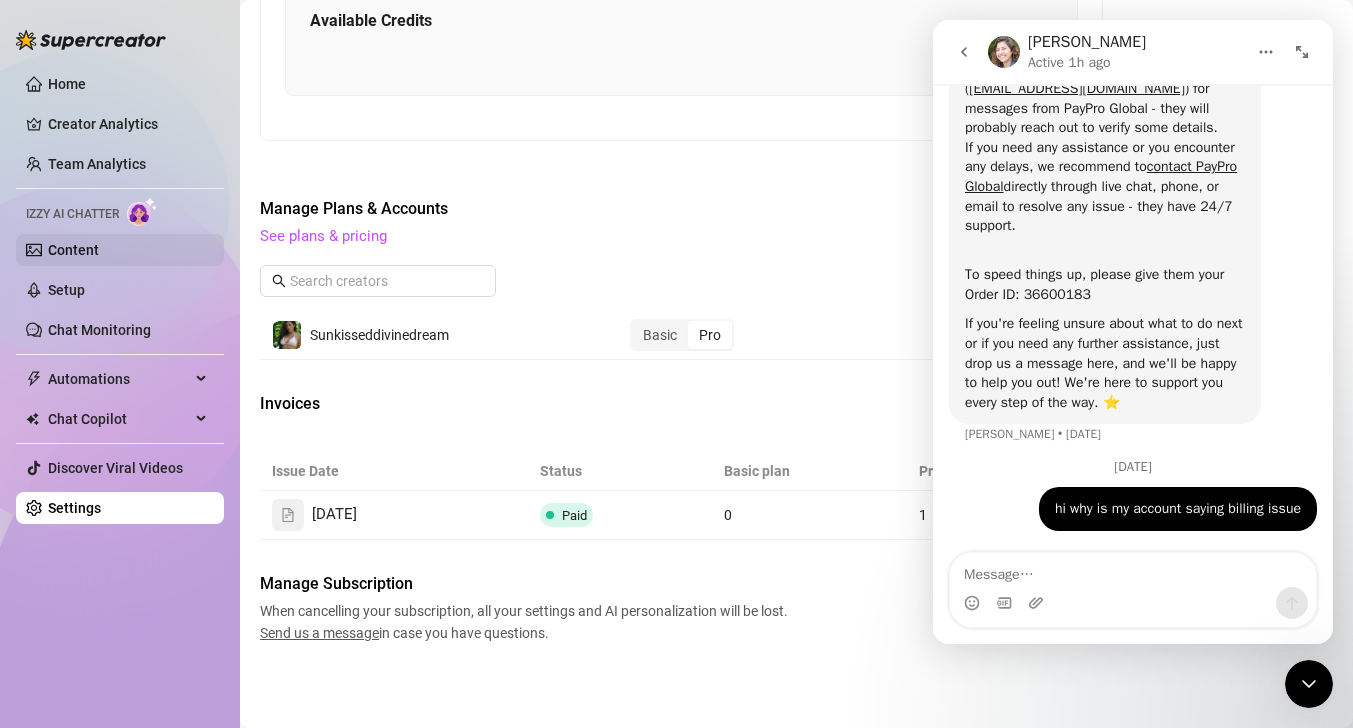 click on "Content" at bounding box center [73, 250] 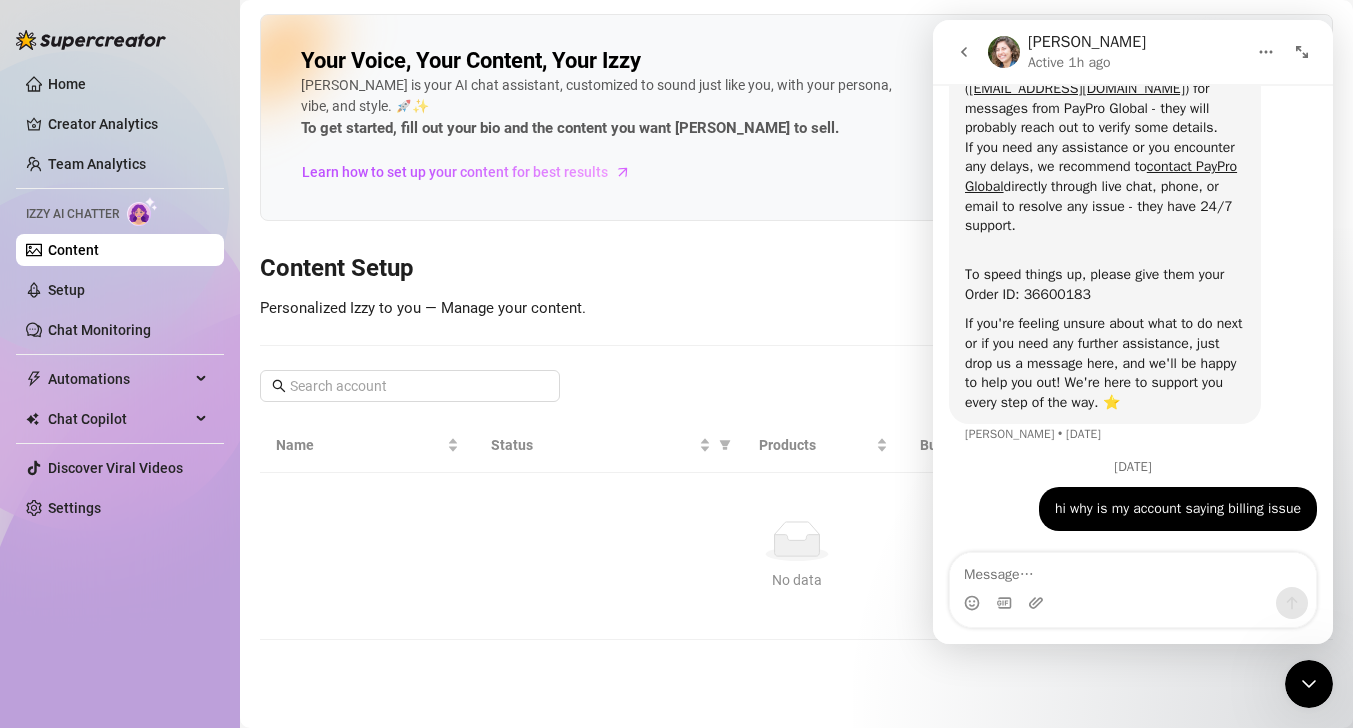scroll, scrollTop: 0, scrollLeft: 0, axis: both 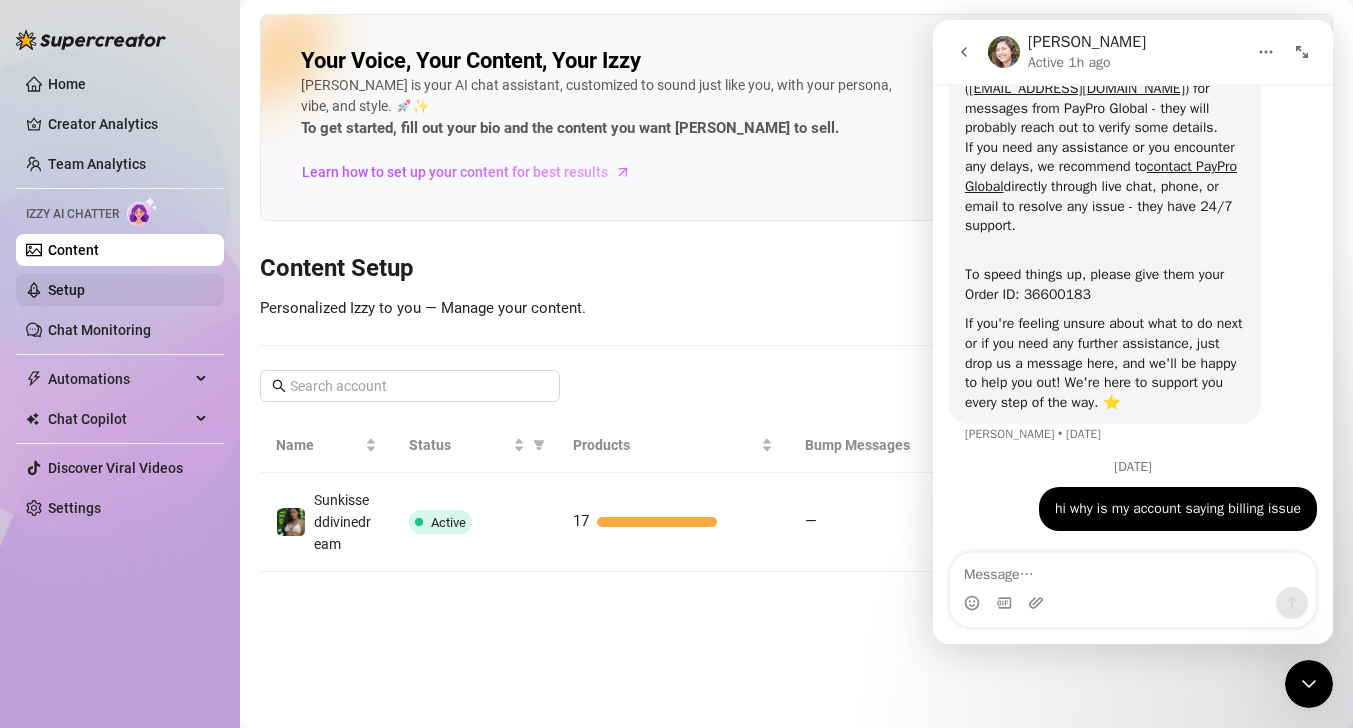 click on "Setup" at bounding box center (66, 290) 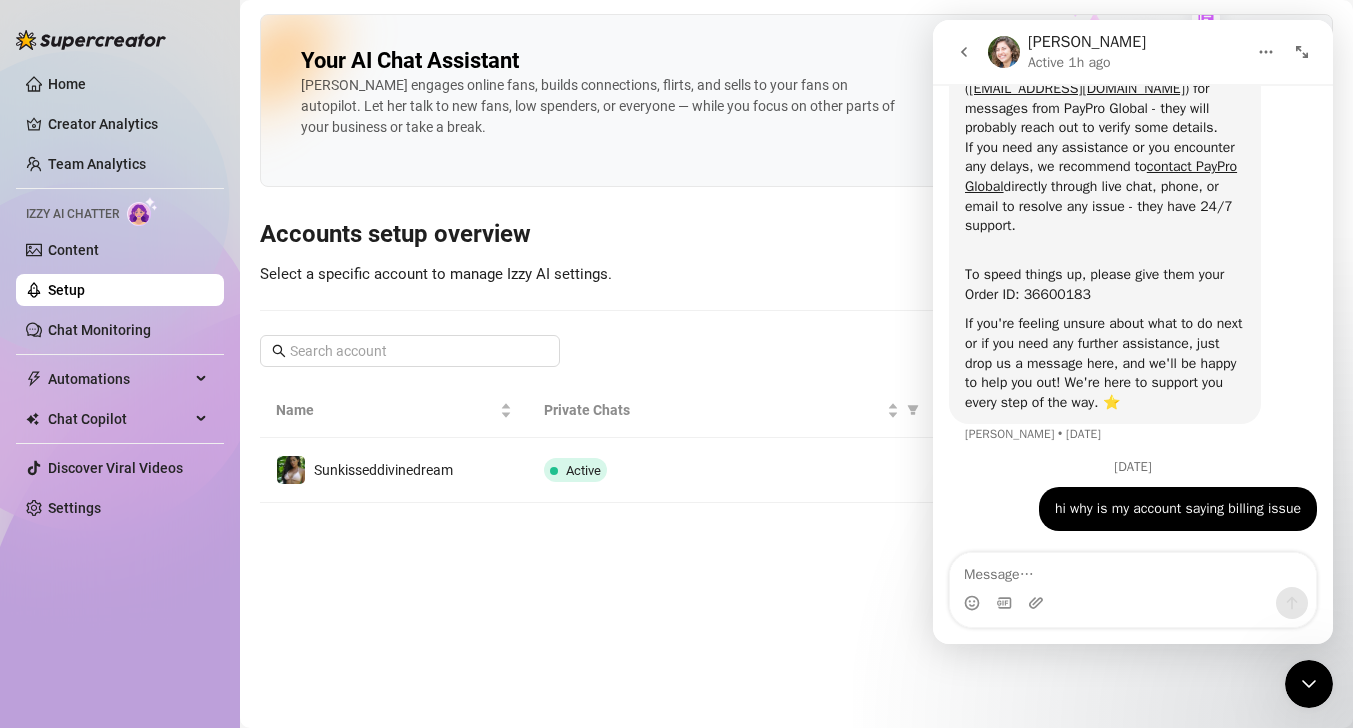 click 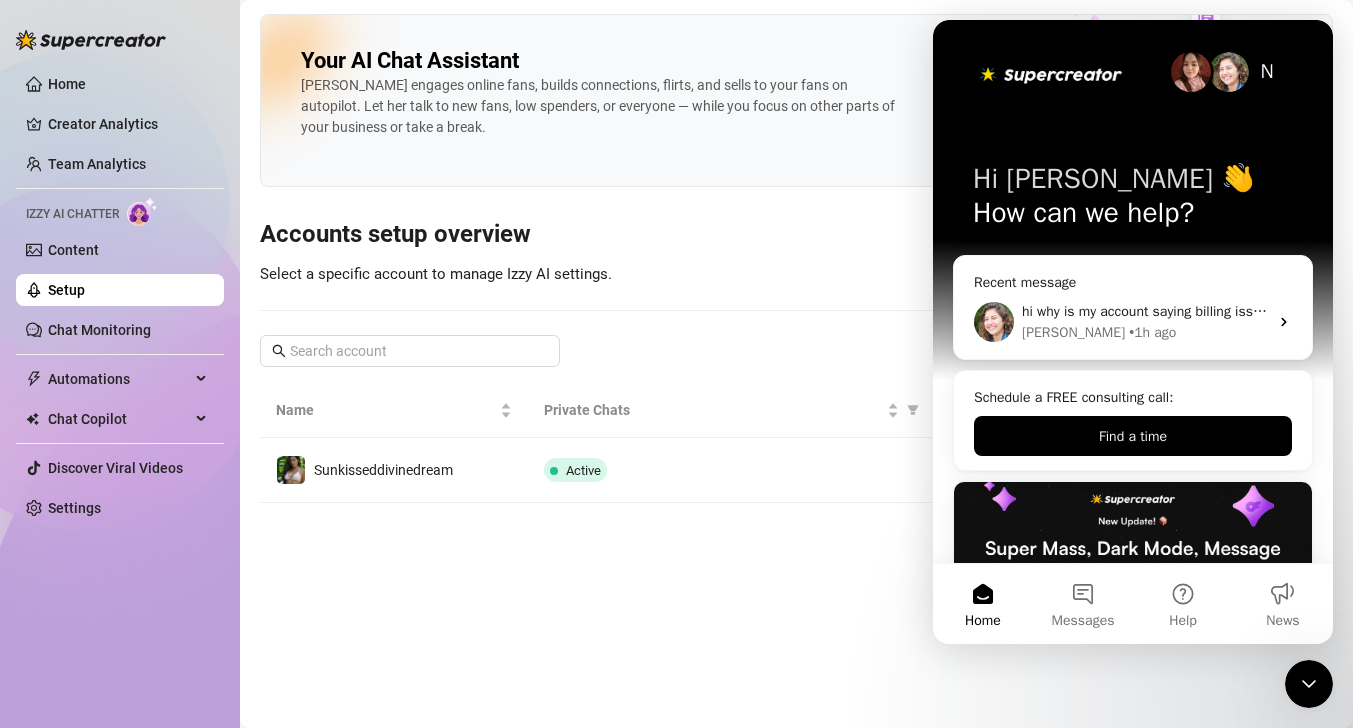 scroll, scrollTop: 0, scrollLeft: 0, axis: both 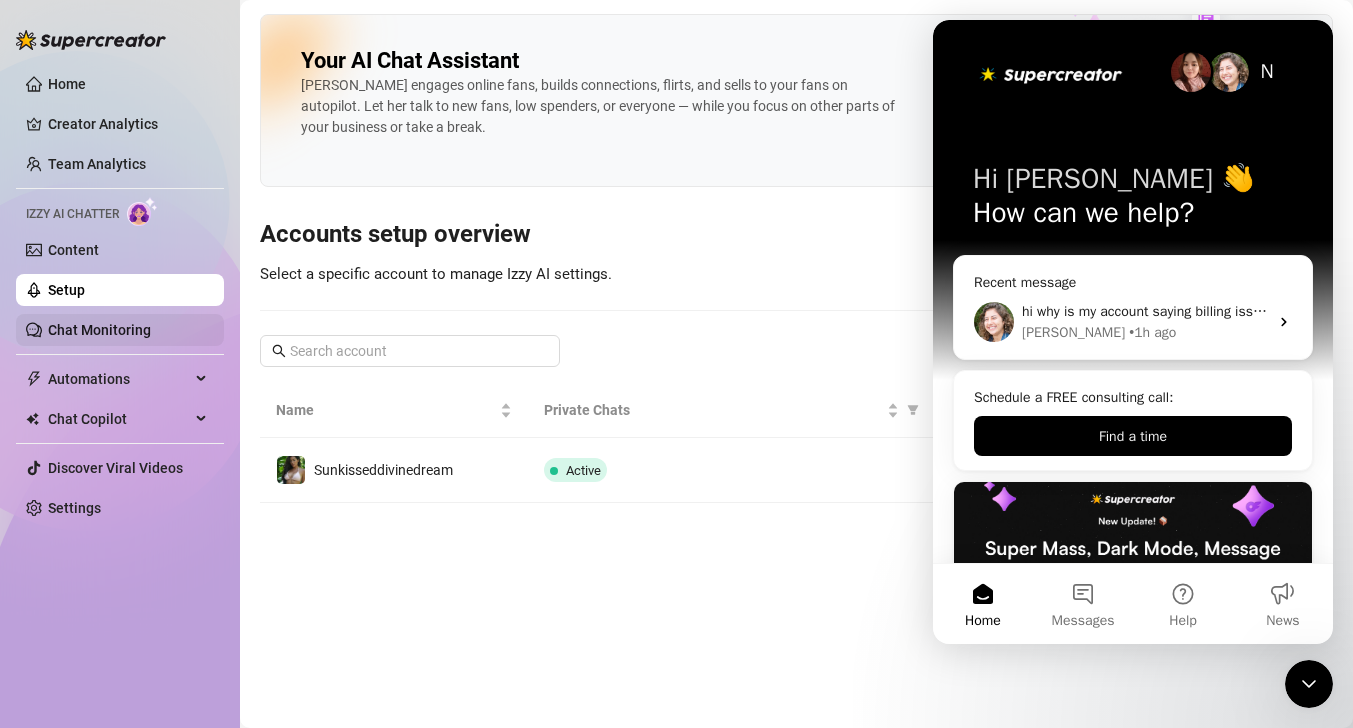 click on "Chat Monitoring" at bounding box center (99, 330) 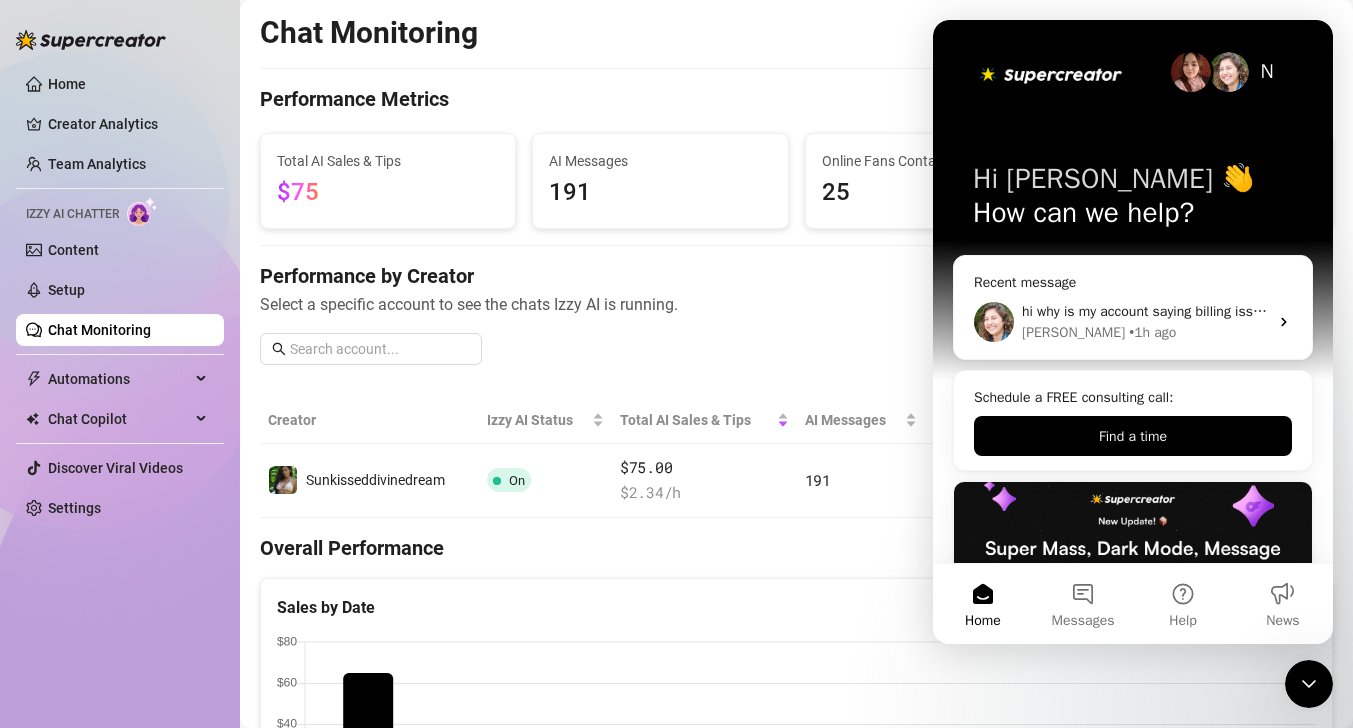 click 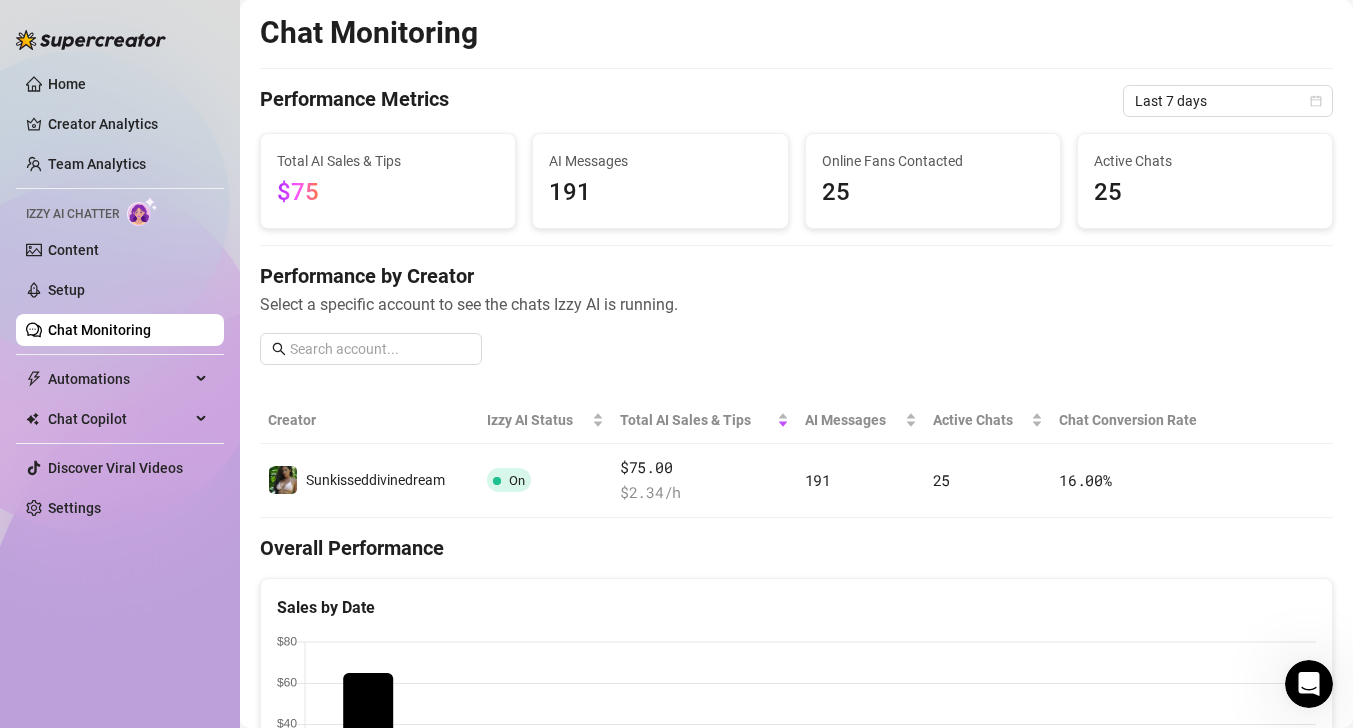 scroll, scrollTop: 0, scrollLeft: 0, axis: both 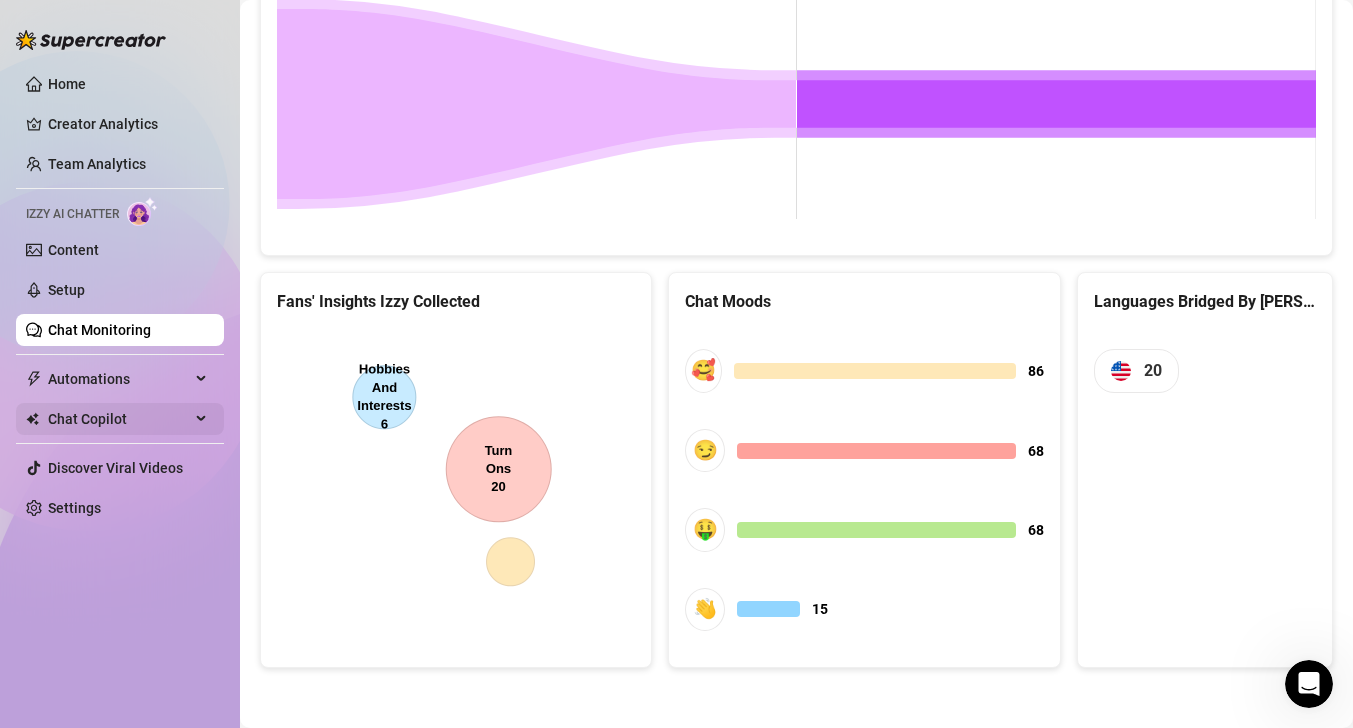 click on "Chat Copilot" at bounding box center (119, 419) 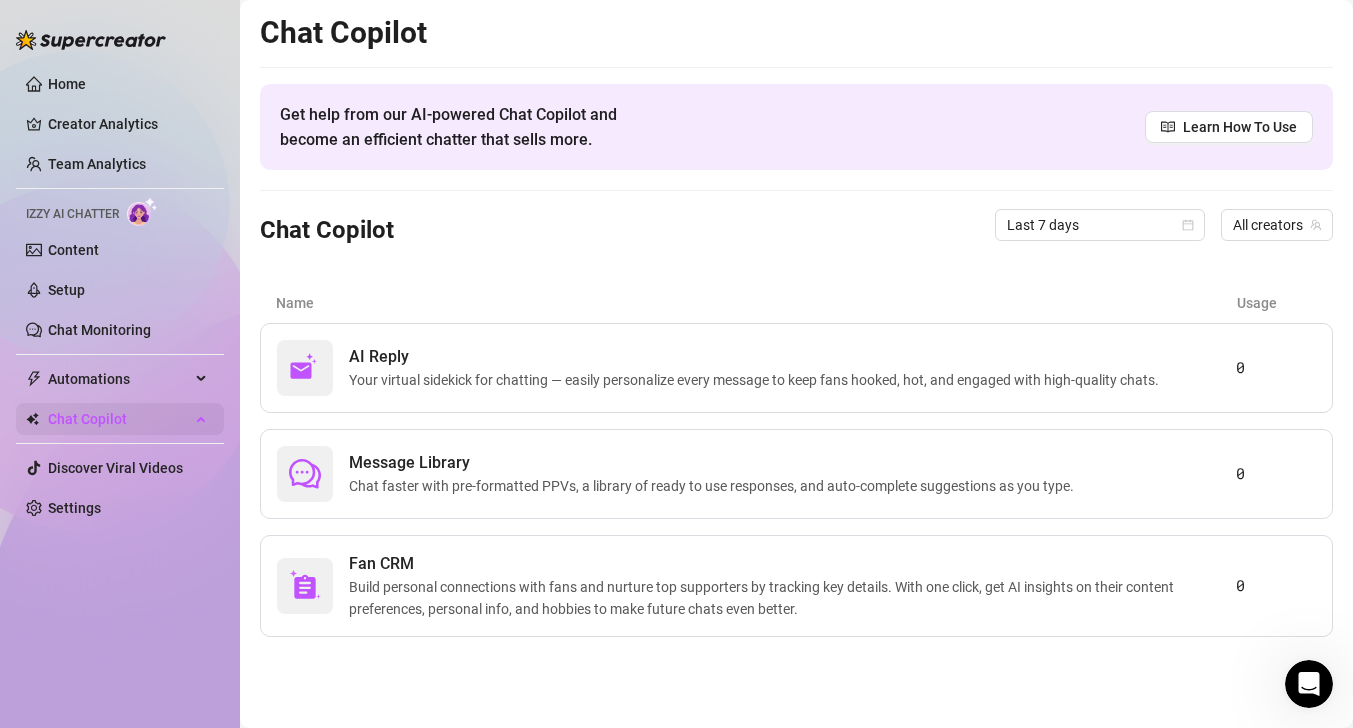scroll, scrollTop: 0, scrollLeft: 0, axis: both 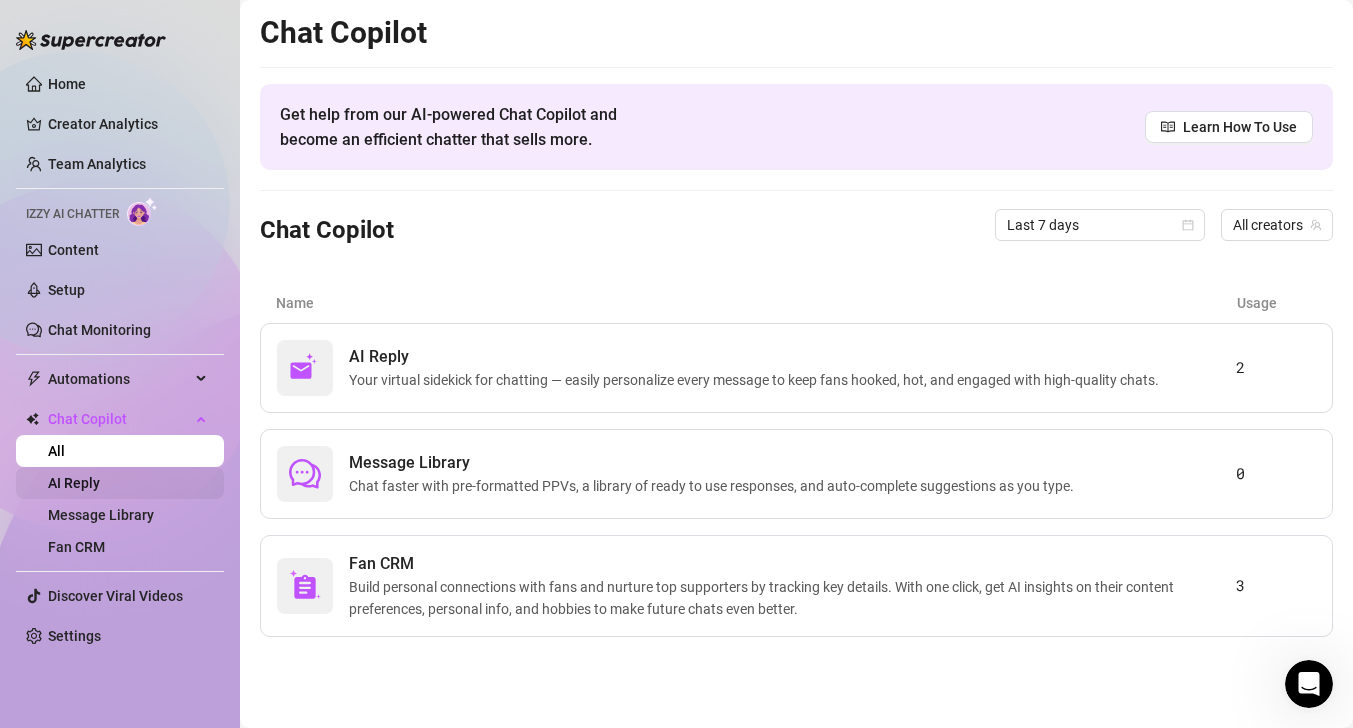click on "AI Reply" at bounding box center [74, 483] 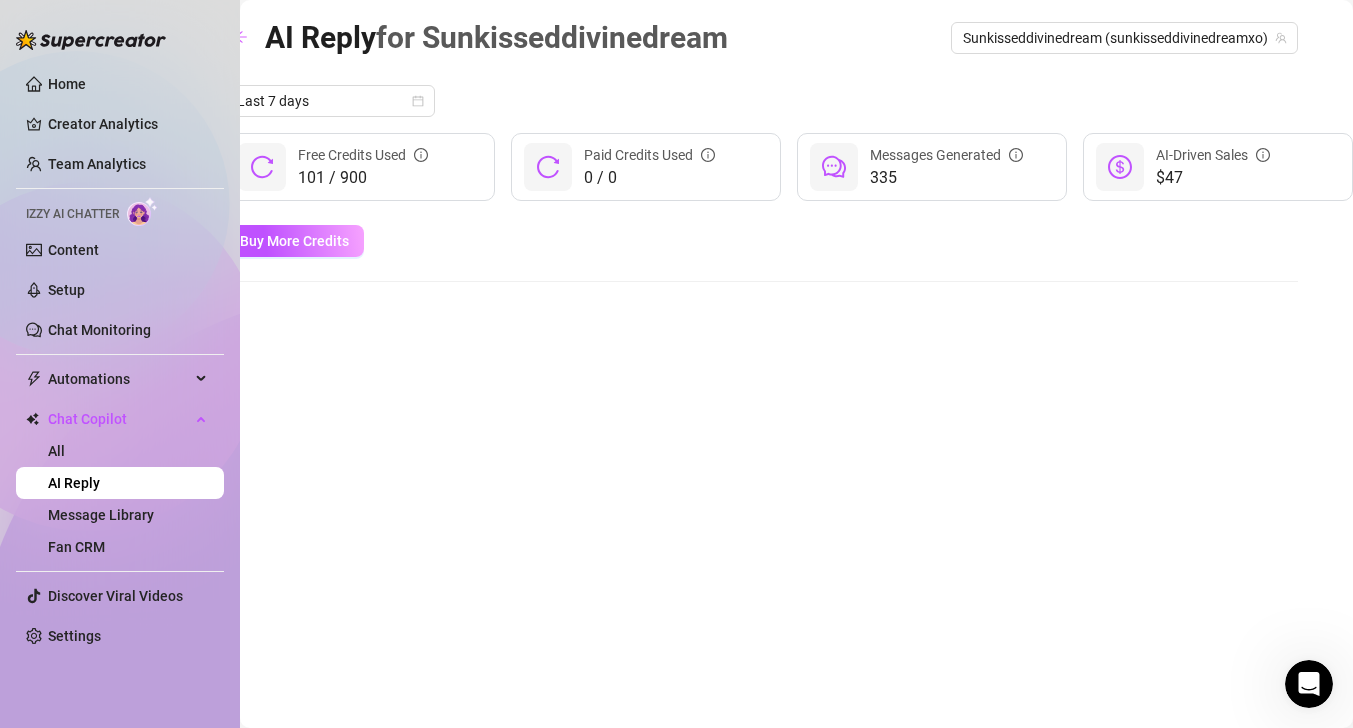 scroll, scrollTop: 0, scrollLeft: 0, axis: both 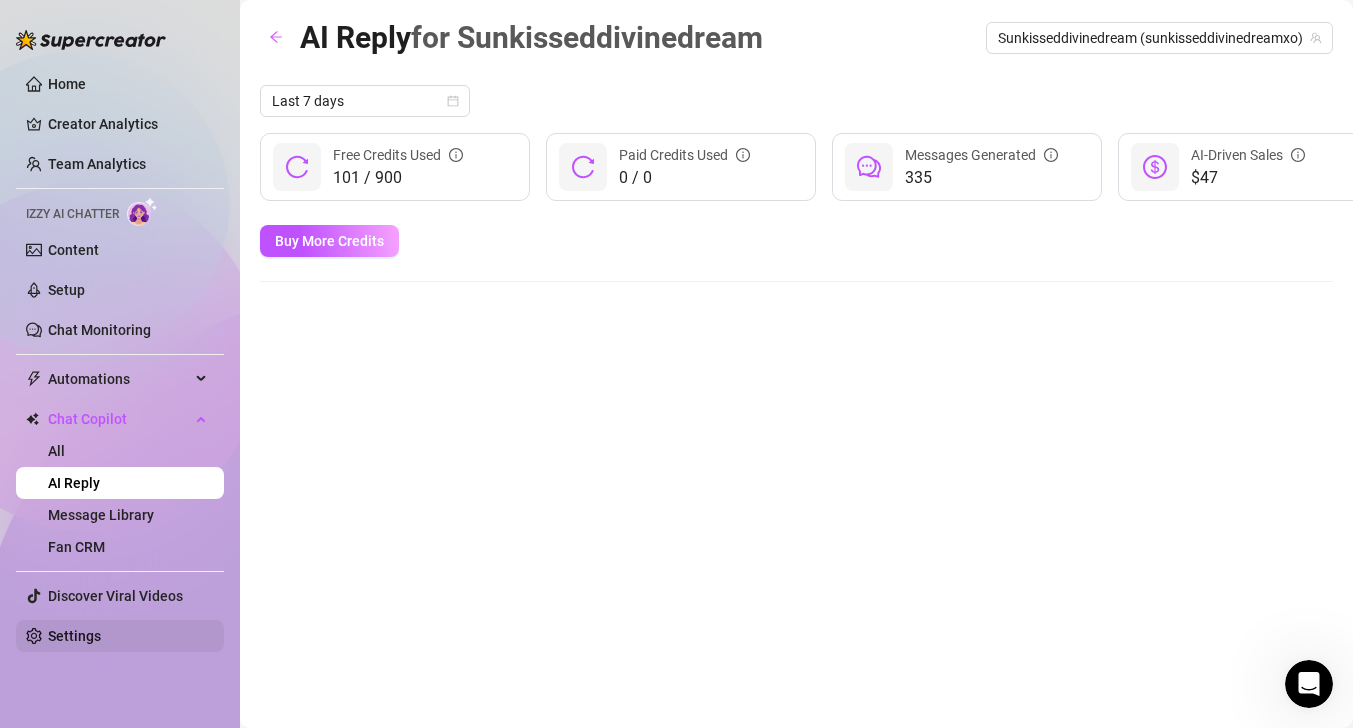 click on "Settings" at bounding box center (74, 636) 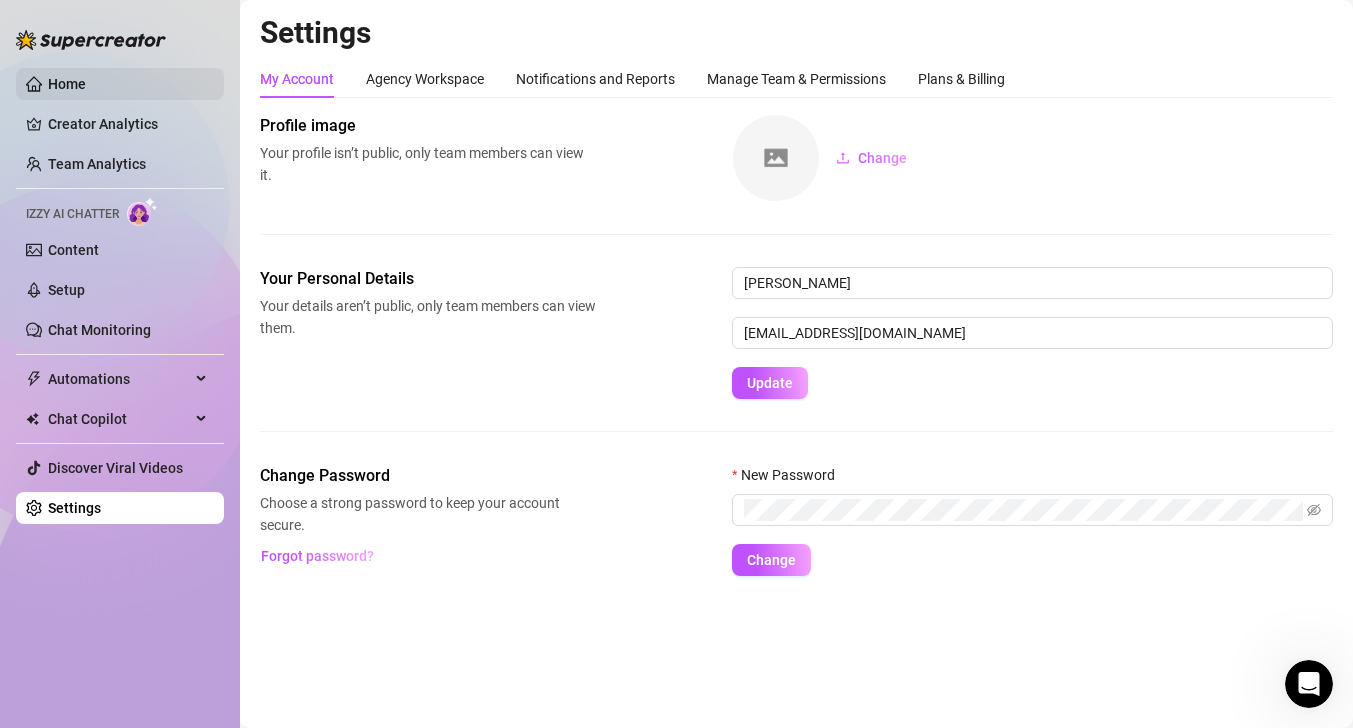 click on "Home" at bounding box center [67, 84] 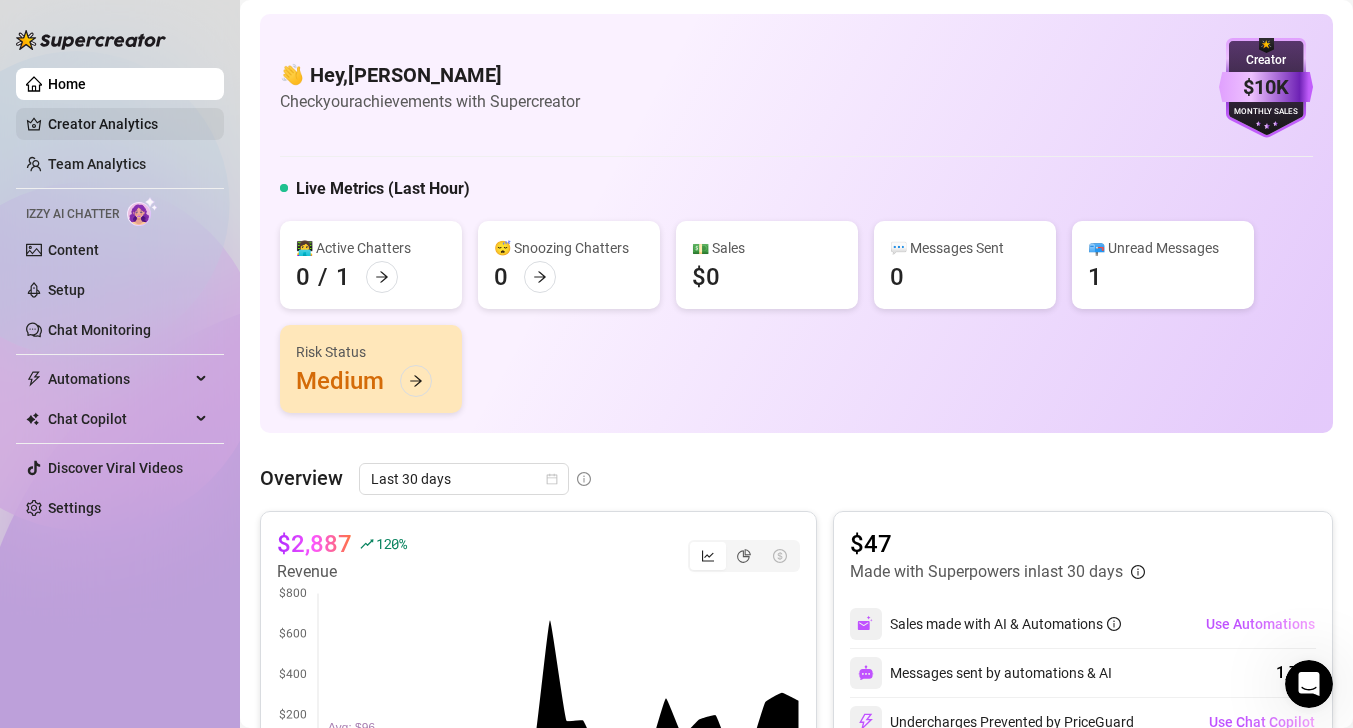 click on "Creator Analytics" at bounding box center (128, 124) 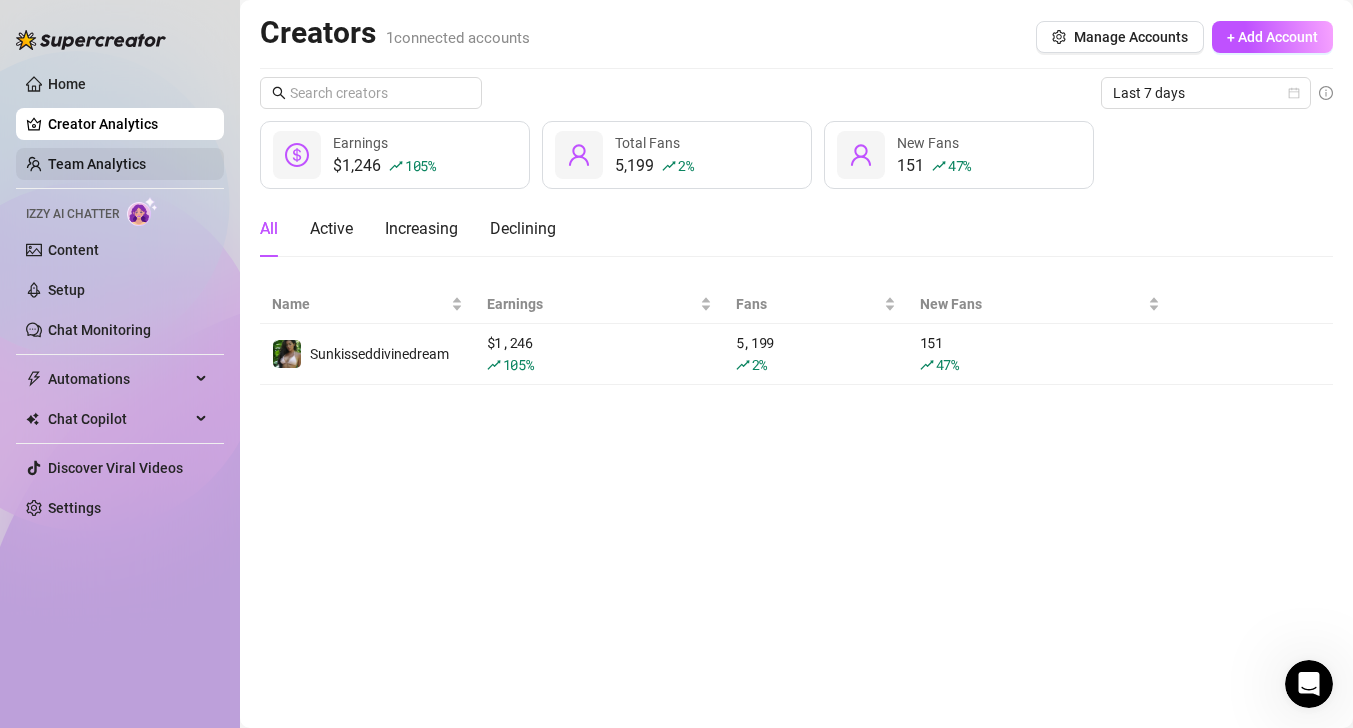 click on "Team Analytics" at bounding box center [97, 164] 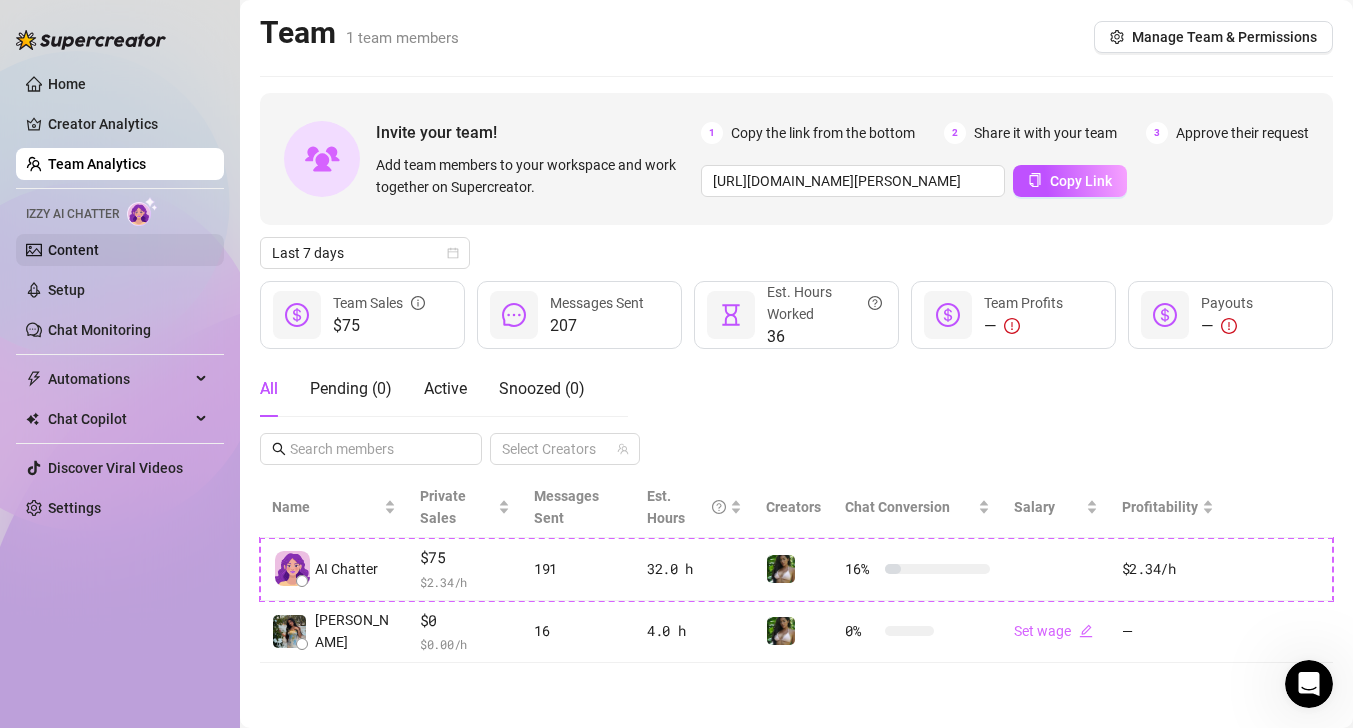 click on "Content" at bounding box center [73, 250] 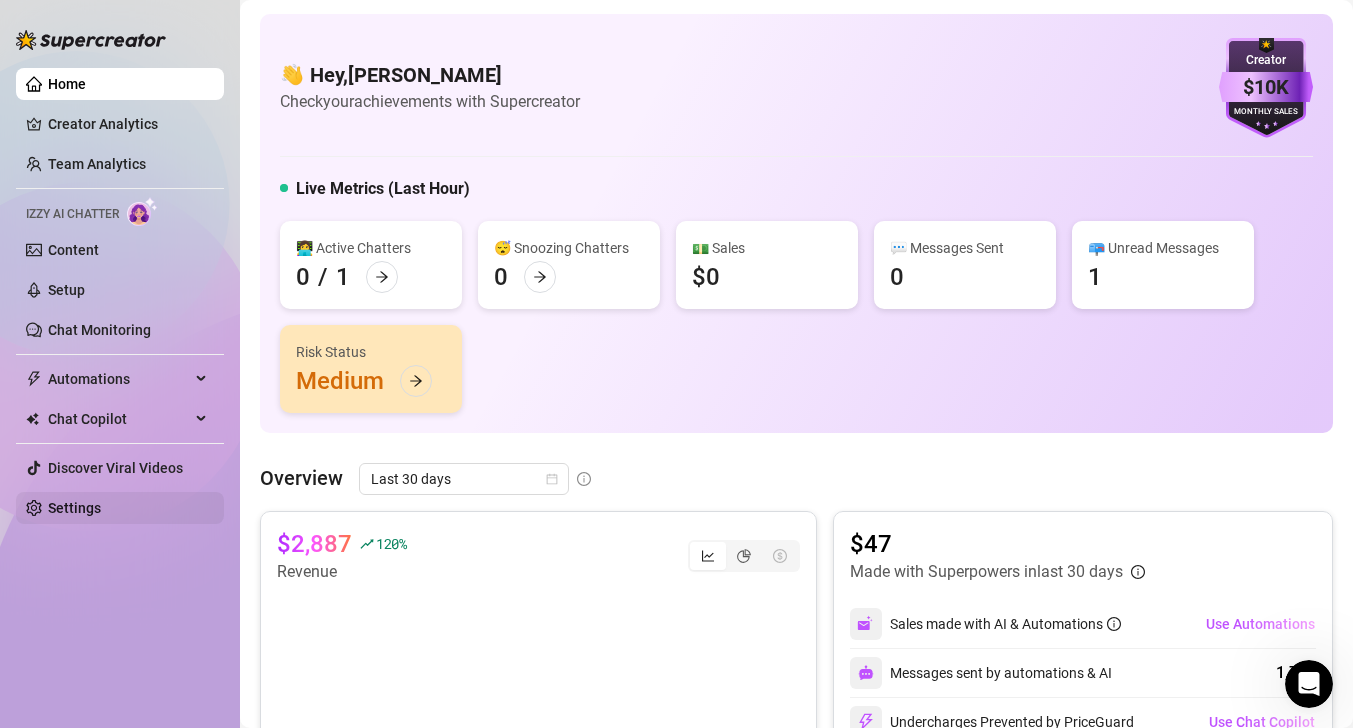 click on "Settings" at bounding box center [74, 508] 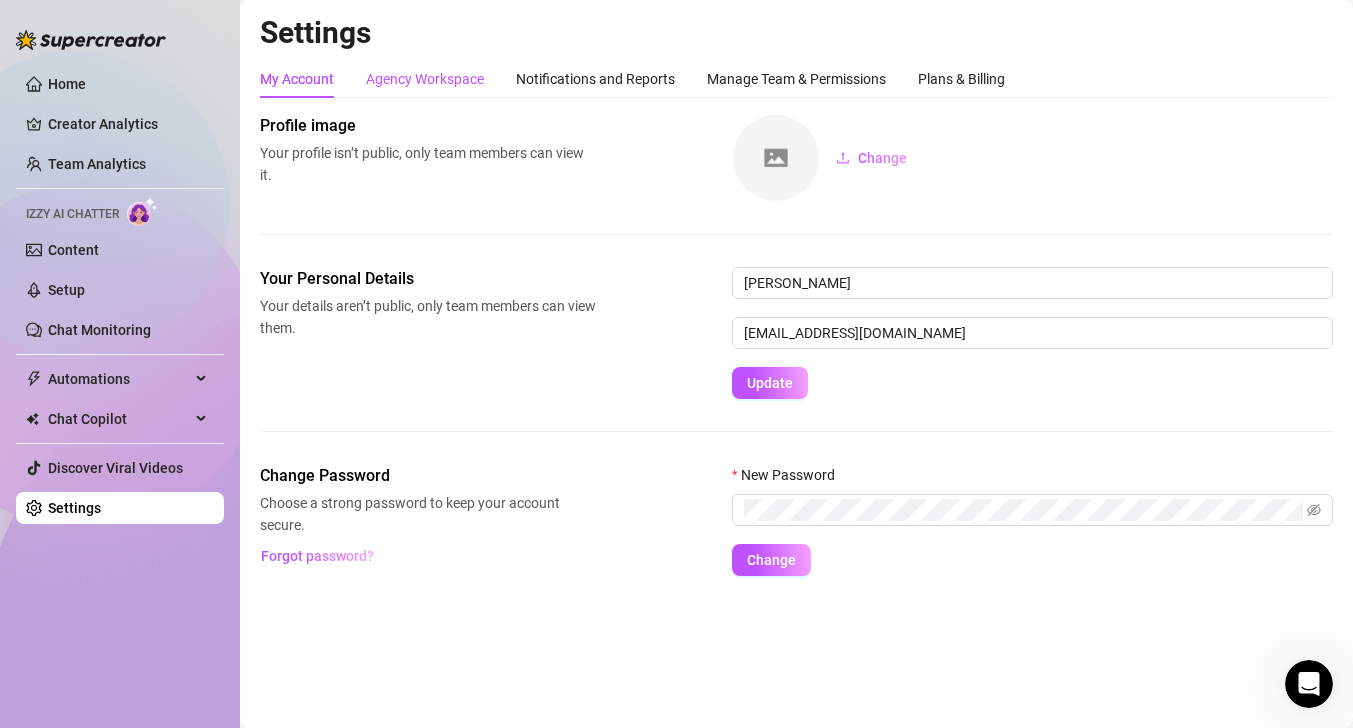 click on "Agency Workspace" at bounding box center (425, 79) 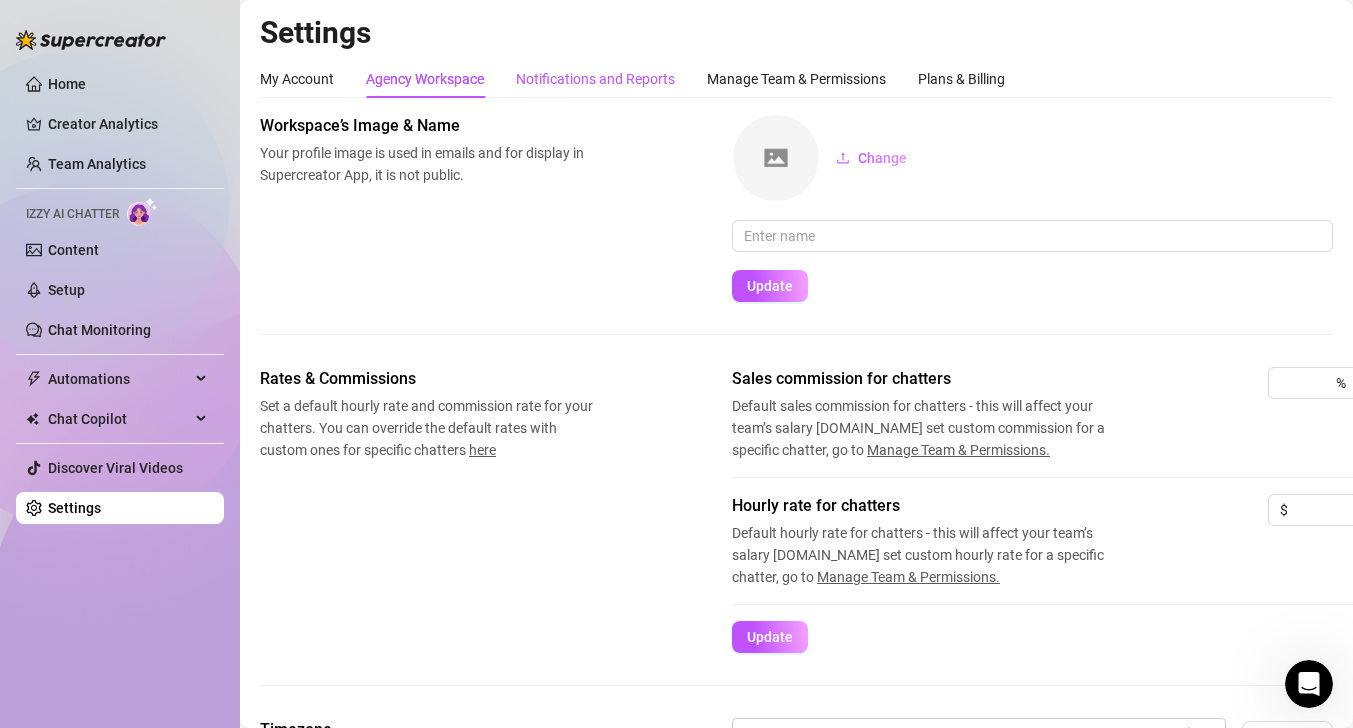 click on "Notifications and Reports" at bounding box center (595, 79) 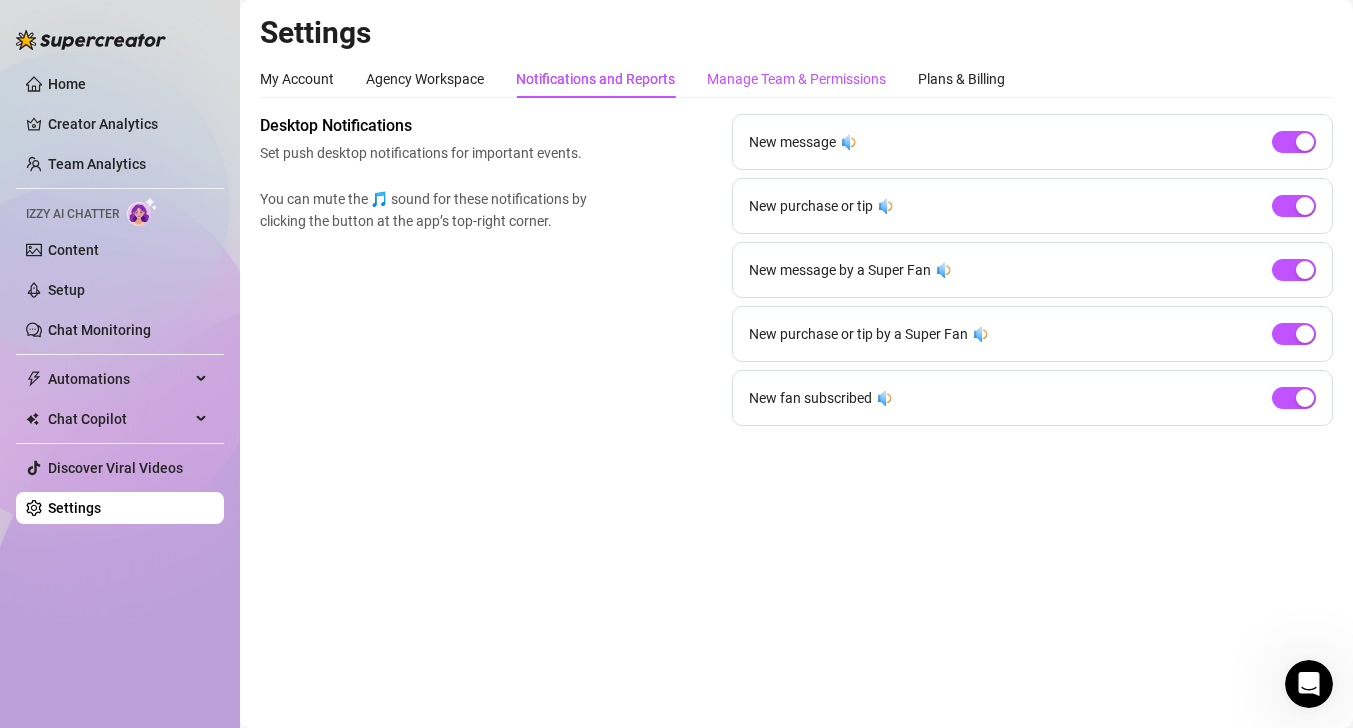 click on "Manage Team & Permissions" at bounding box center (796, 79) 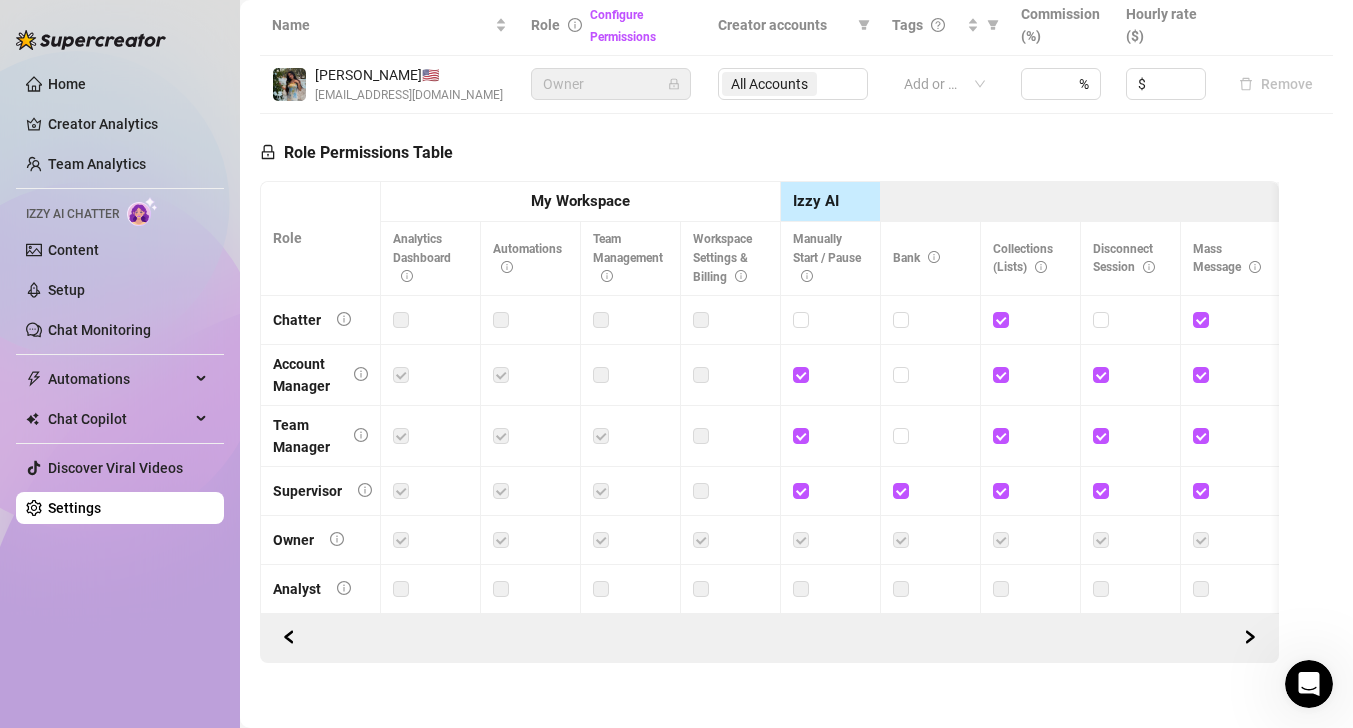 scroll, scrollTop: 471, scrollLeft: 0, axis: vertical 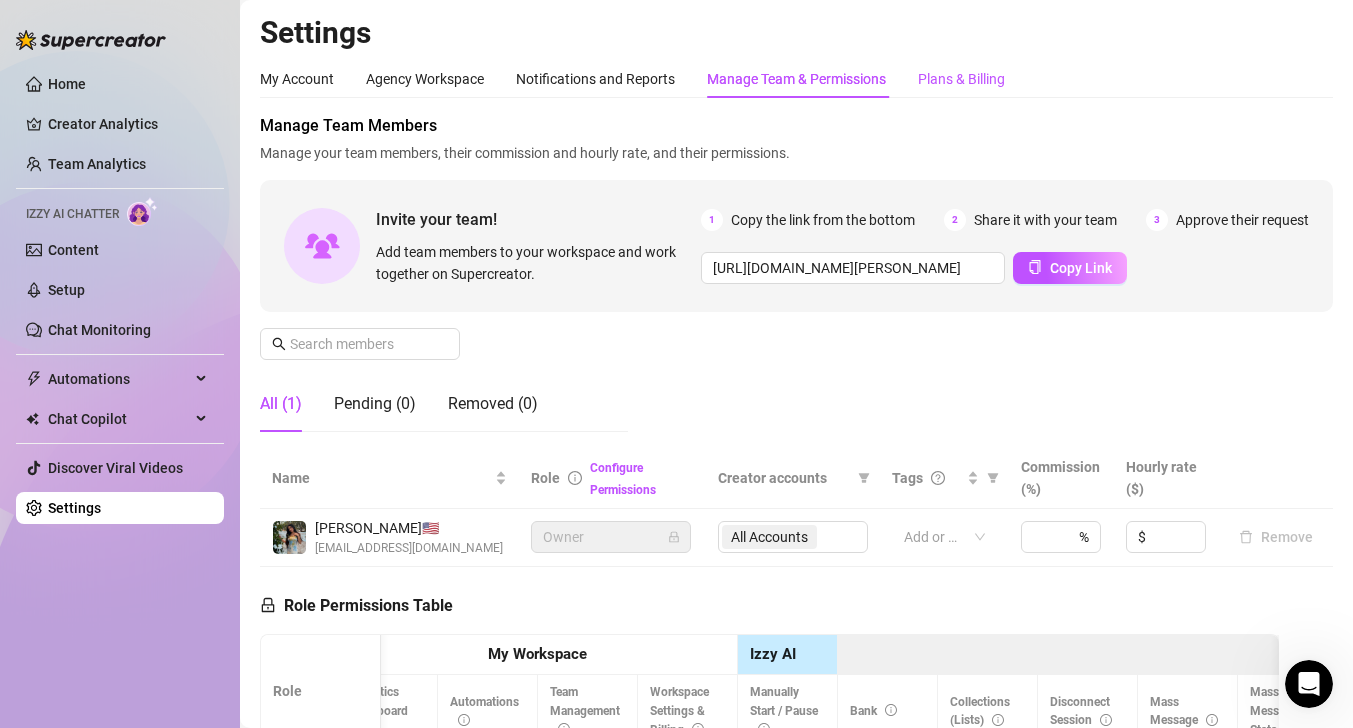 click on "Plans & Billing" at bounding box center (961, 79) 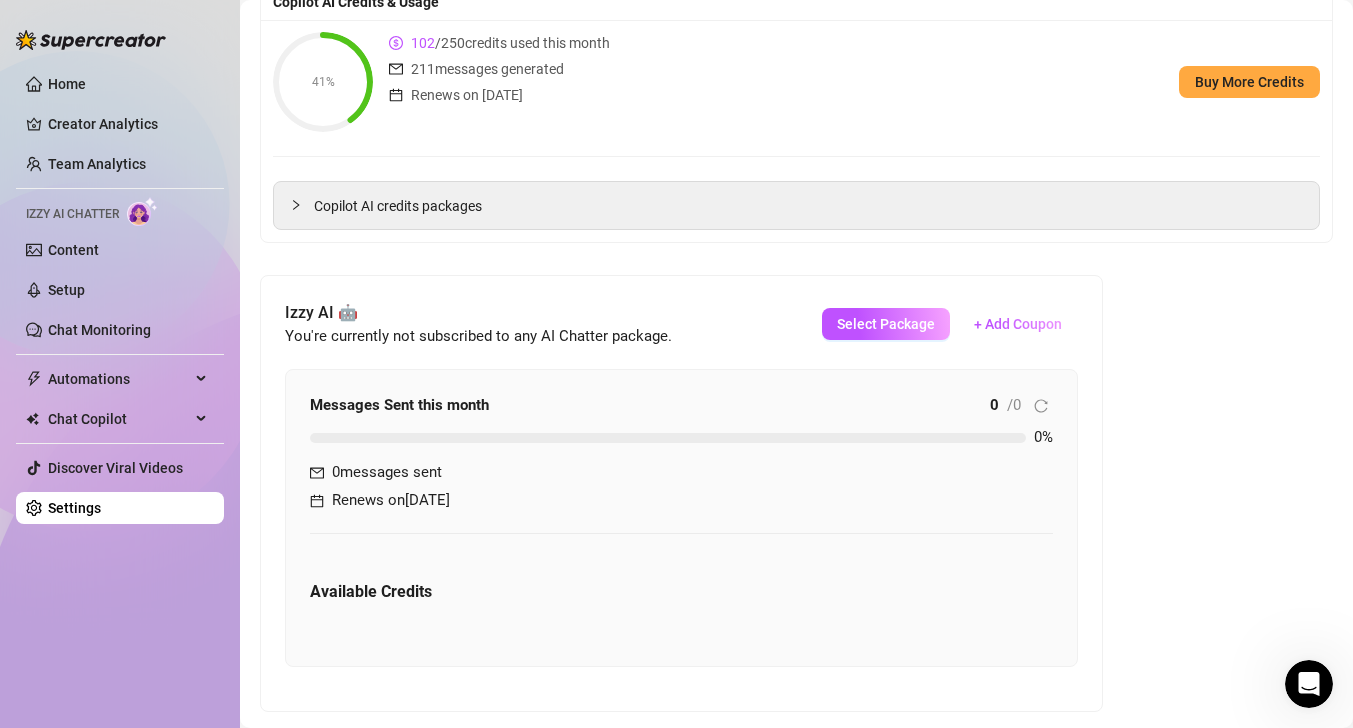 scroll, scrollTop: 269, scrollLeft: 0, axis: vertical 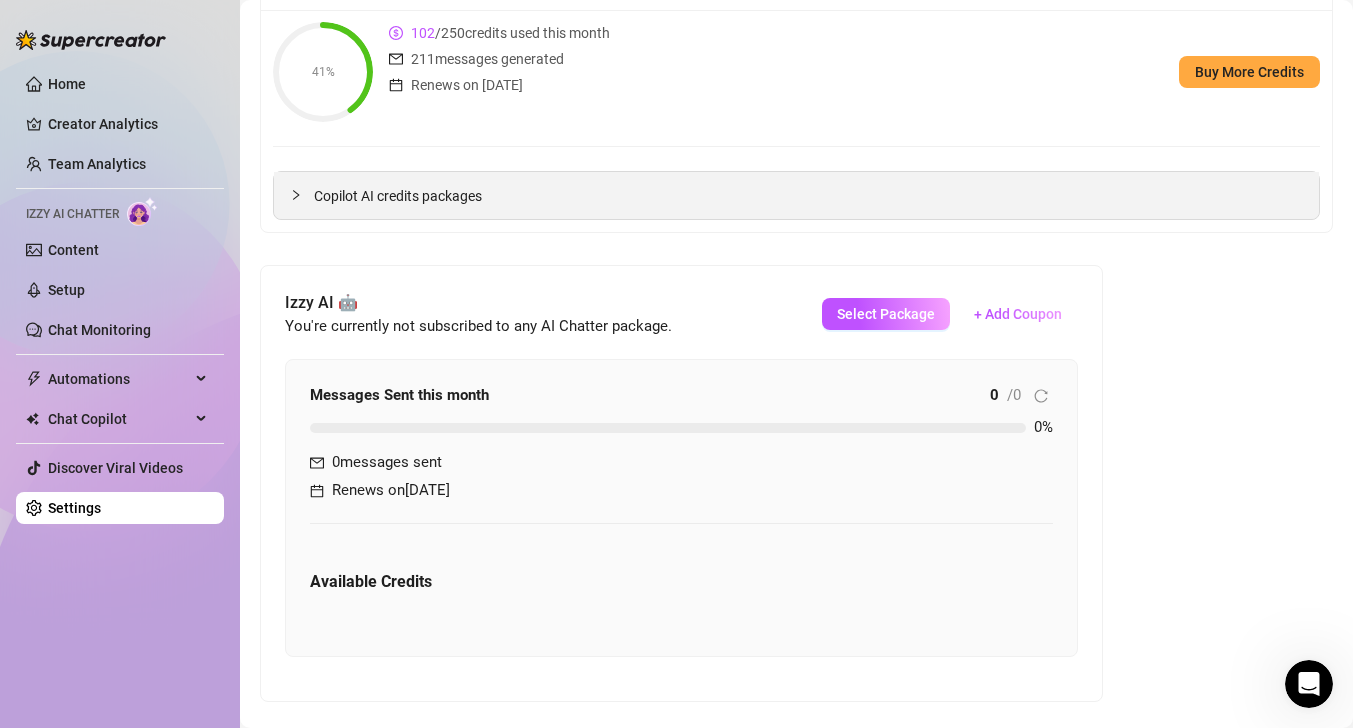 click on "Copilot AI credits packages" at bounding box center (808, 196) 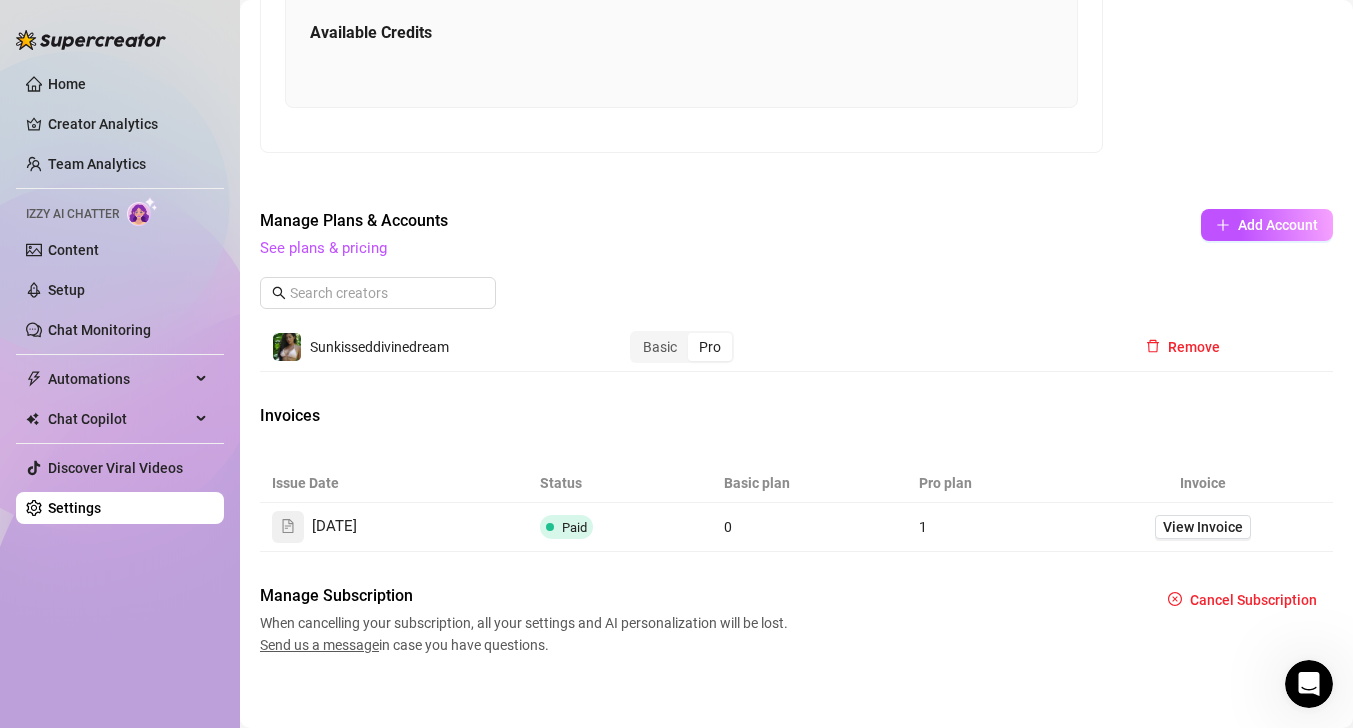 scroll, scrollTop: 1206, scrollLeft: 0, axis: vertical 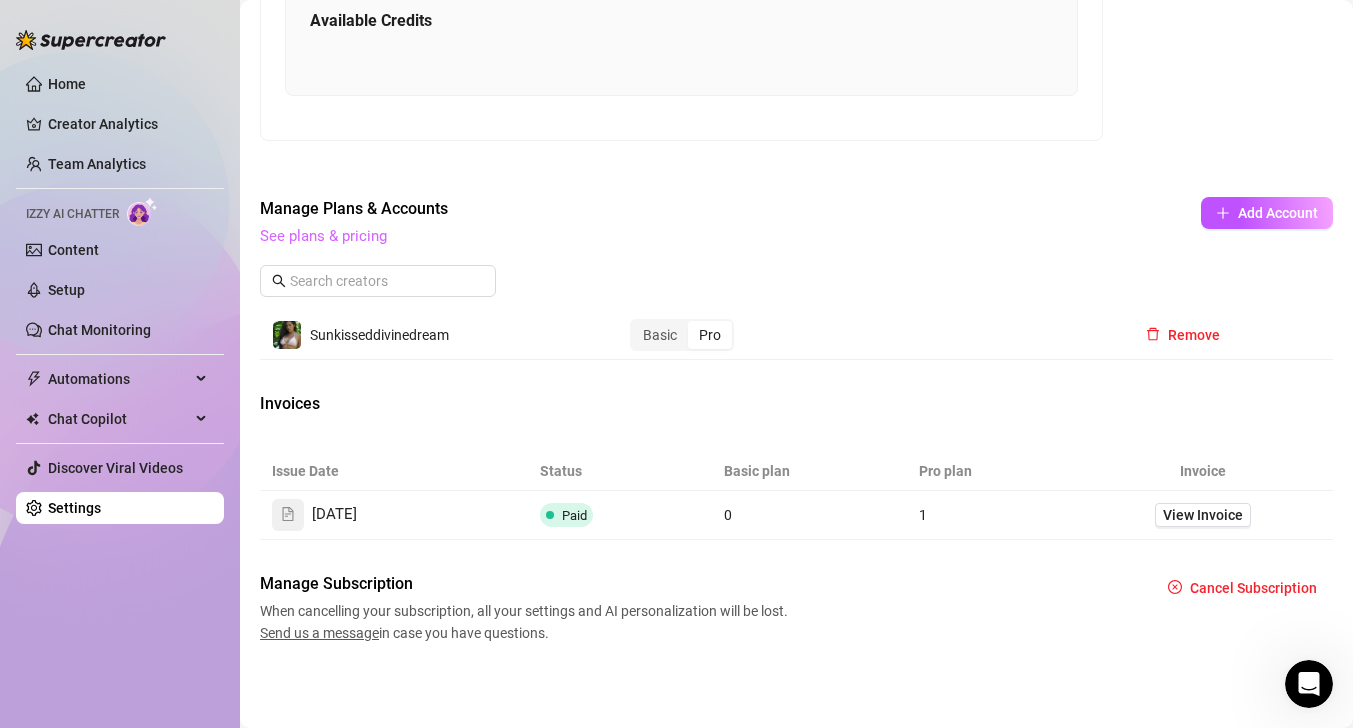 click on "See plans & pricing" at bounding box center [323, 236] 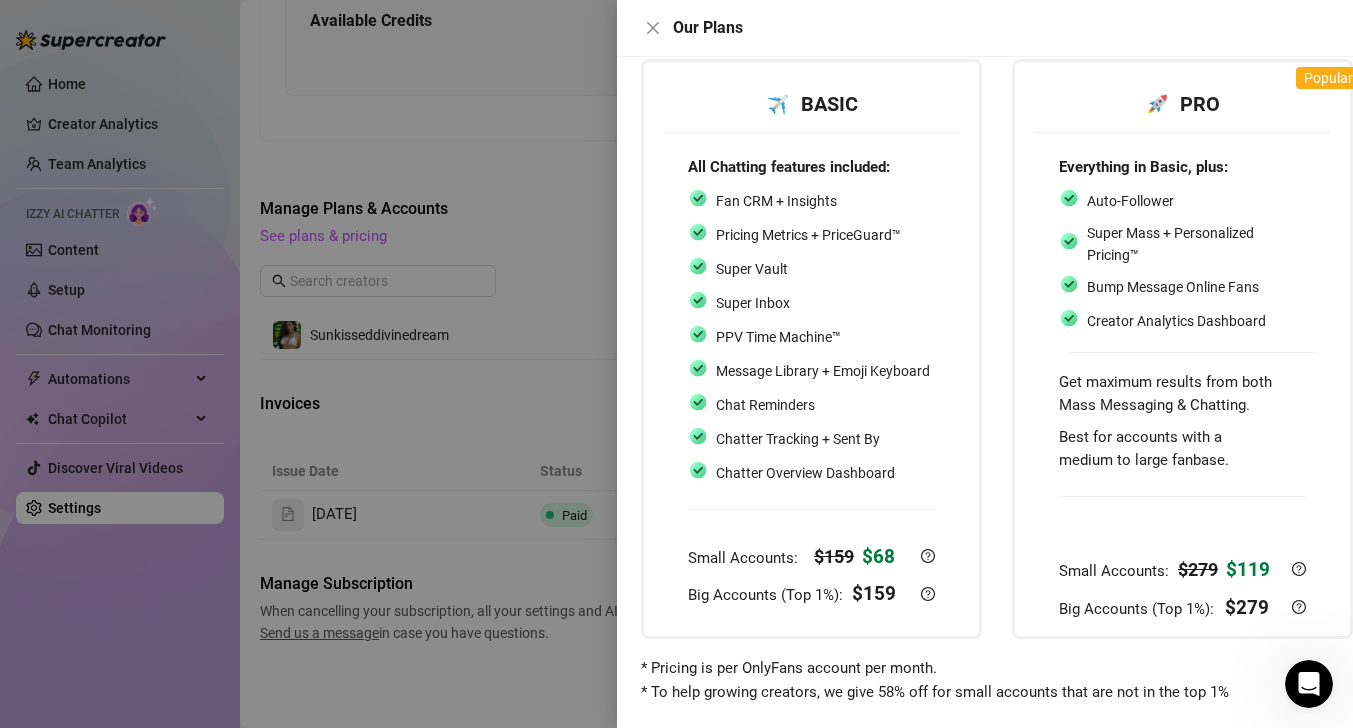 scroll, scrollTop: 140, scrollLeft: 24, axis: both 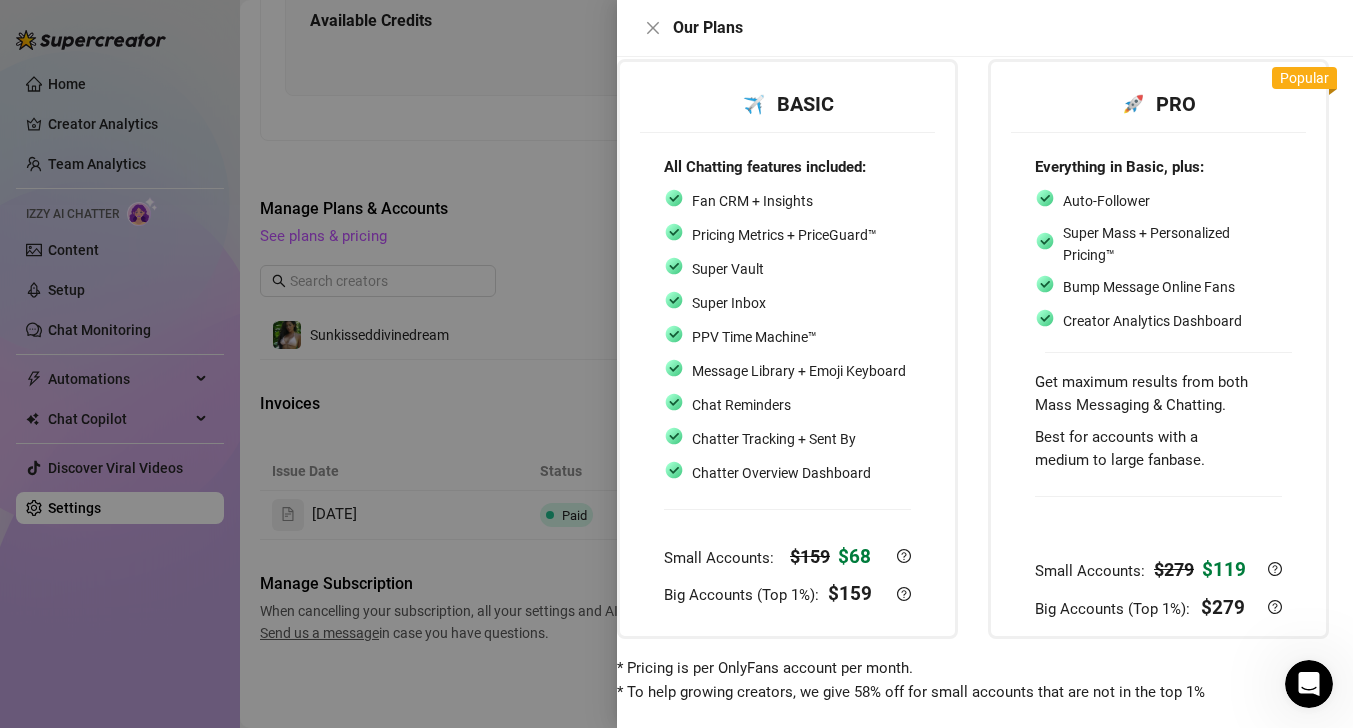 click on "Auto-Follower" at bounding box center [1158, 201] 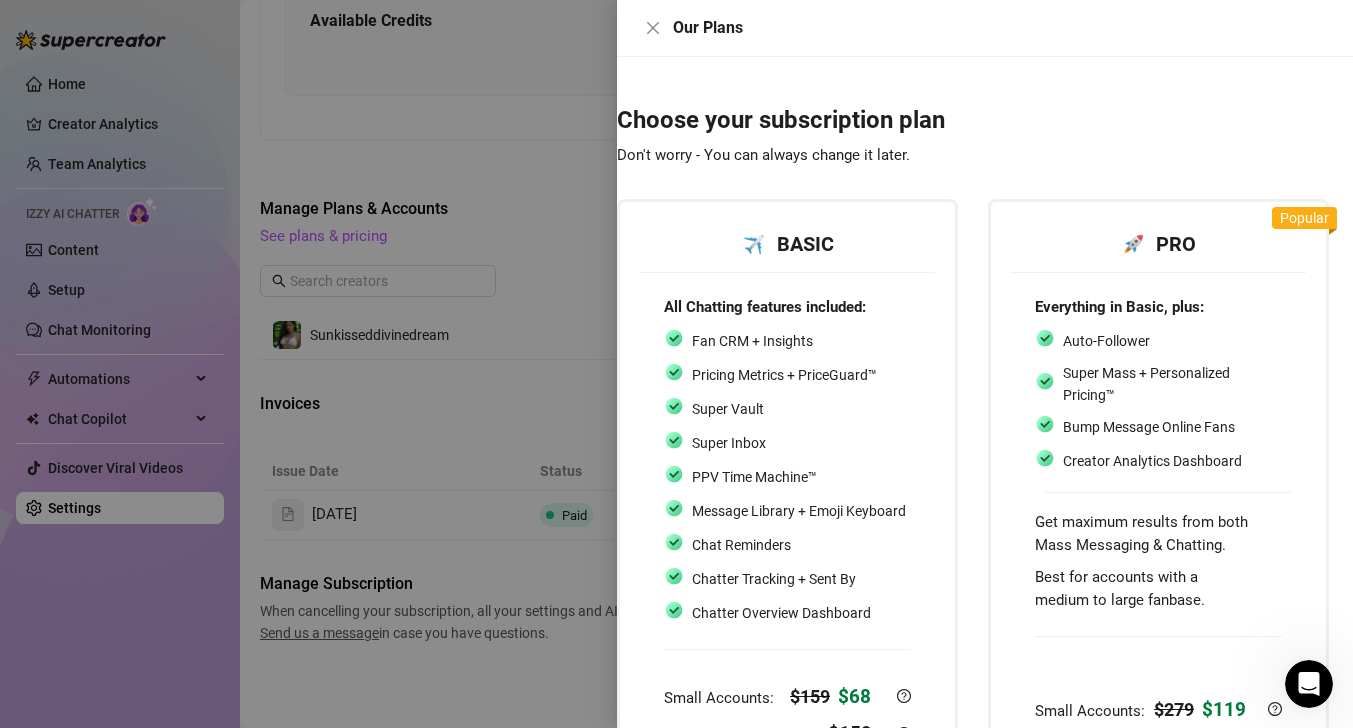 click on "🚀  PRO" at bounding box center (1158, 244) 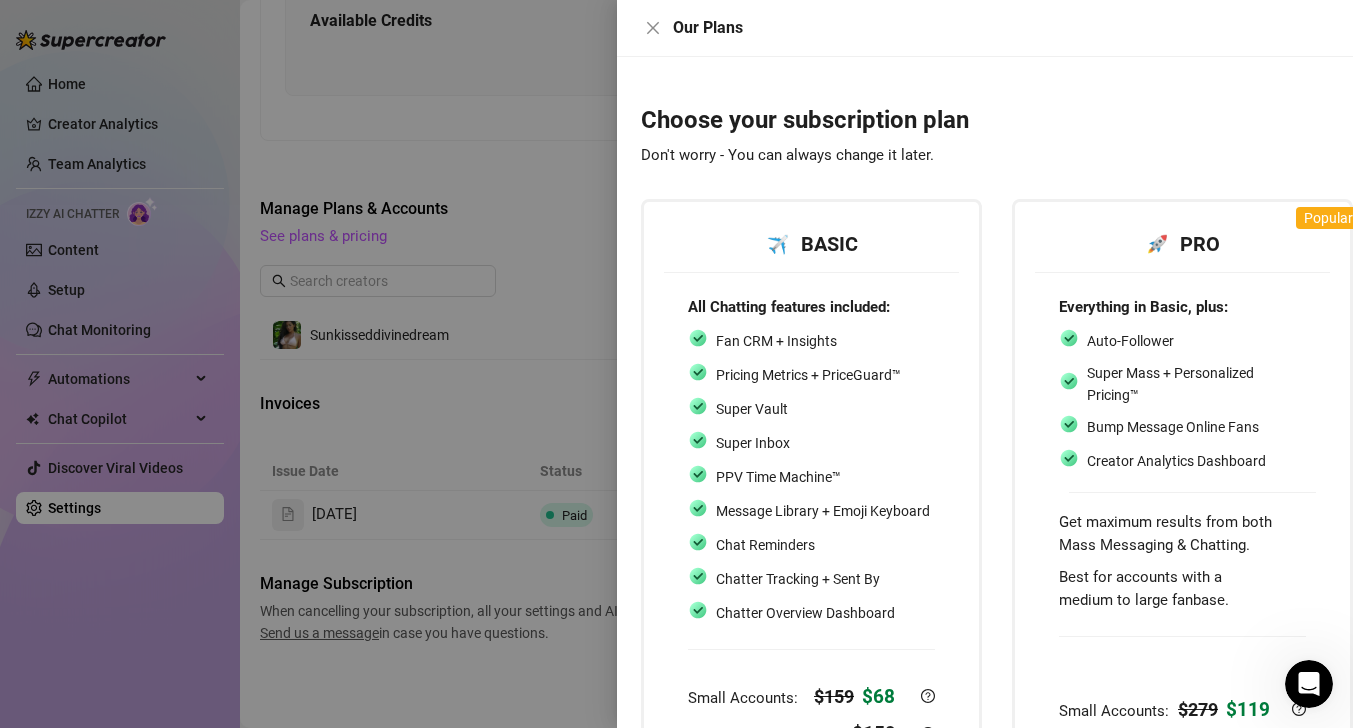 scroll, scrollTop: 140, scrollLeft: 0, axis: vertical 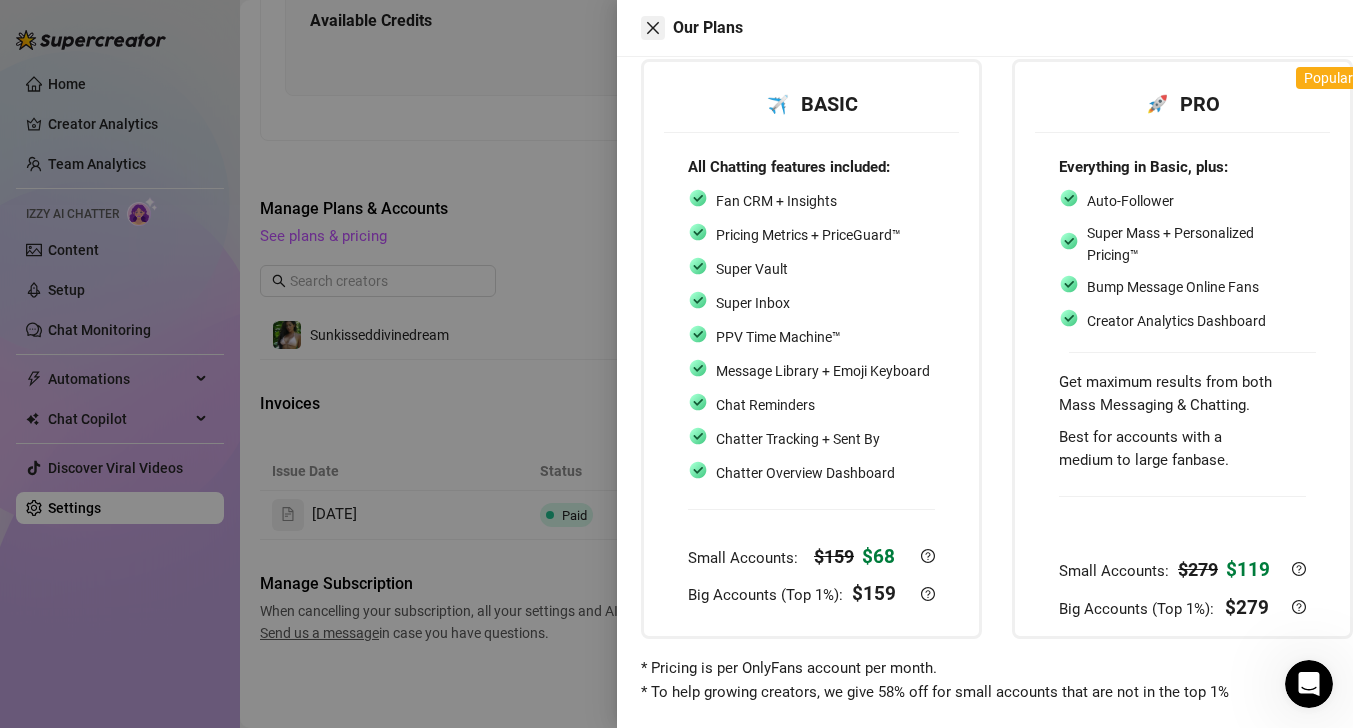 click 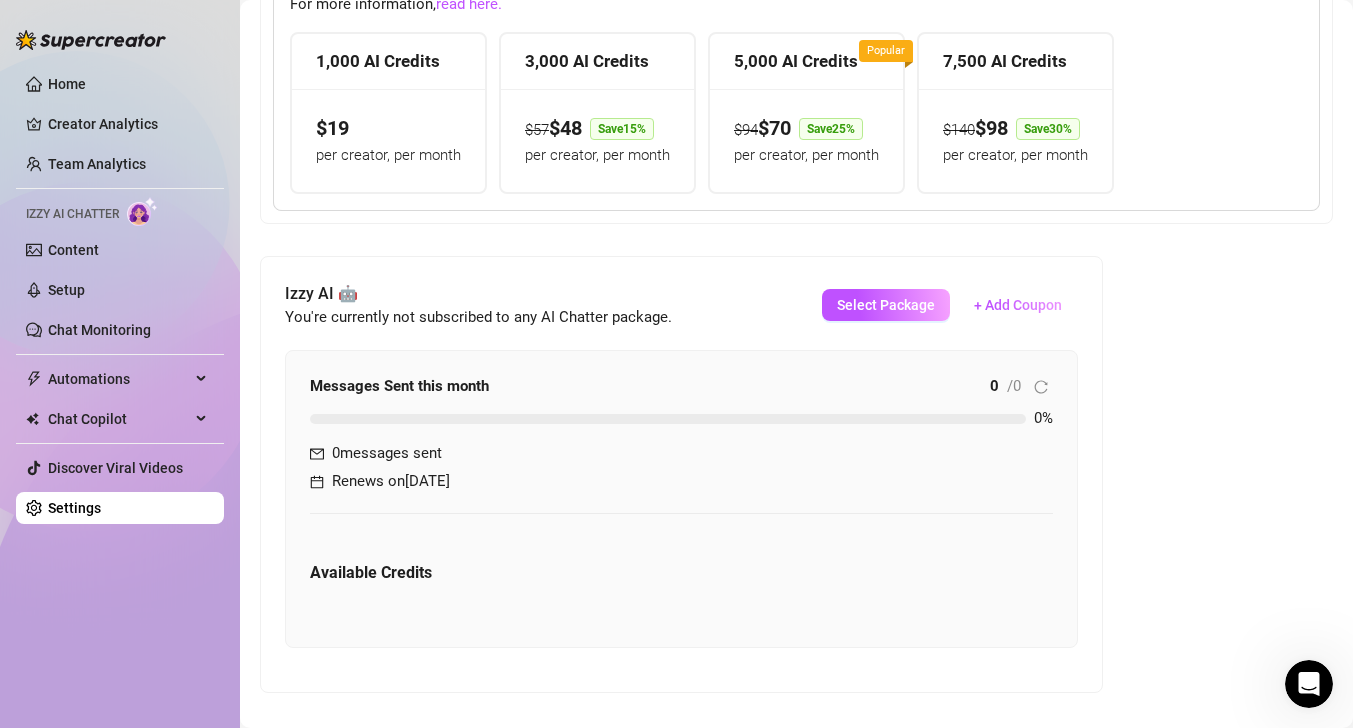scroll, scrollTop: 649, scrollLeft: 0, axis: vertical 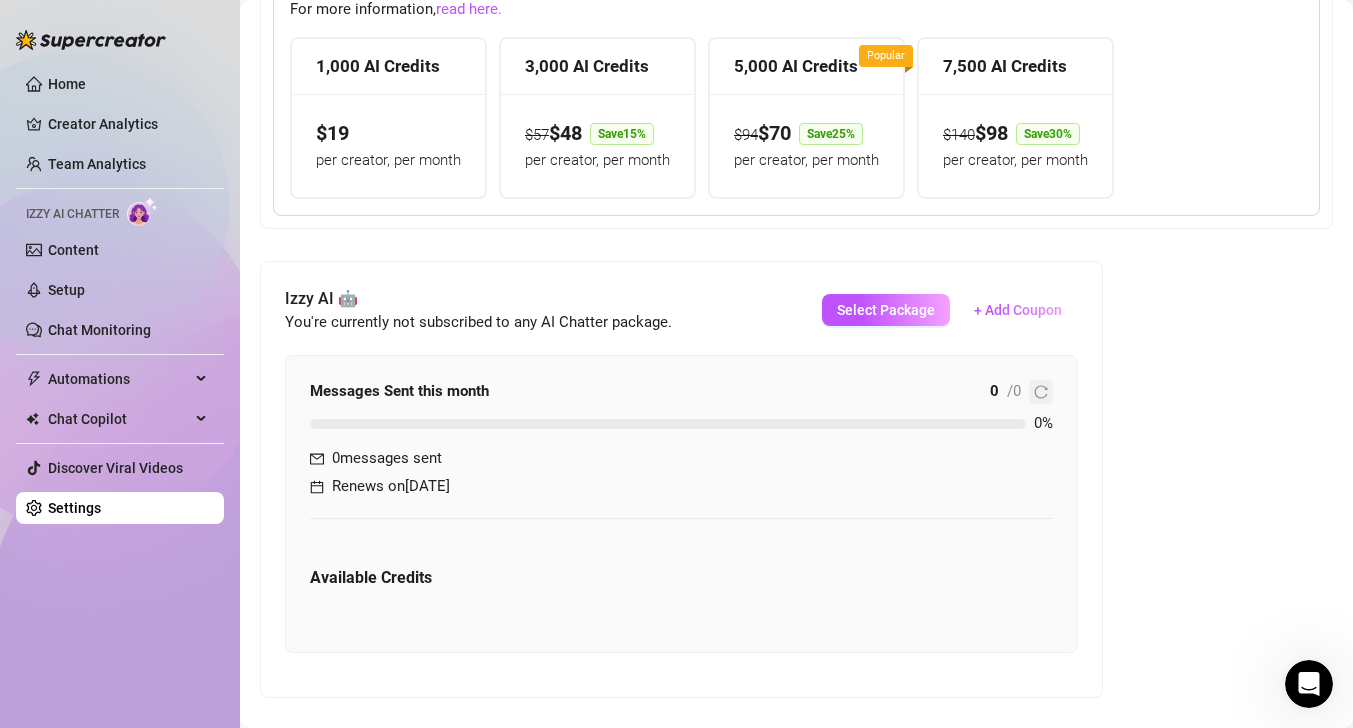click 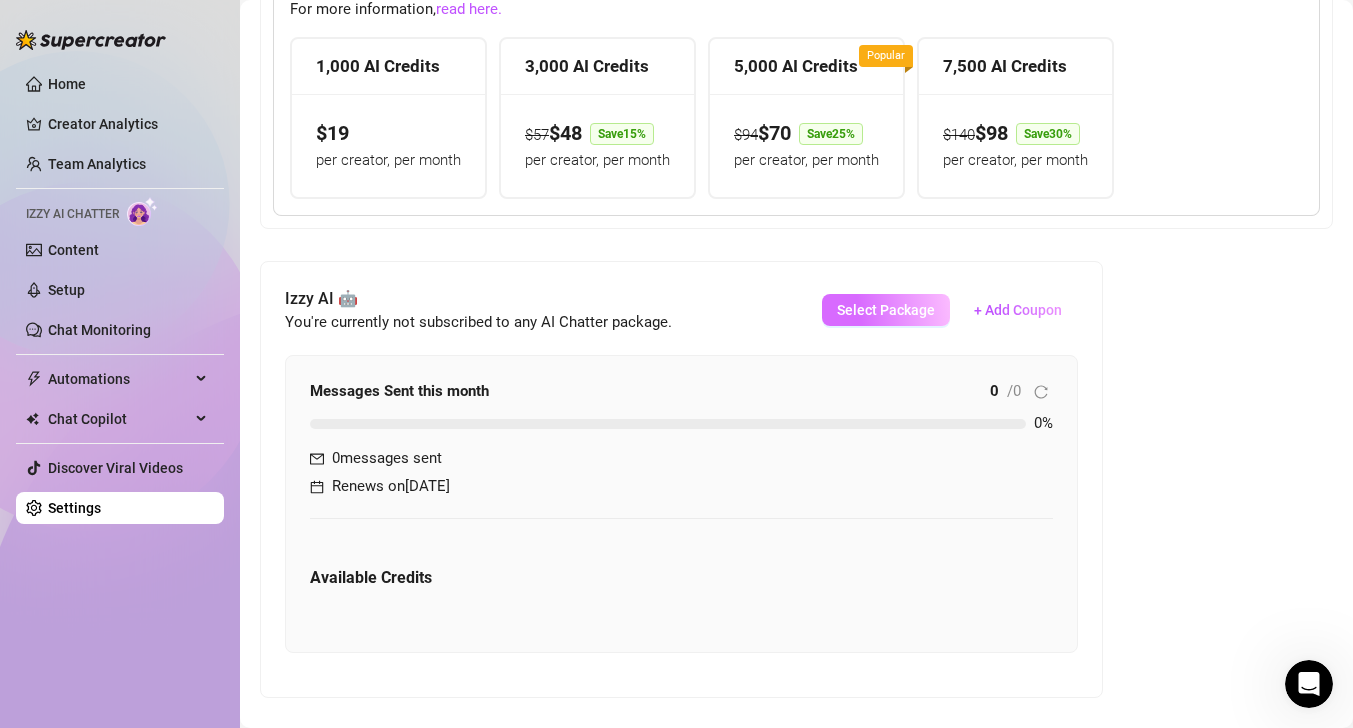 click on "Select Package" at bounding box center [886, 310] 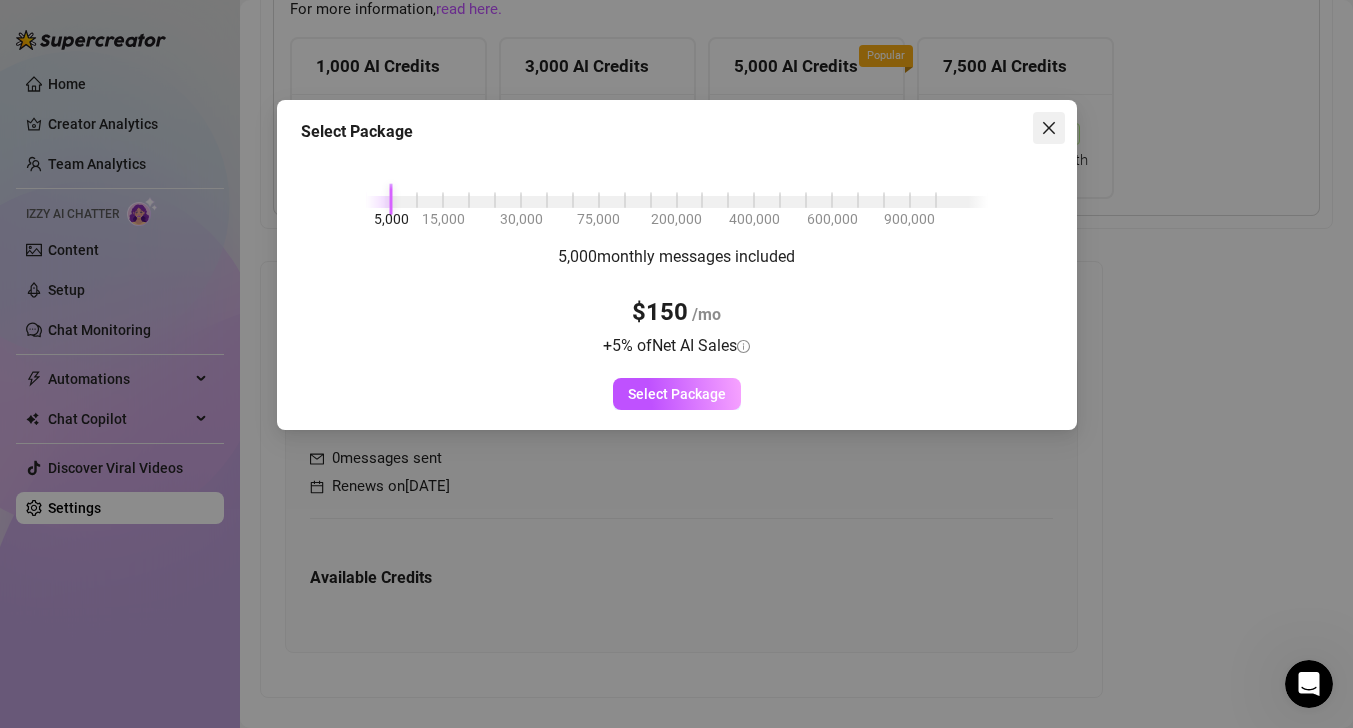 click 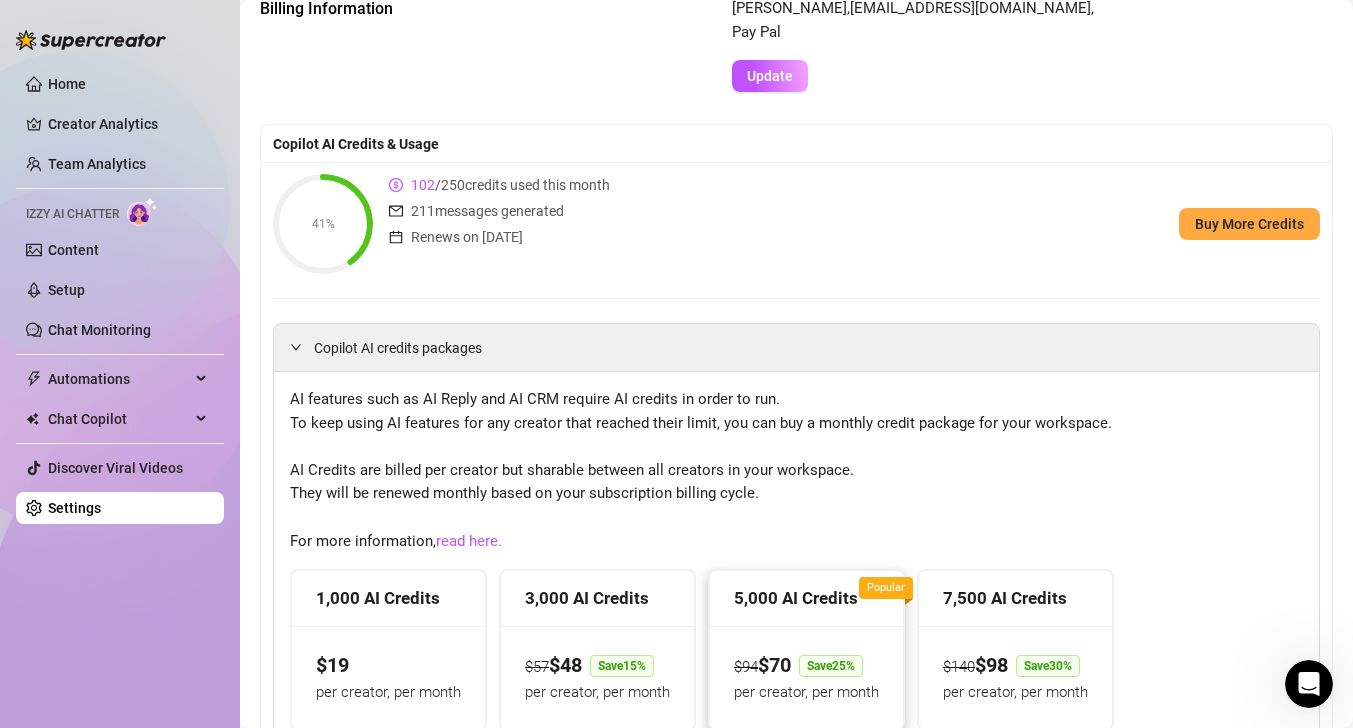 scroll, scrollTop: 108, scrollLeft: 0, axis: vertical 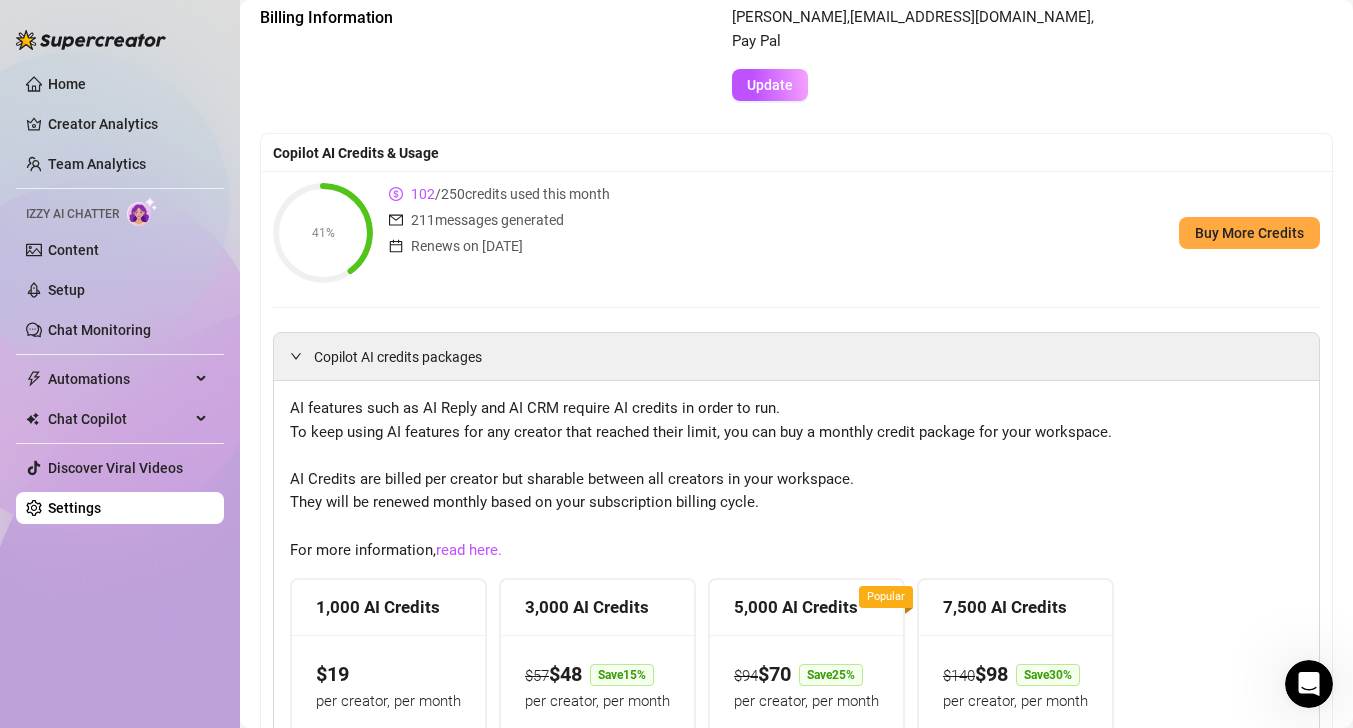 click 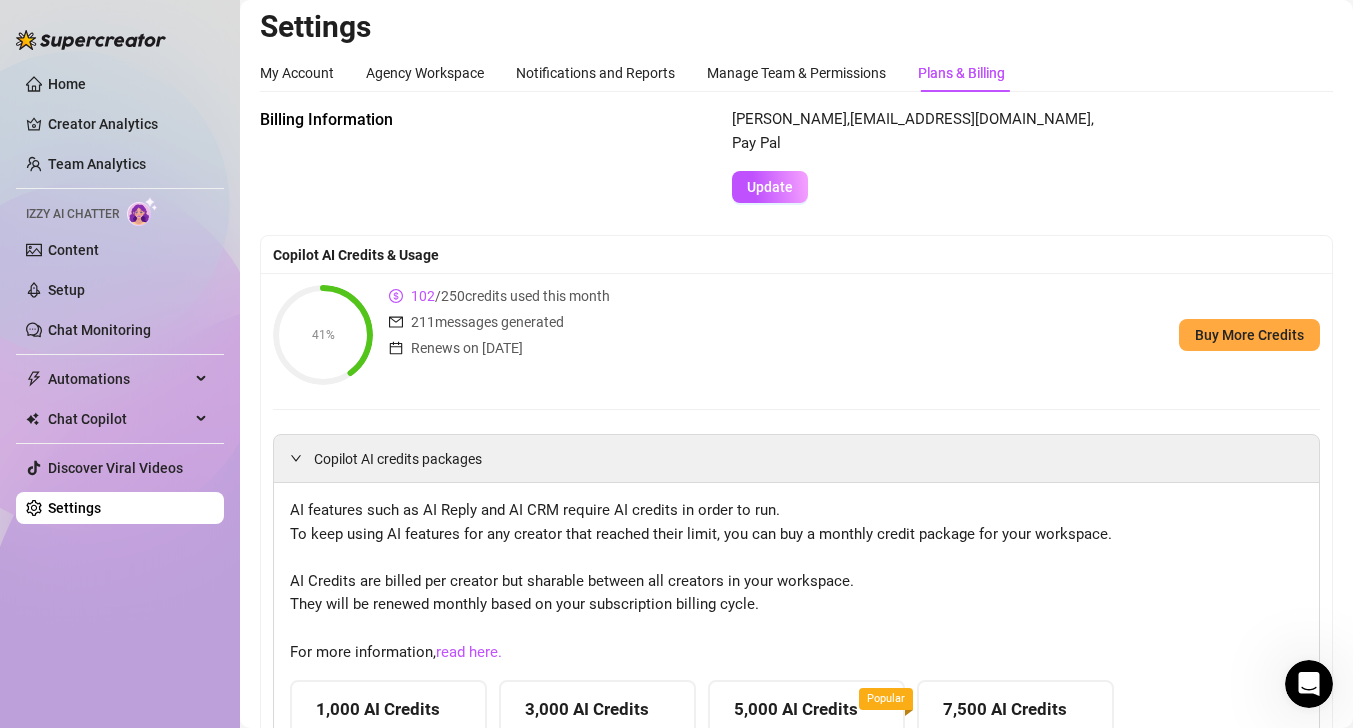 scroll, scrollTop: 0, scrollLeft: 0, axis: both 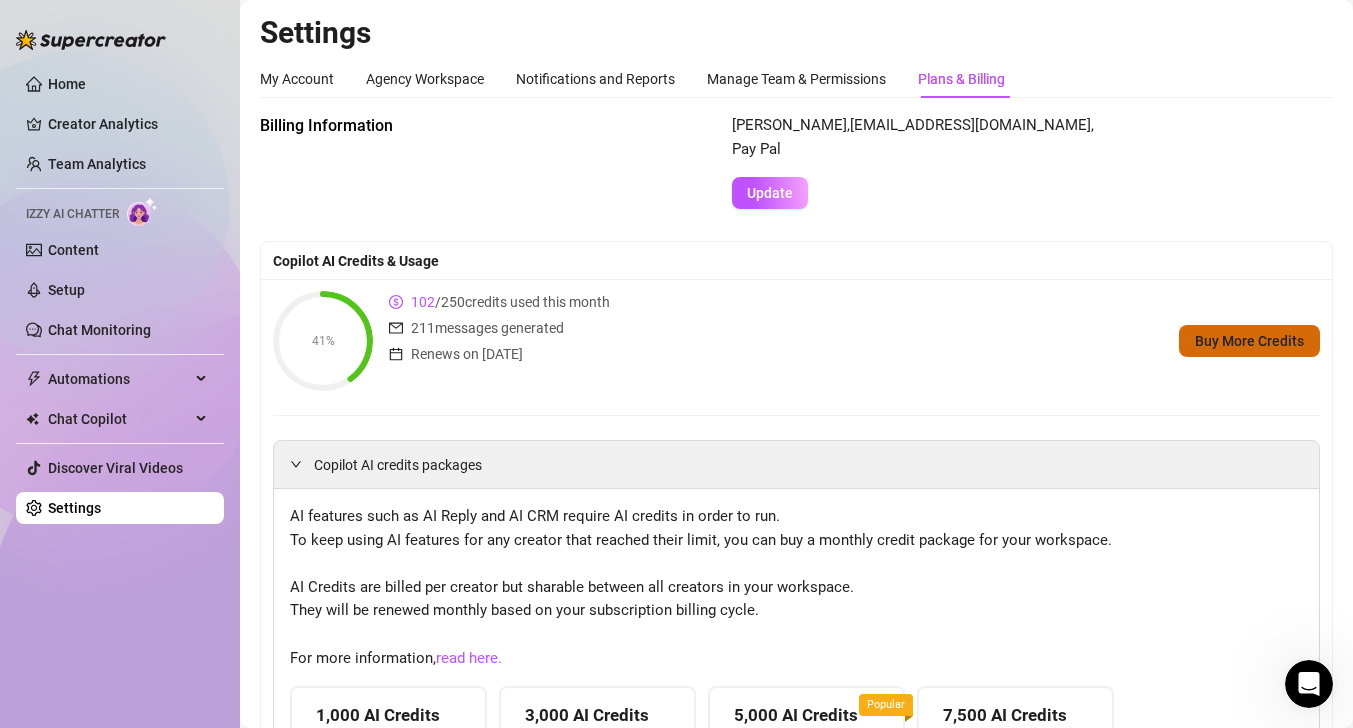 click on "Buy More Credits" at bounding box center (1249, 341) 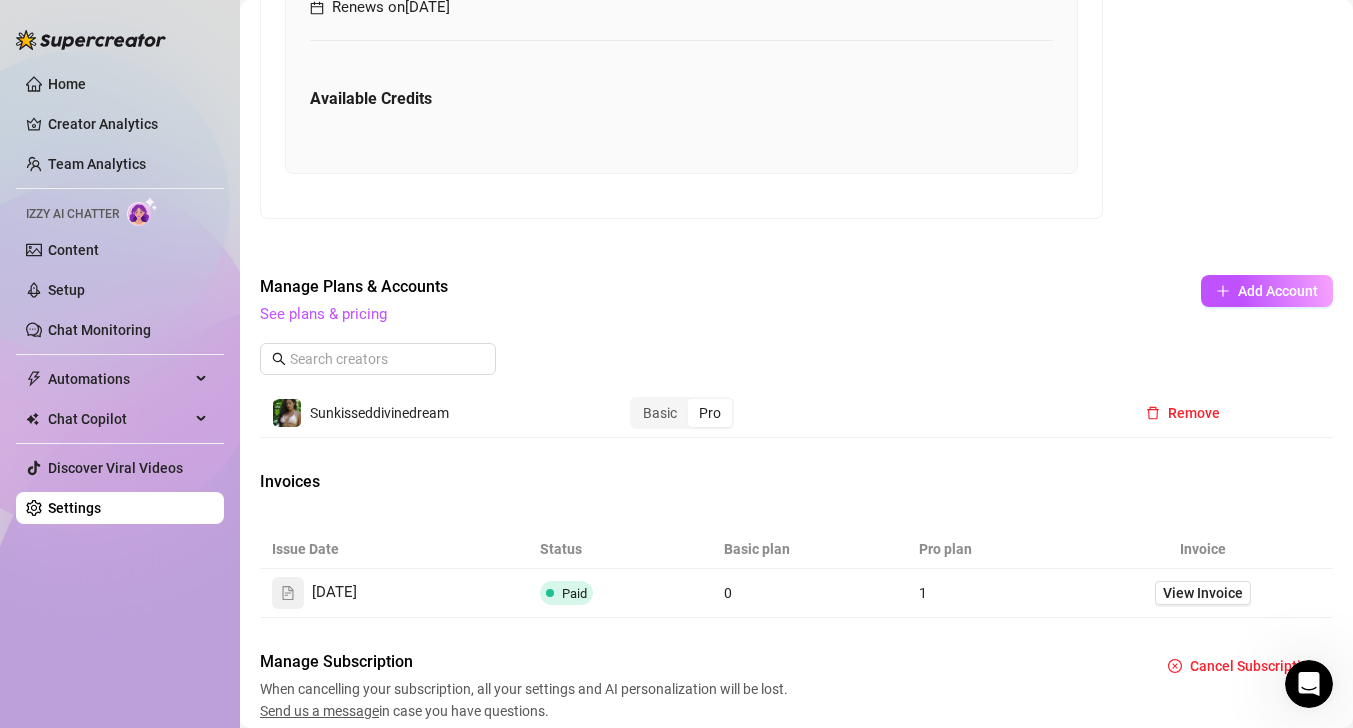 scroll, scrollTop: 830, scrollLeft: 0, axis: vertical 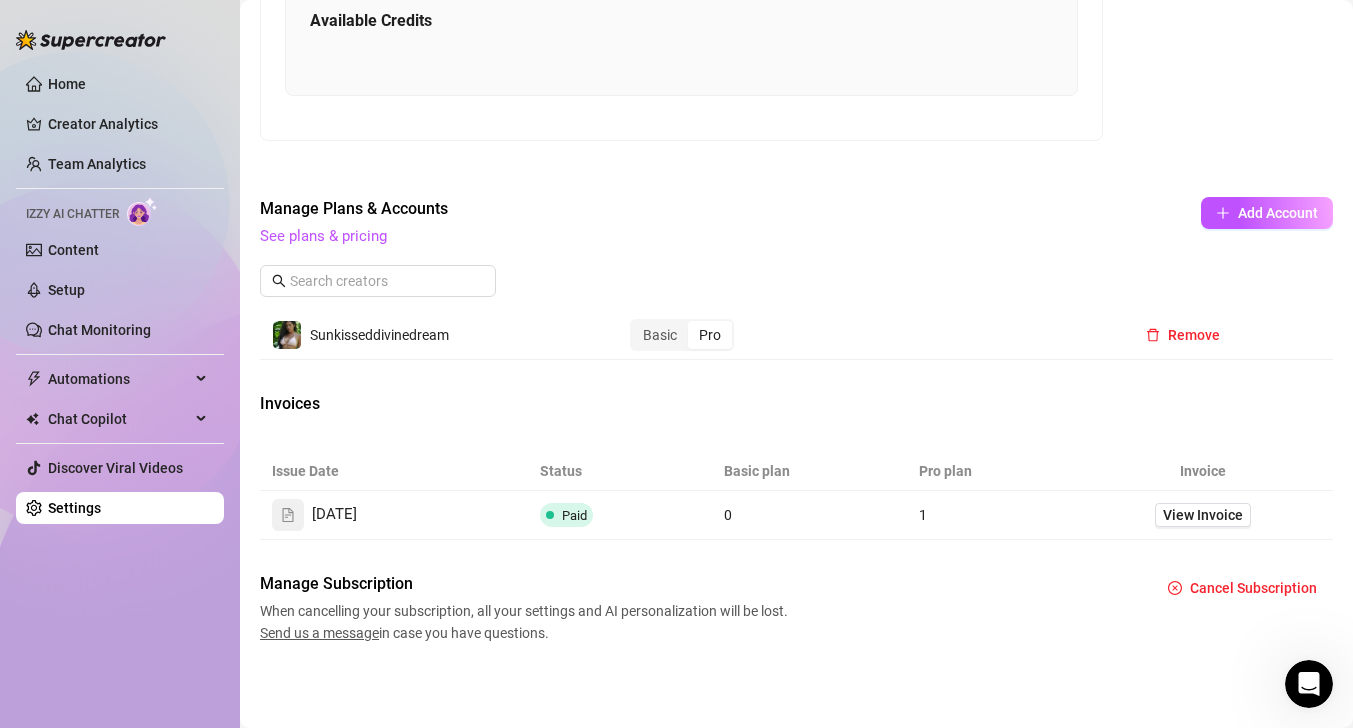 click on "Sunkisseddivinedream" at bounding box center (439, 335) 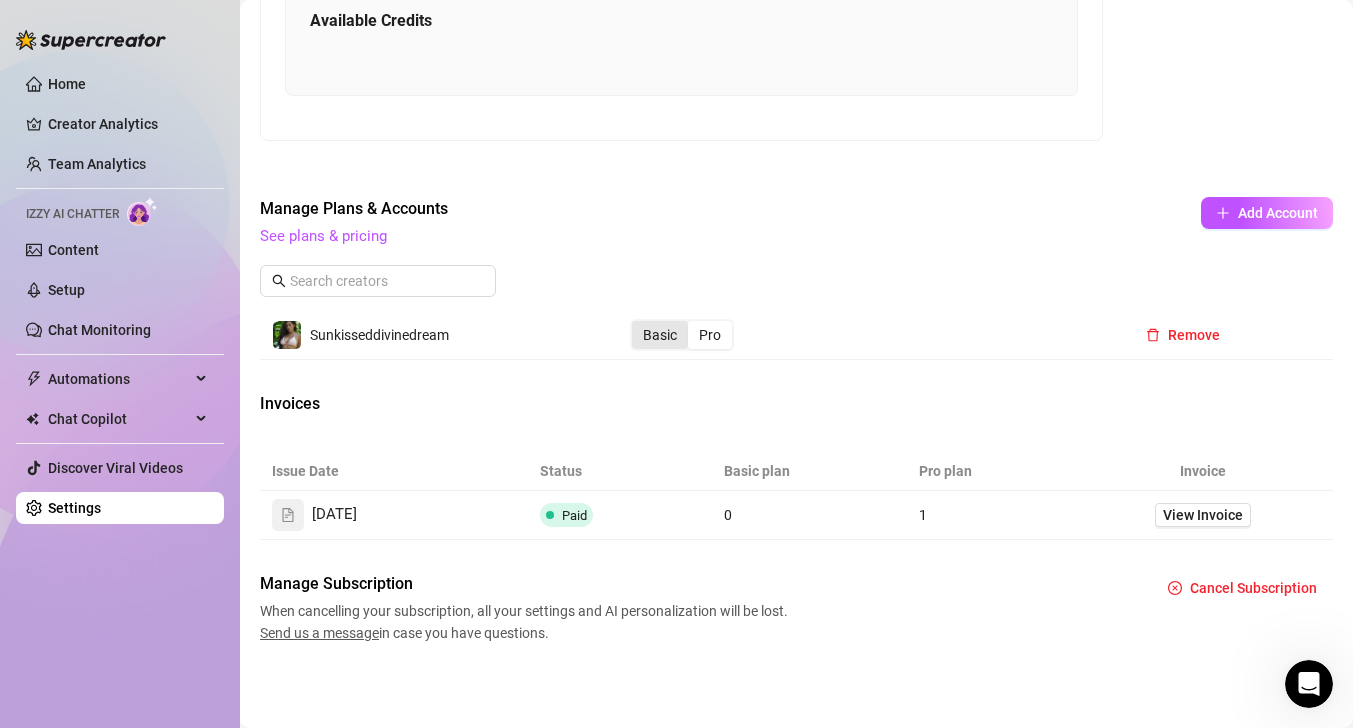 click on "Basic" at bounding box center (660, 335) 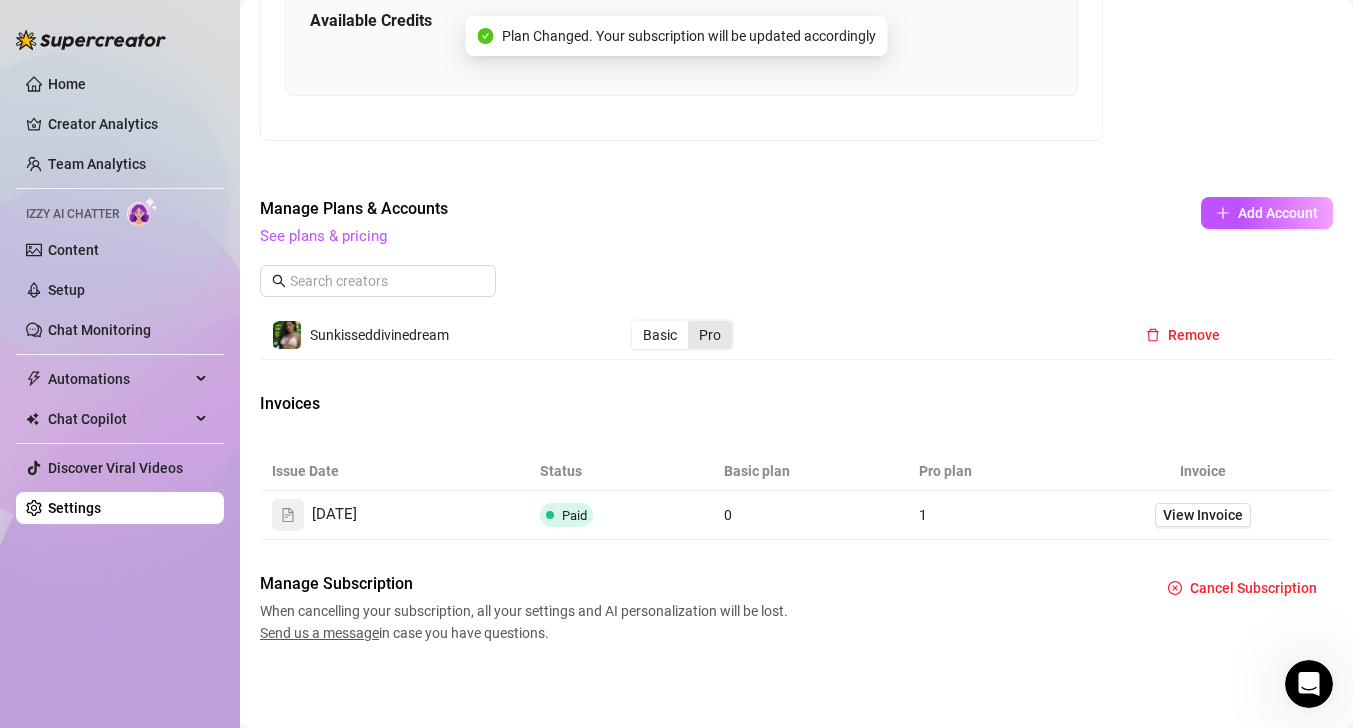 click on "Pro" at bounding box center [710, 335] 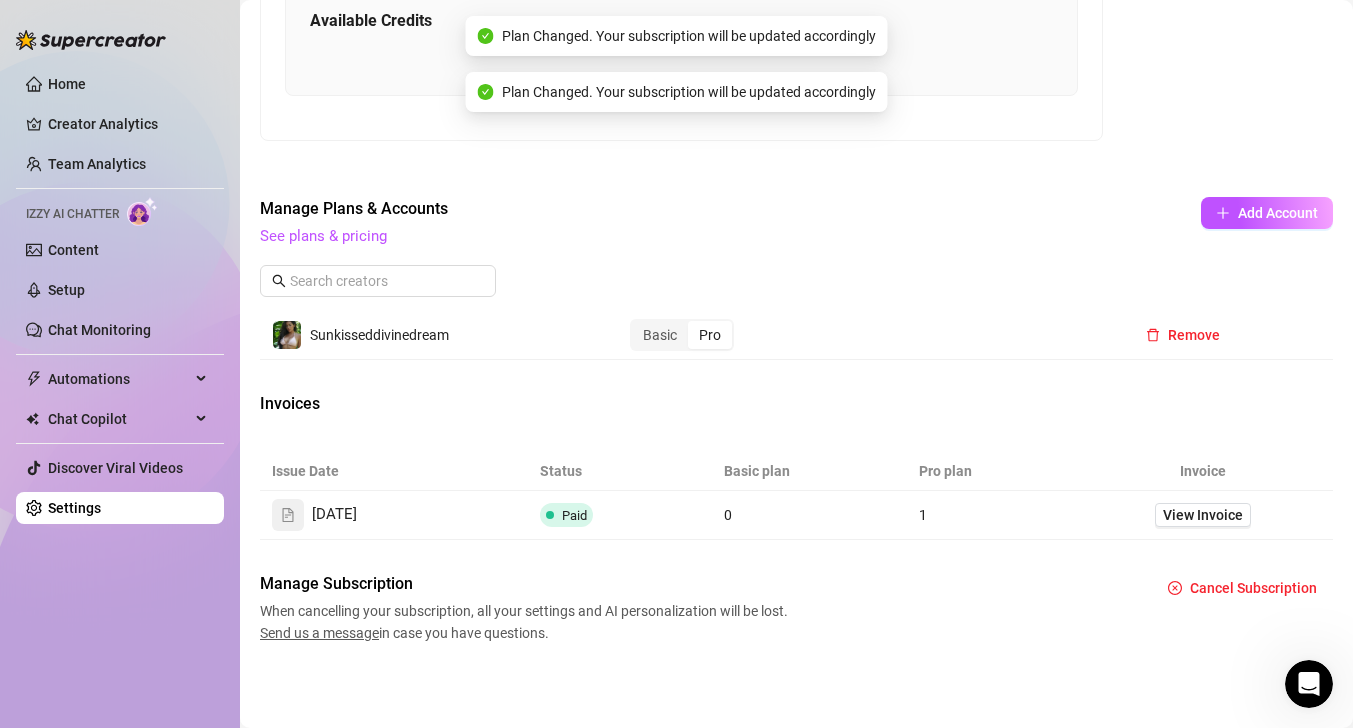 click 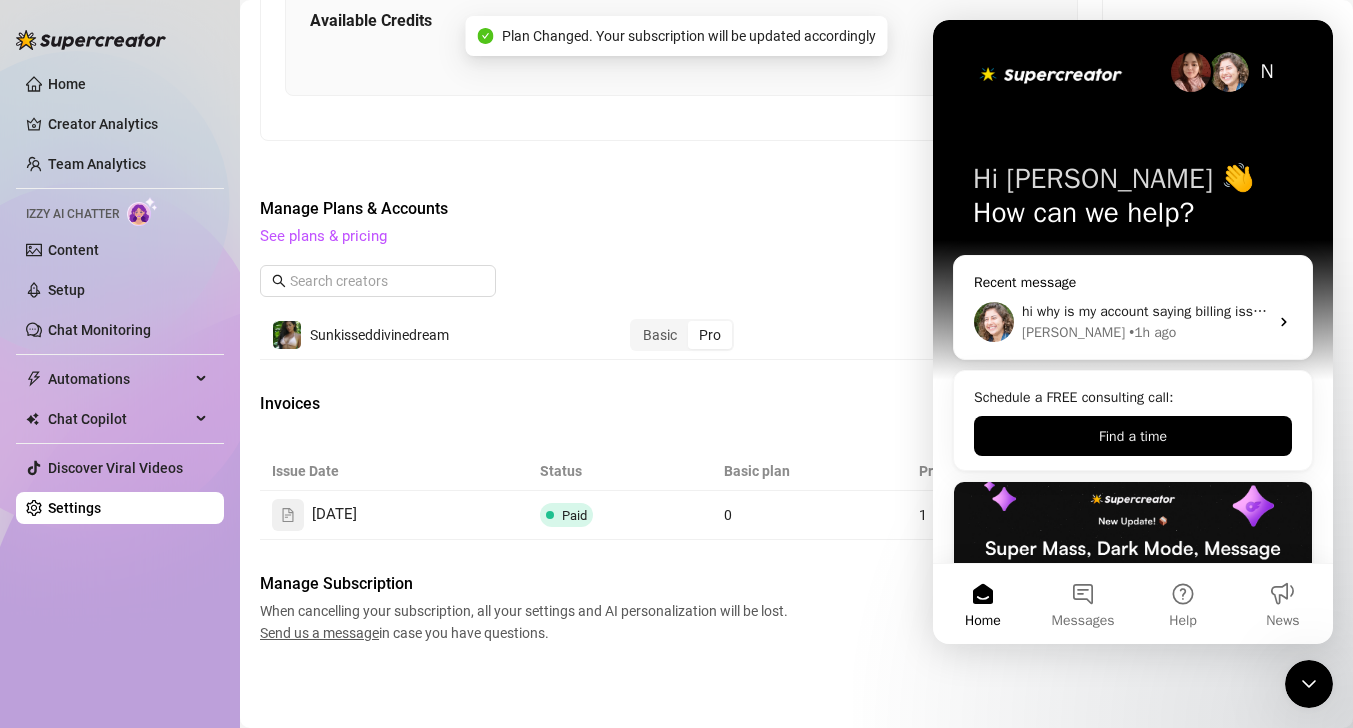click on "hi why is my account saying billing issue" at bounding box center [1145, 311] 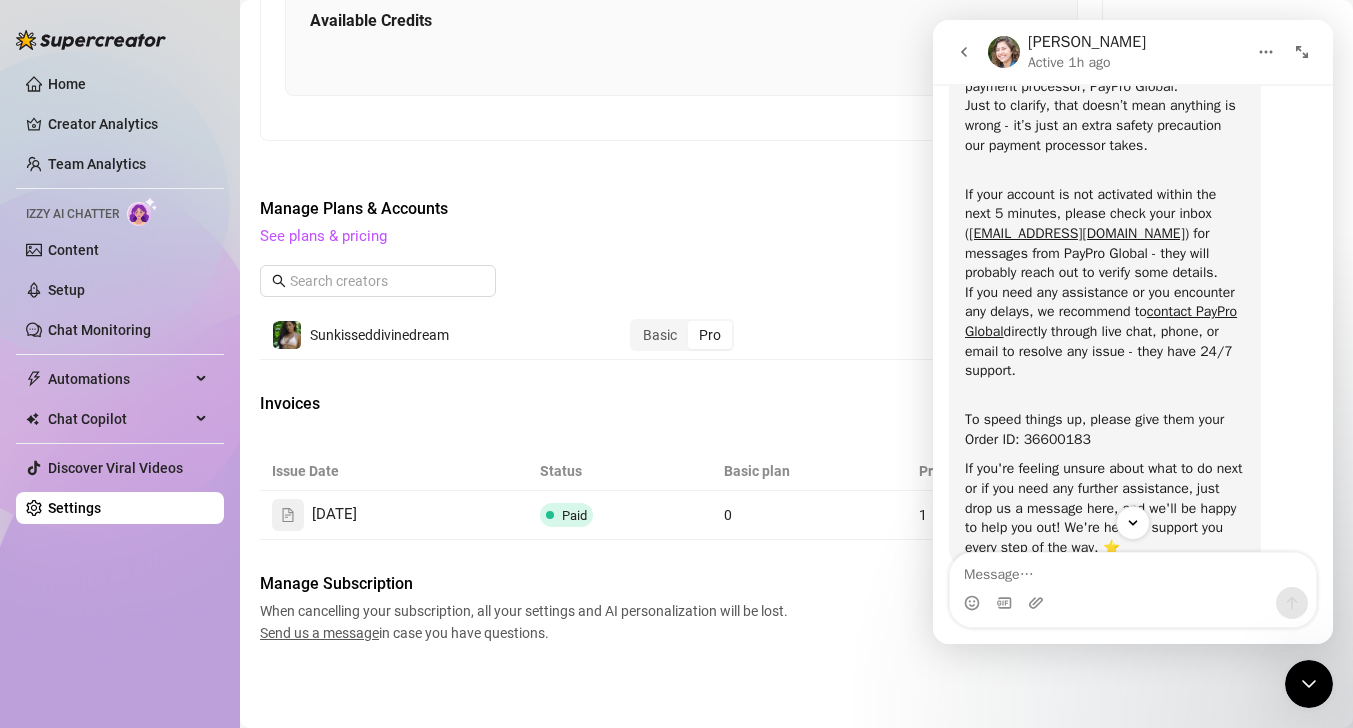 scroll, scrollTop: 359, scrollLeft: 0, axis: vertical 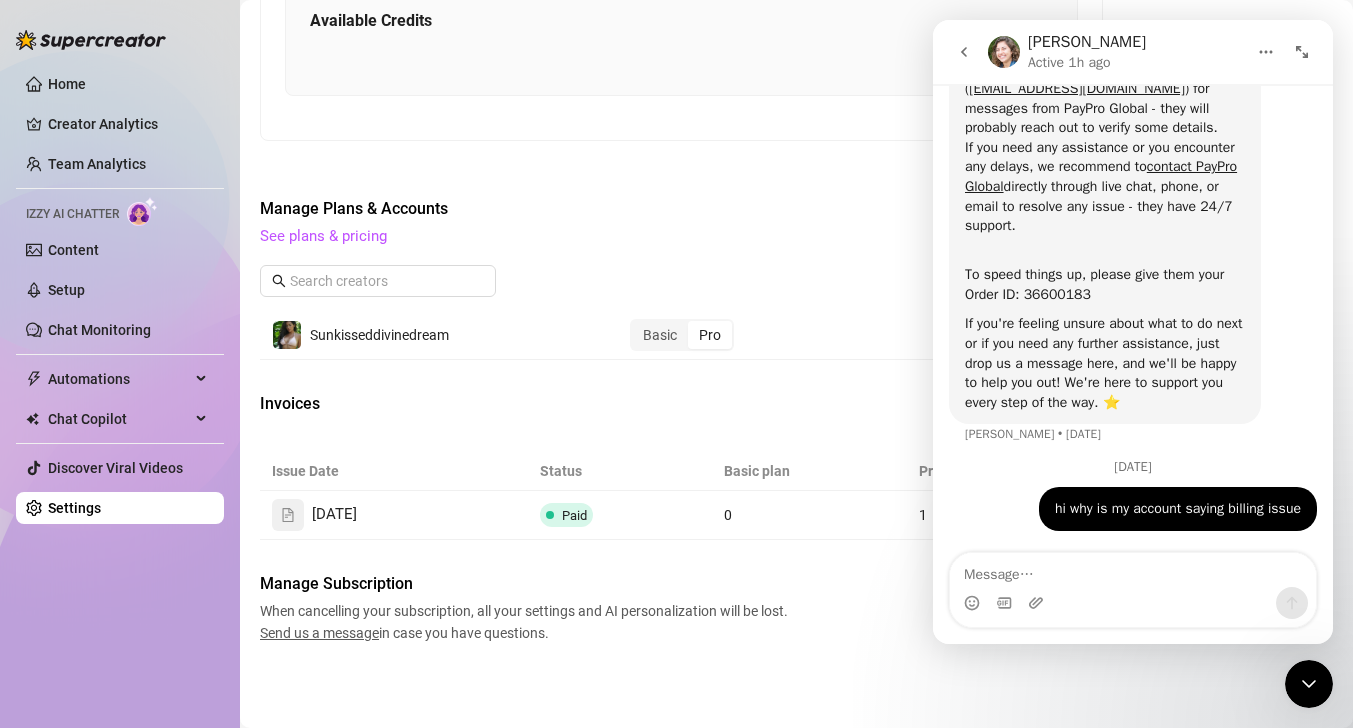 drag, startPoint x: 972, startPoint y: 49, endPoint x: 1847, endPoint y: 460, distance: 966.7192 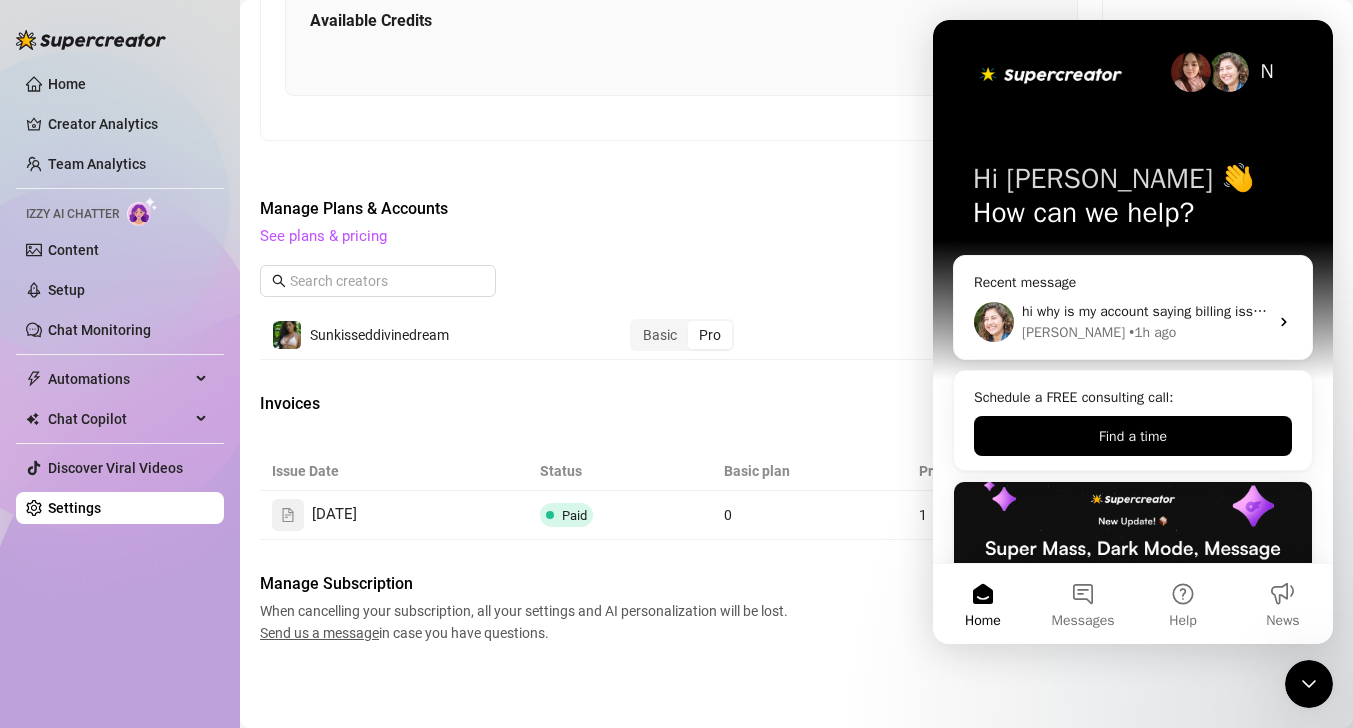 scroll, scrollTop: 0, scrollLeft: 0, axis: both 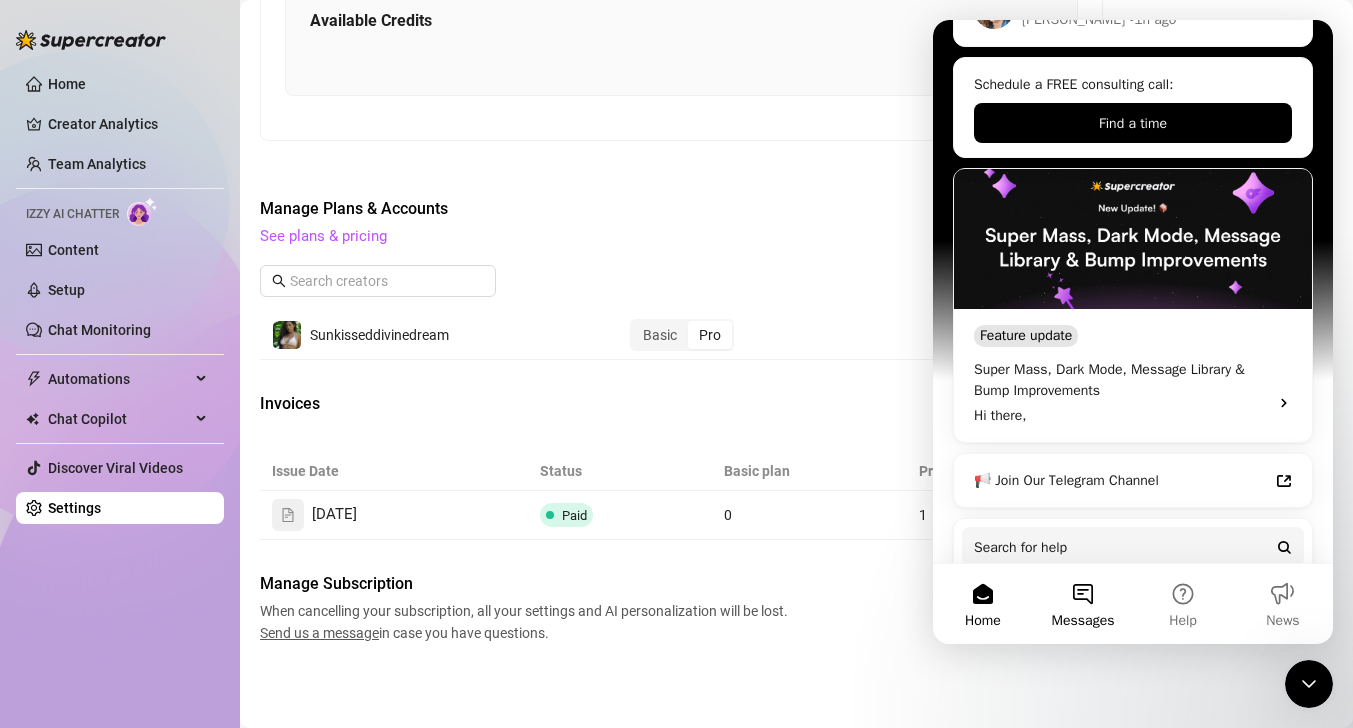 click on "Messages" at bounding box center [1083, 604] 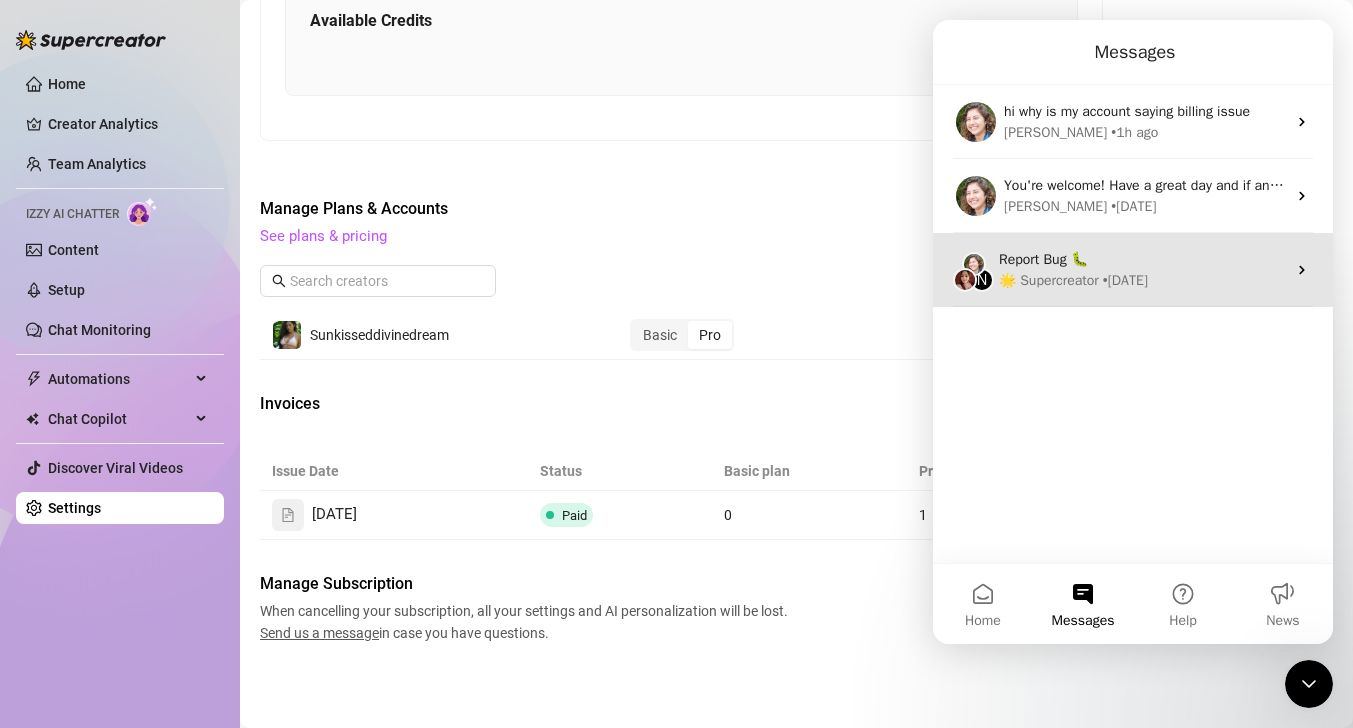 click on "Report Bug 🐛" at bounding box center (1142, 259) 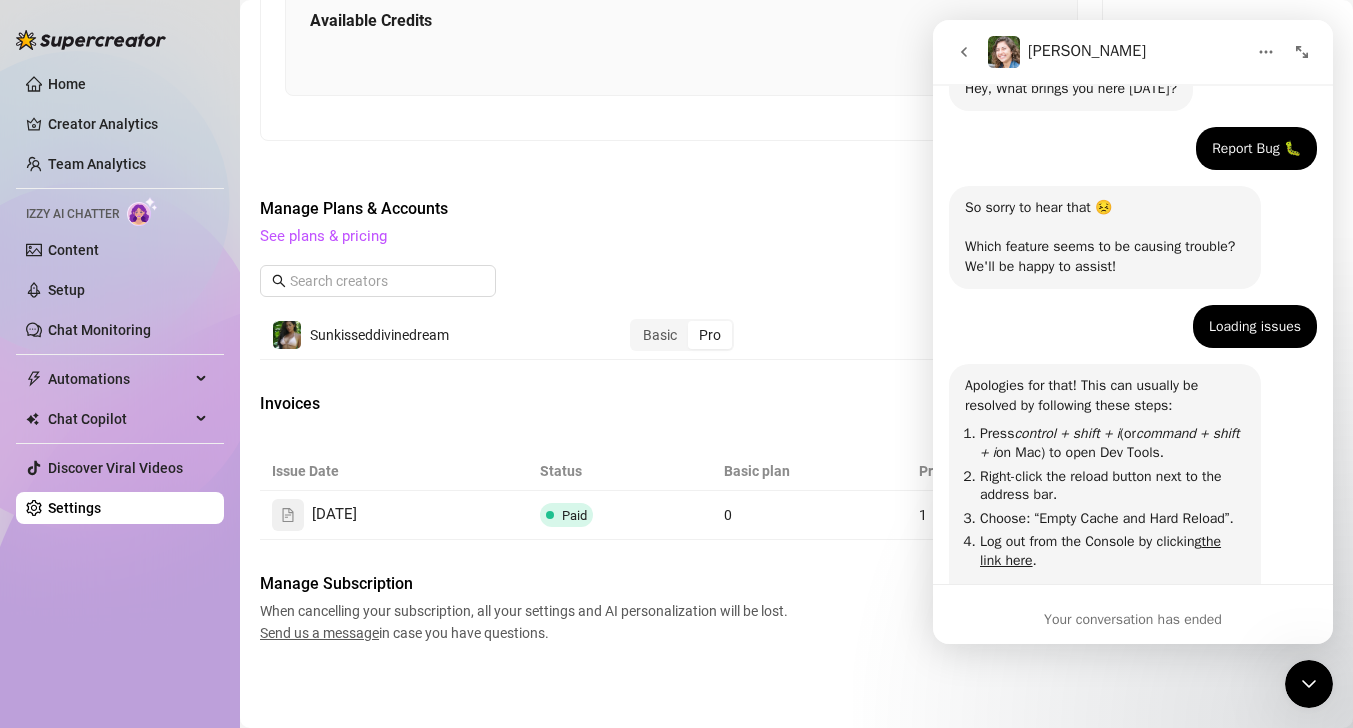 scroll, scrollTop: 167, scrollLeft: 0, axis: vertical 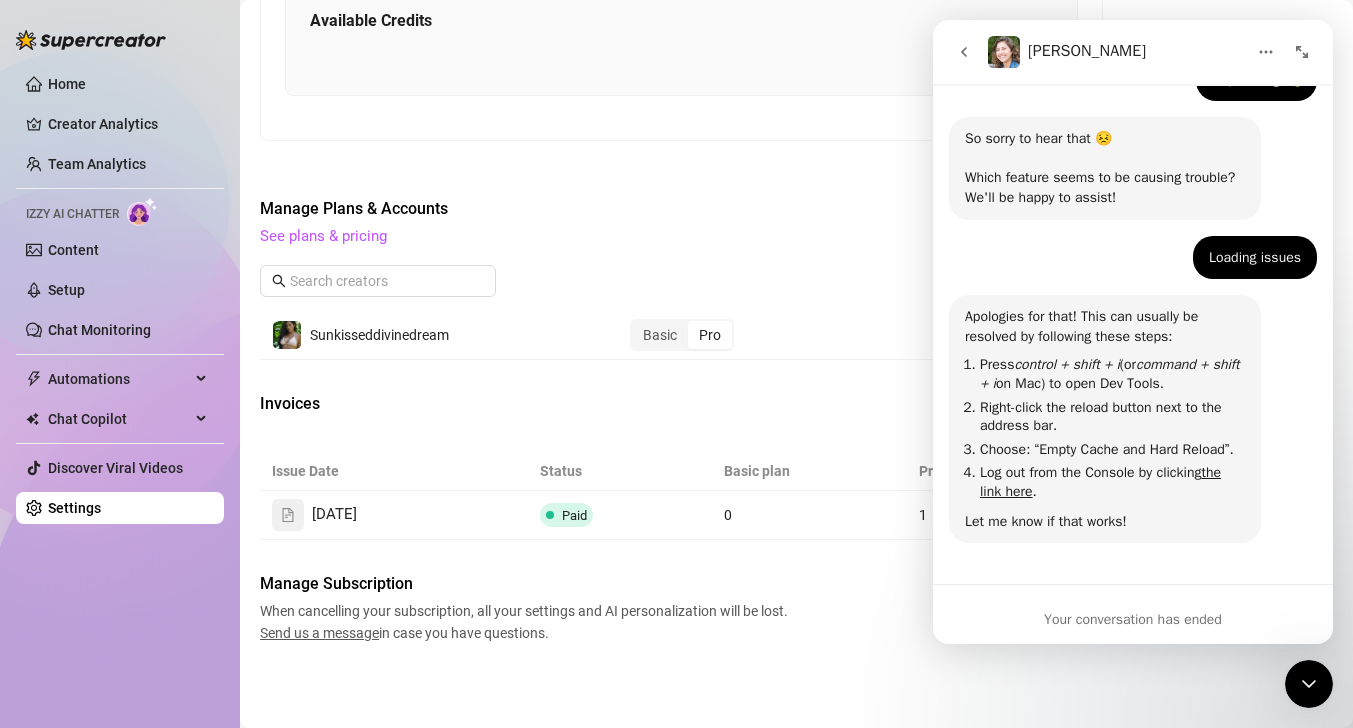 click at bounding box center (1266, 52) 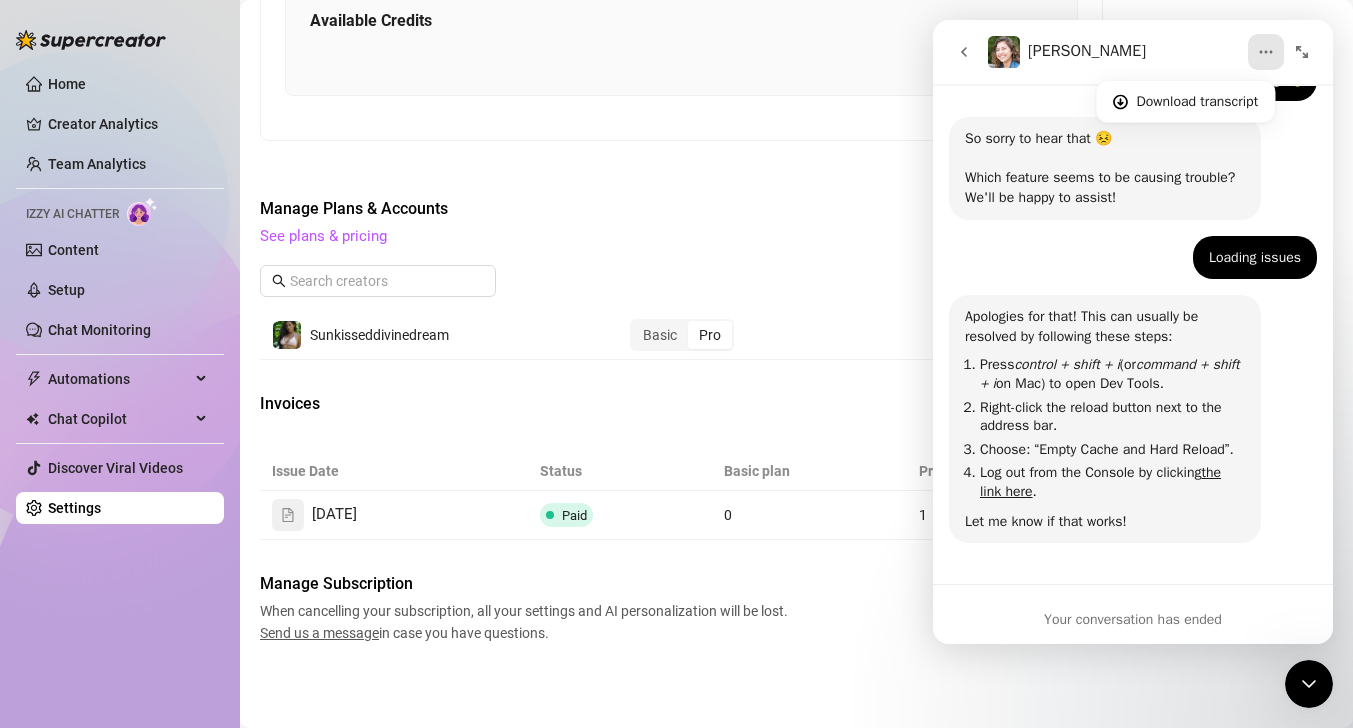 click at bounding box center [1309, 684] 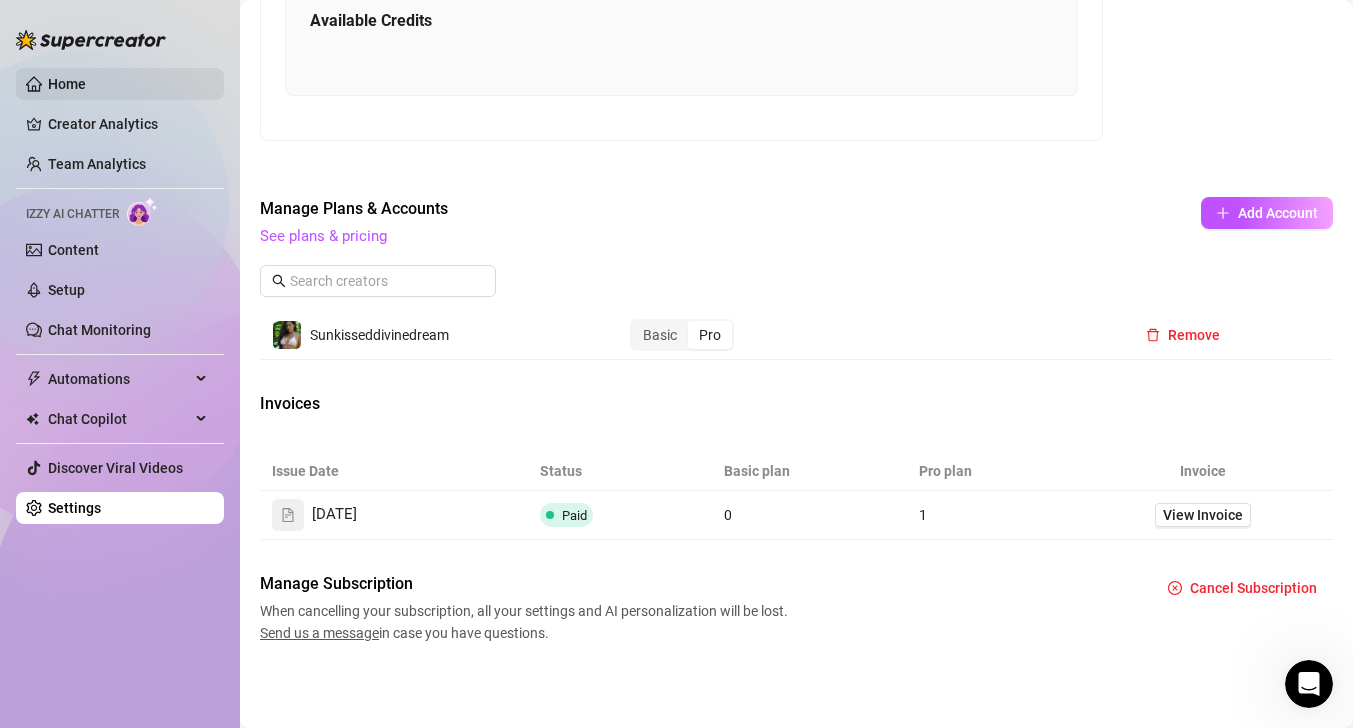 click on "Home" at bounding box center (67, 84) 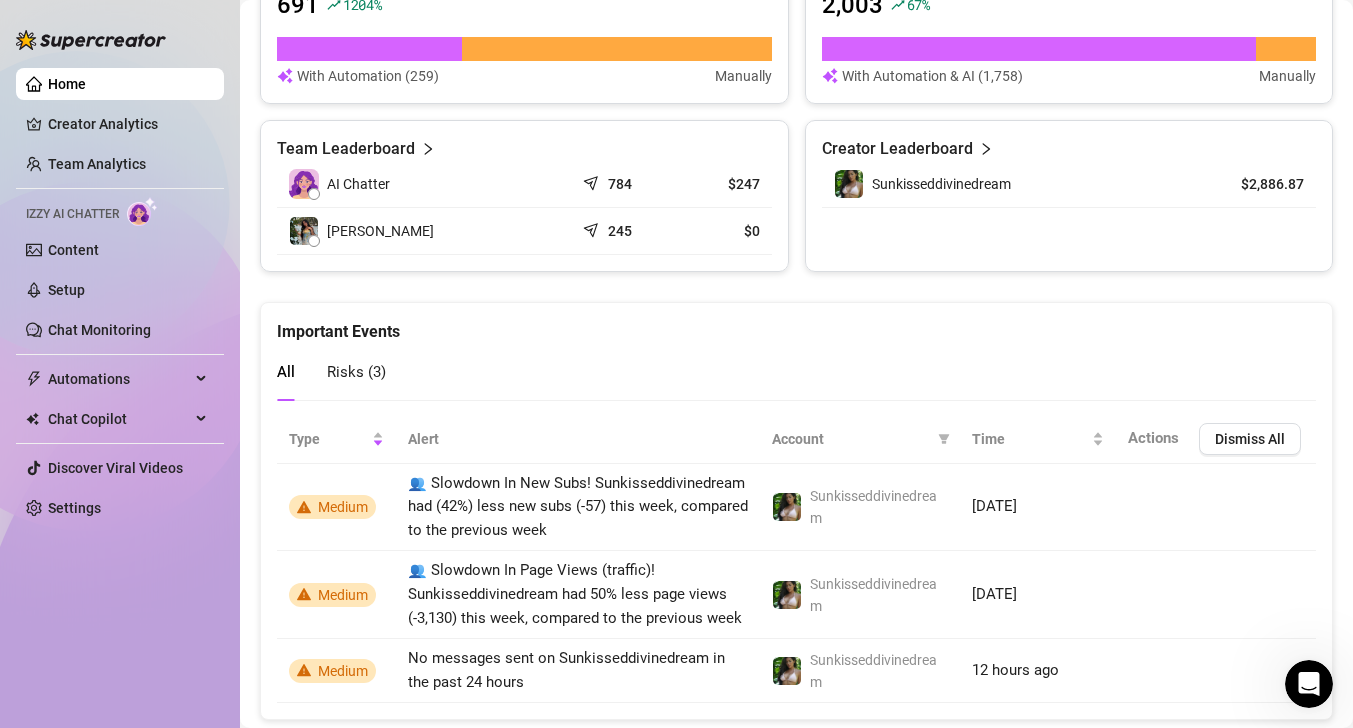 scroll, scrollTop: 954, scrollLeft: 0, axis: vertical 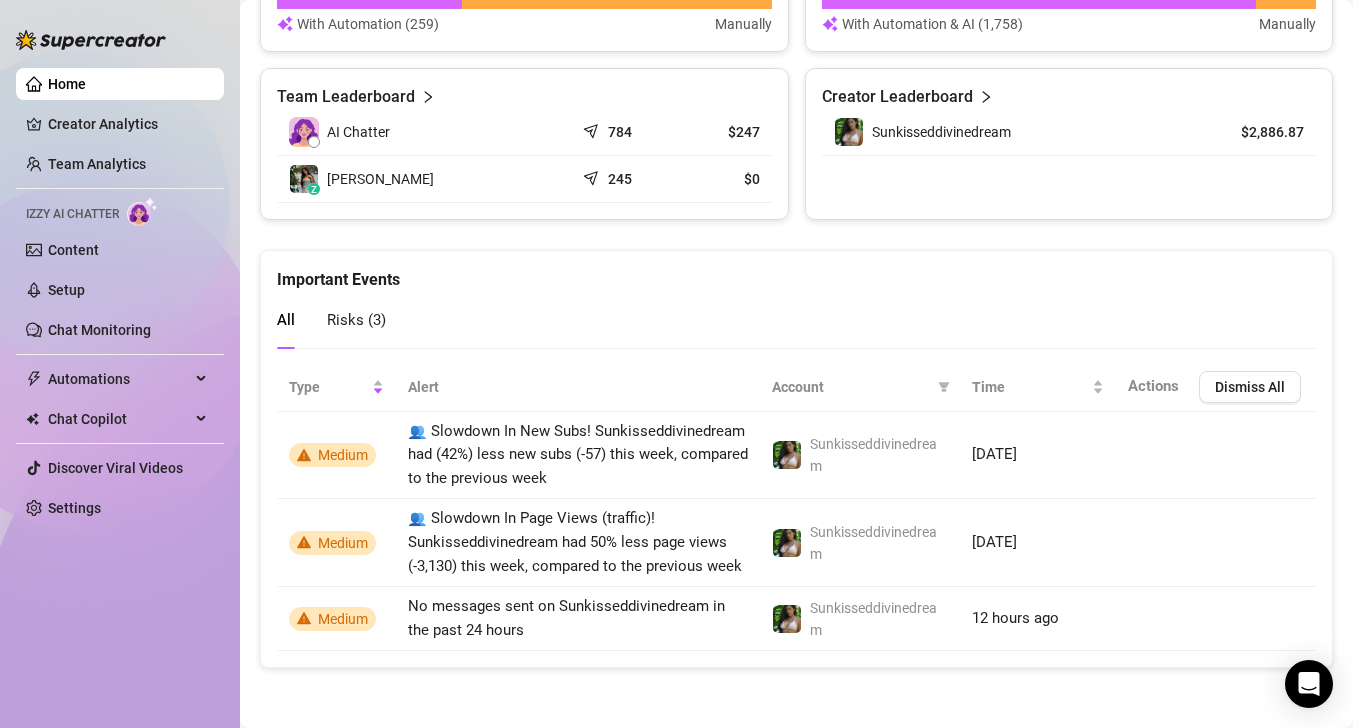 click on "Risks ( 3 )" at bounding box center (356, 320) 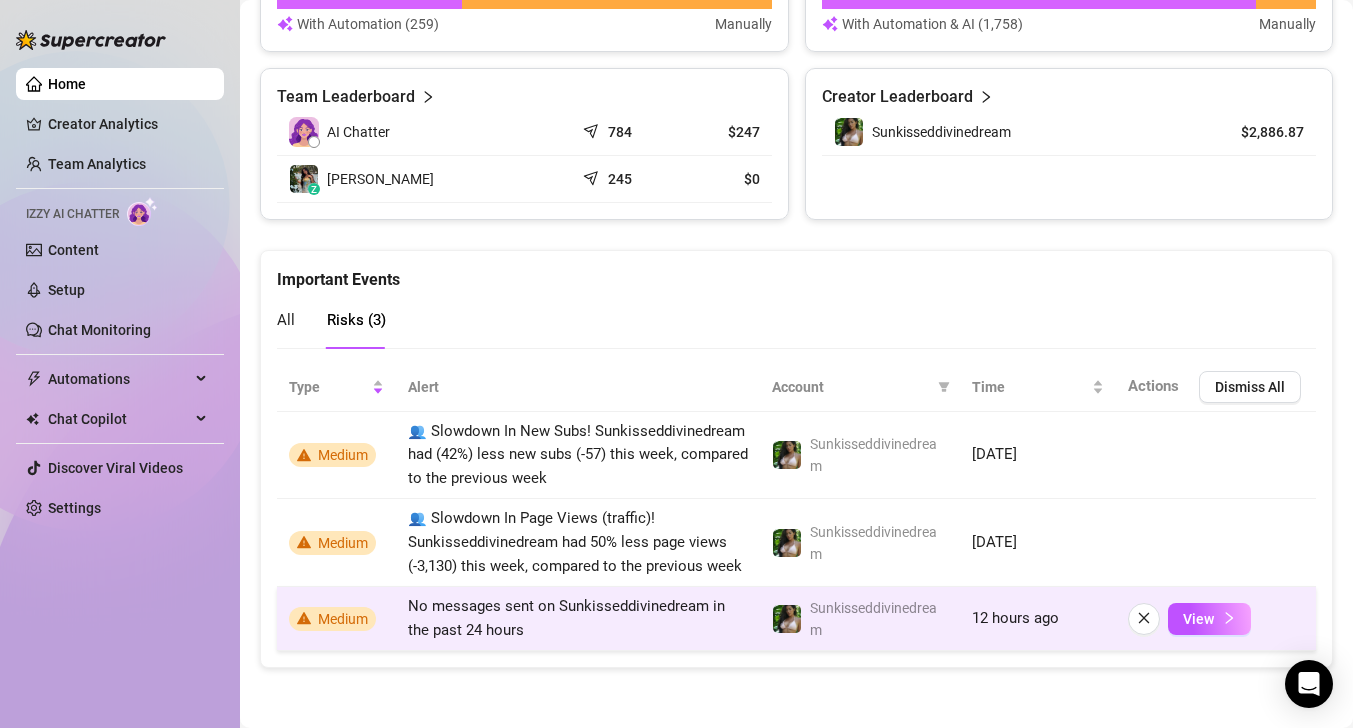 click on "No messages sent on Sunkisseddivinedream in the past 24 hours" at bounding box center (566, 618) 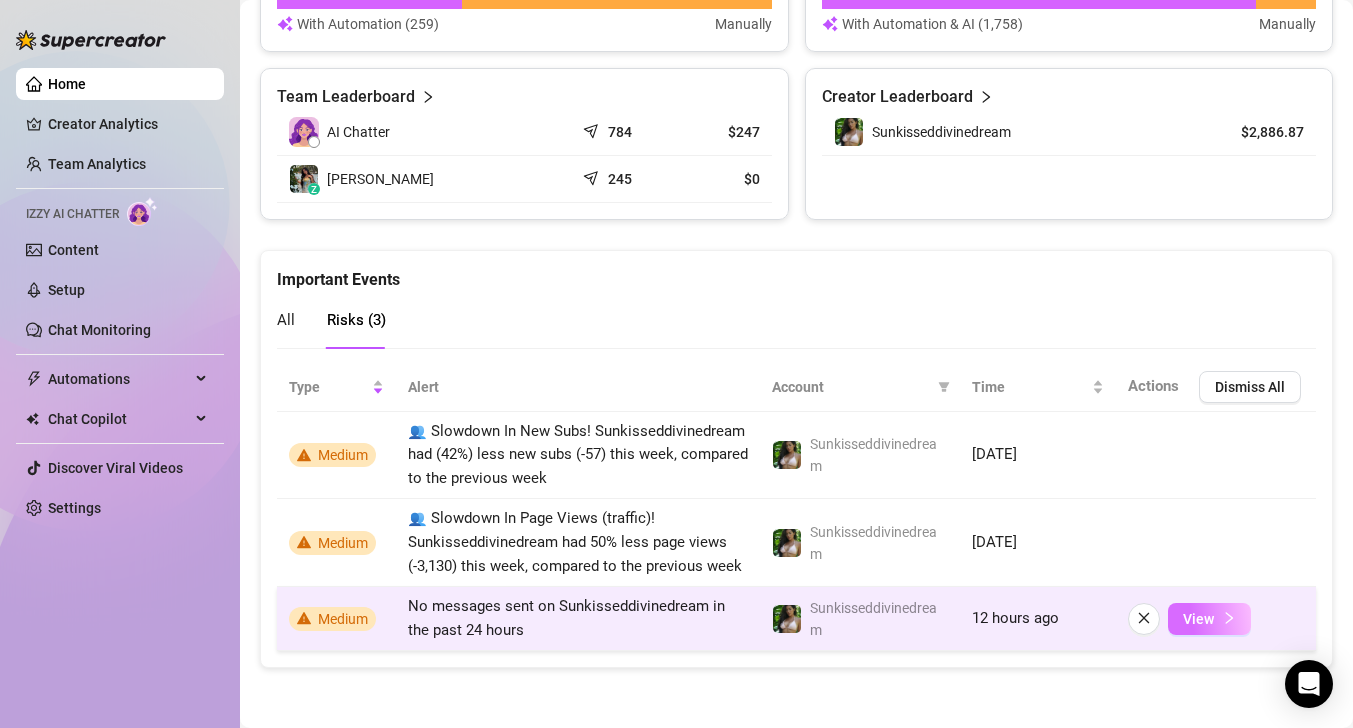 click on "View" at bounding box center [1198, 619] 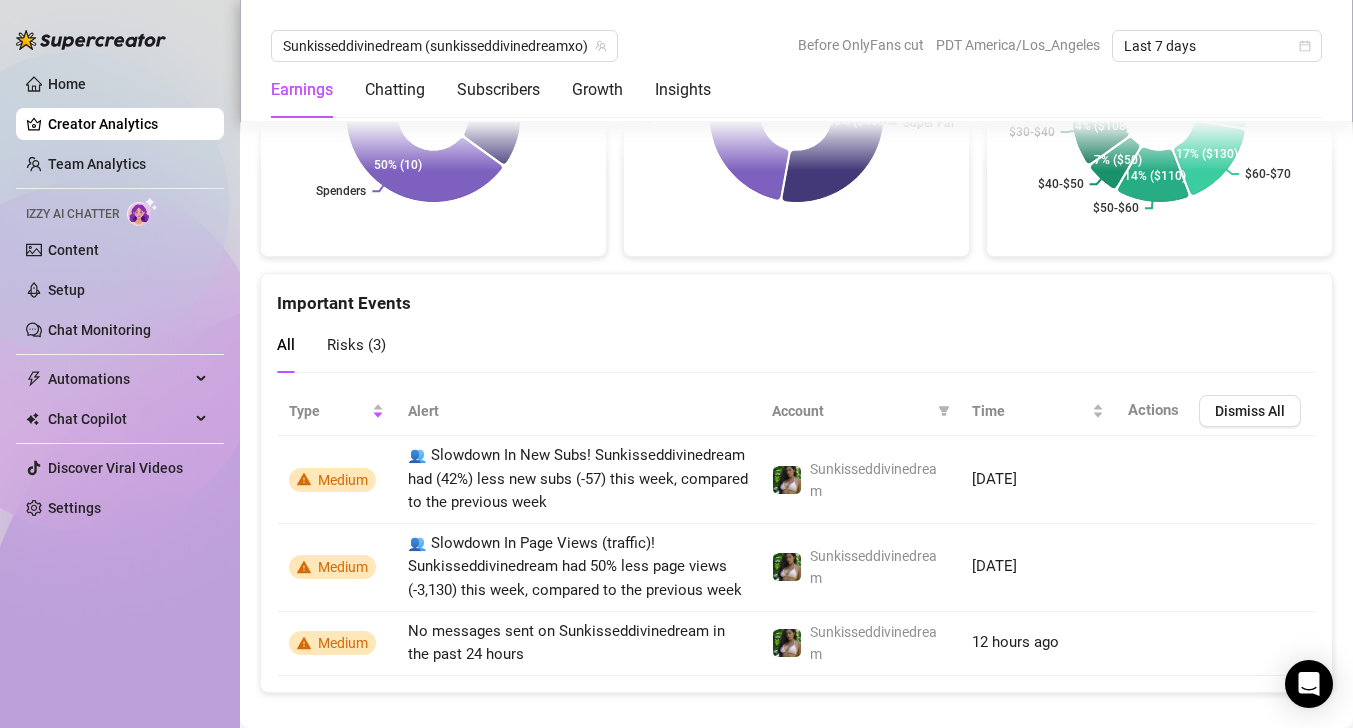 scroll, scrollTop: 3763, scrollLeft: 0, axis: vertical 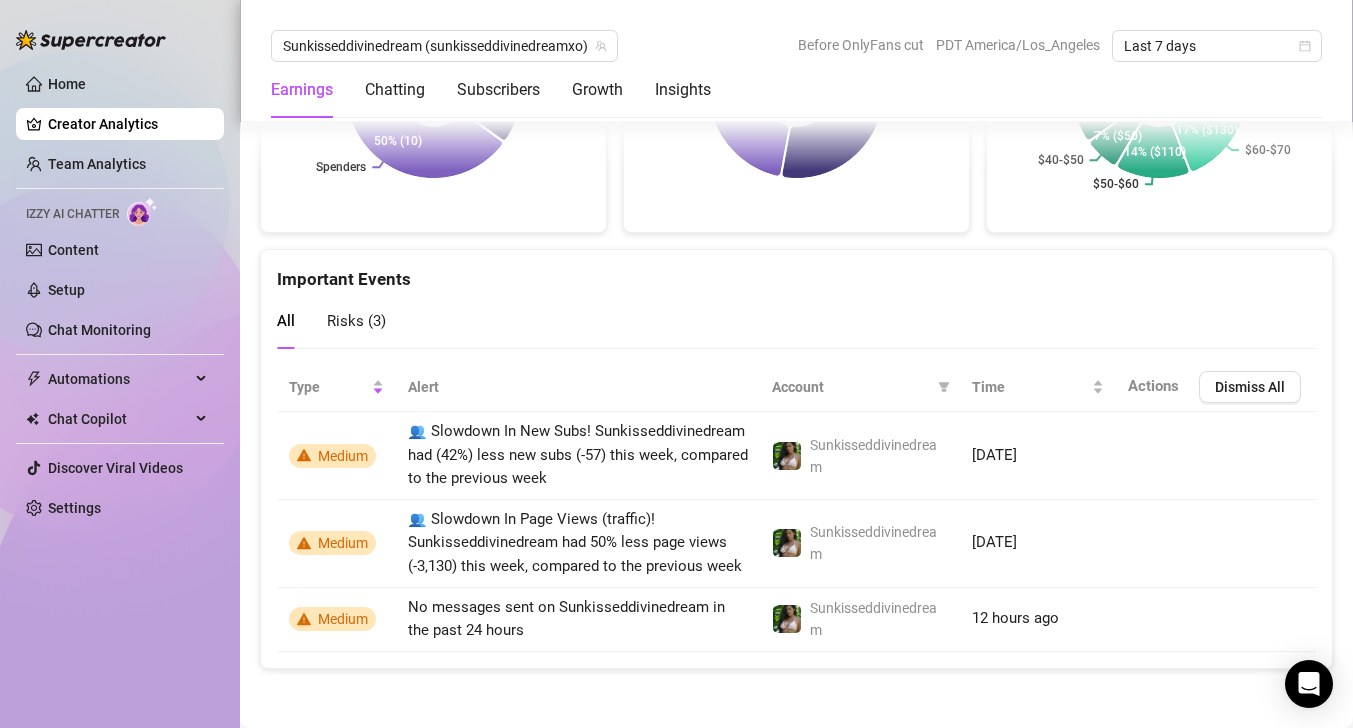 click on "Actions" at bounding box center (1153, 386) 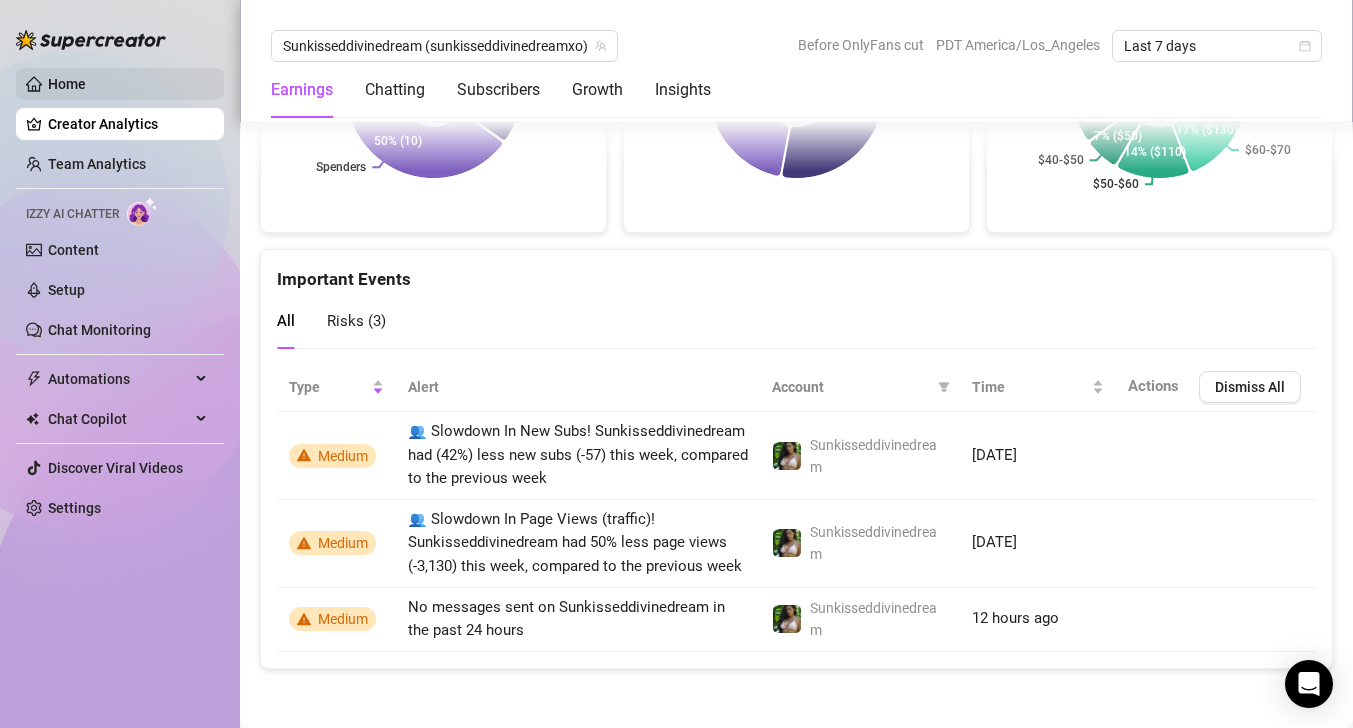 click on "Home" at bounding box center [67, 84] 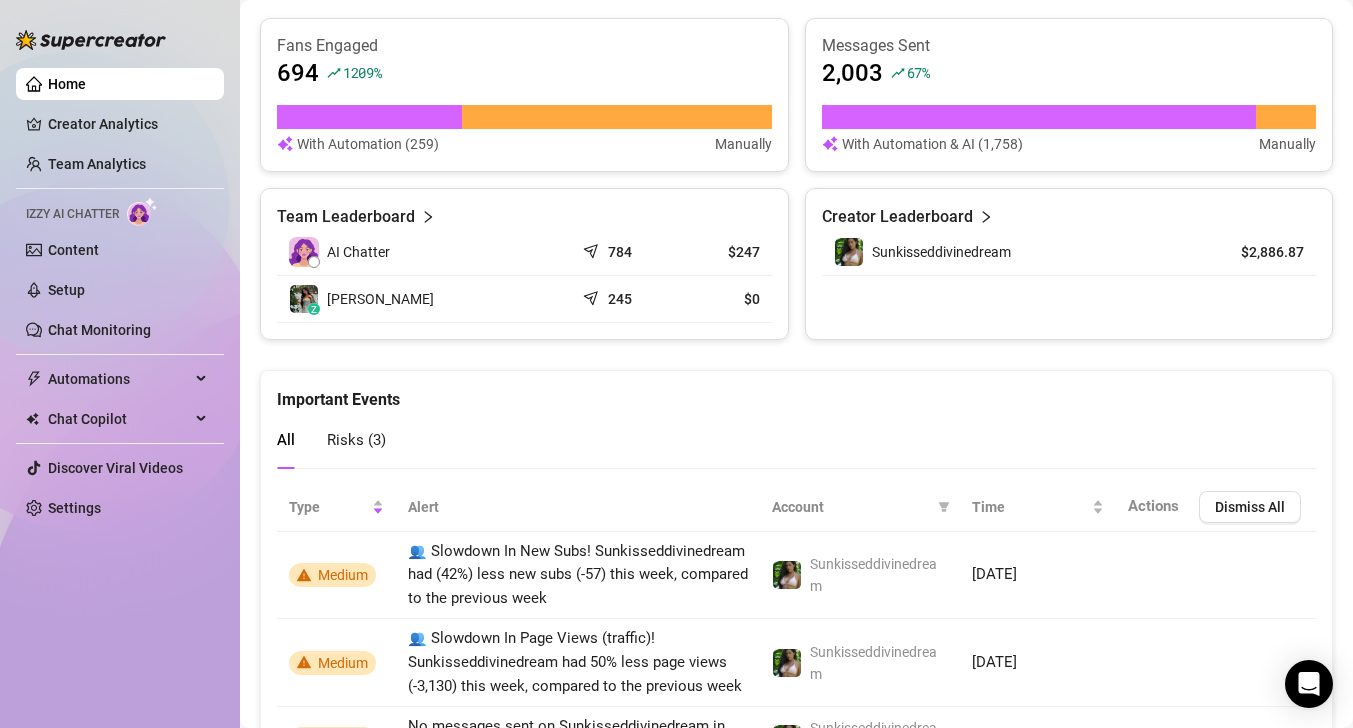 scroll, scrollTop: 954, scrollLeft: 0, axis: vertical 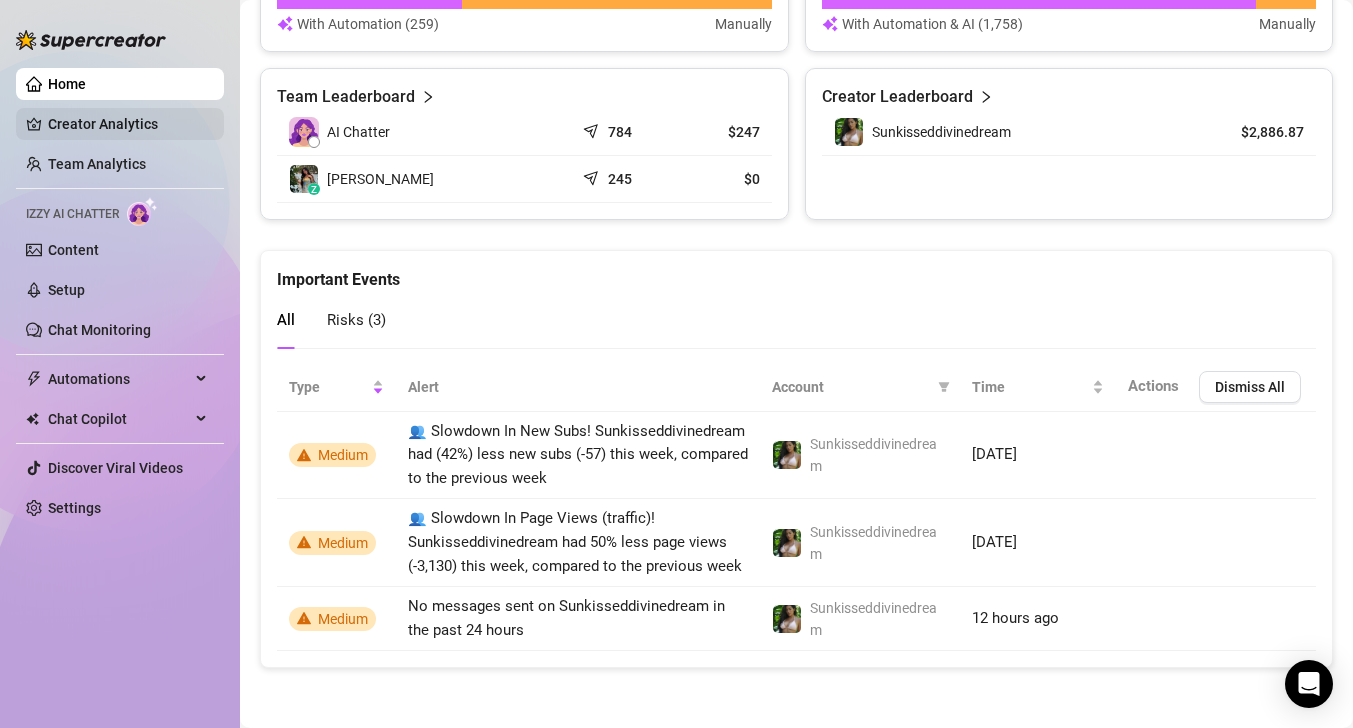 click on "Creator Analytics" at bounding box center [128, 124] 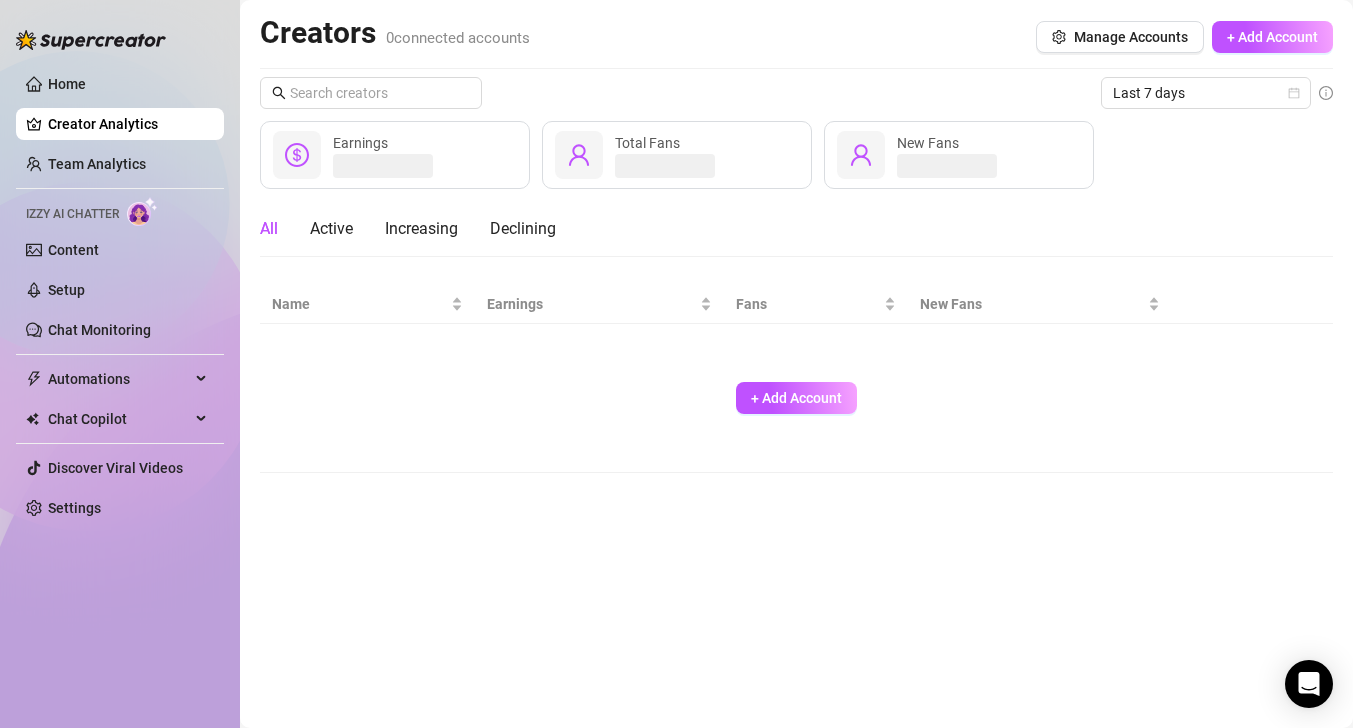 scroll, scrollTop: 0, scrollLeft: 0, axis: both 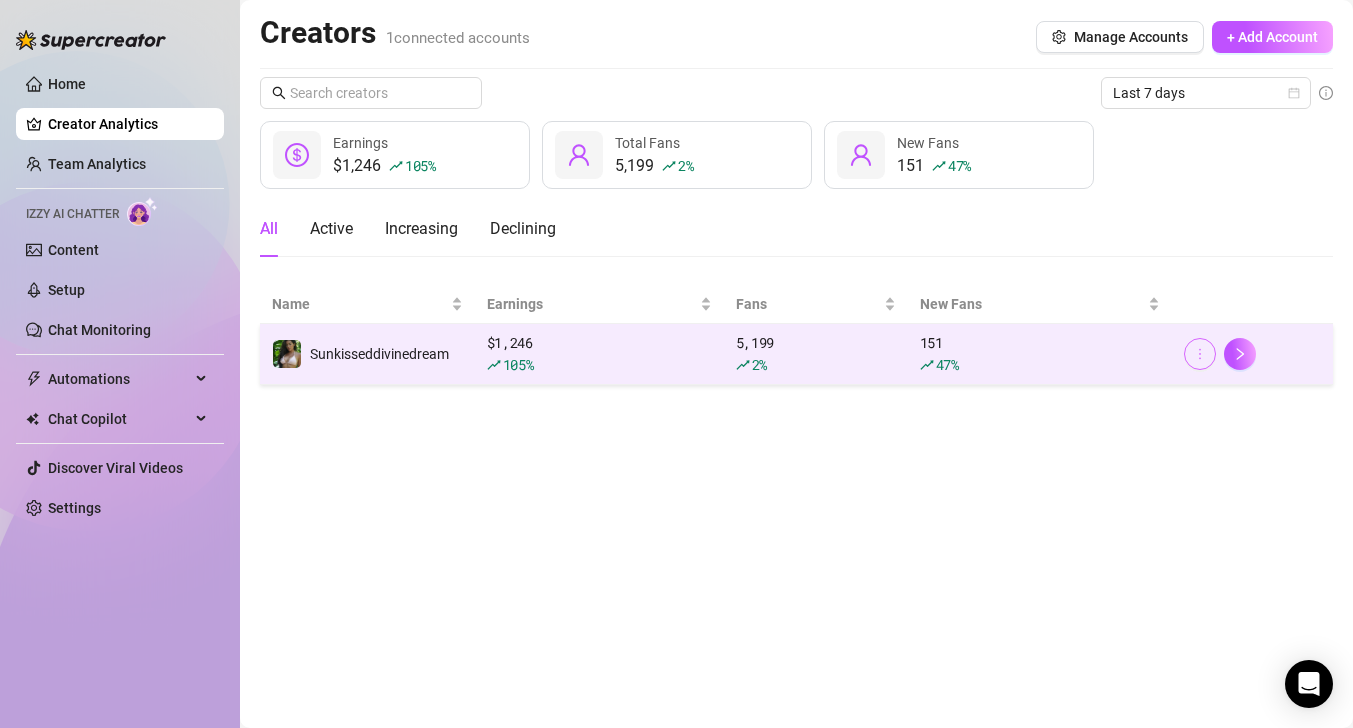 click 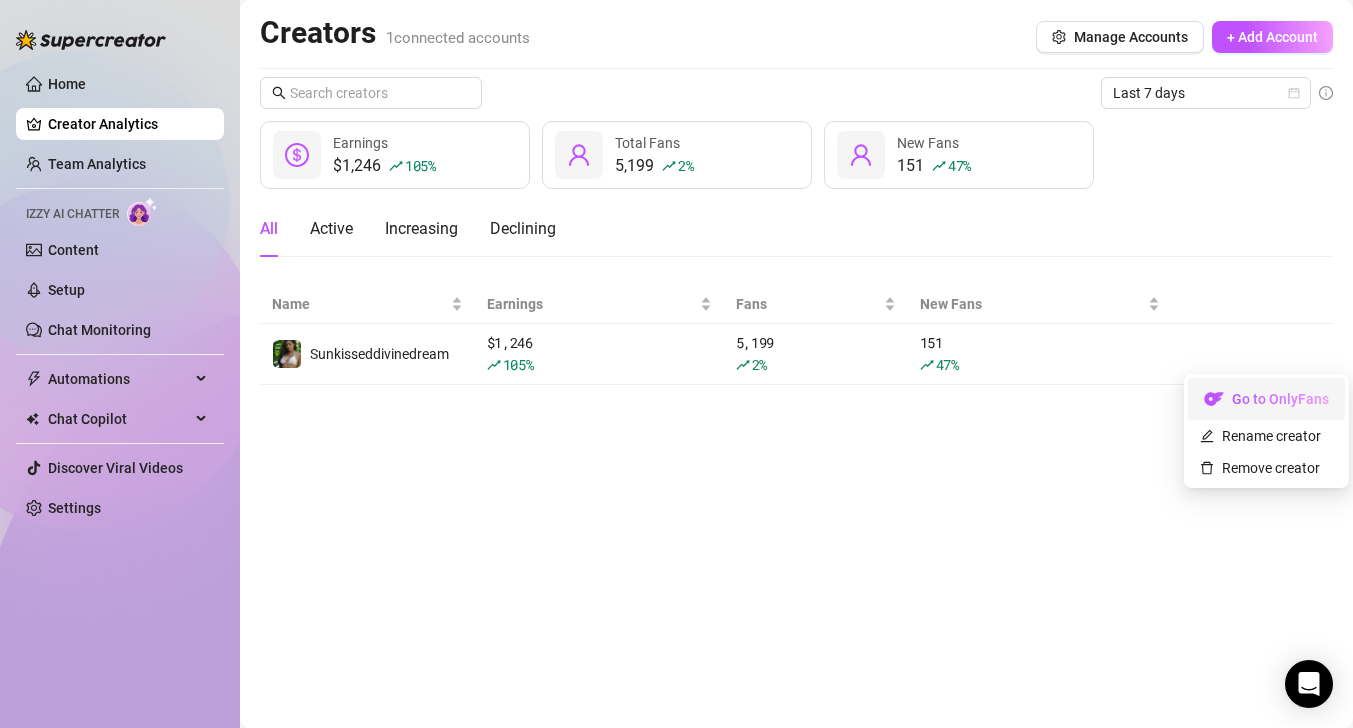 click on "Go to OnlyFans" at bounding box center [1266, 404] 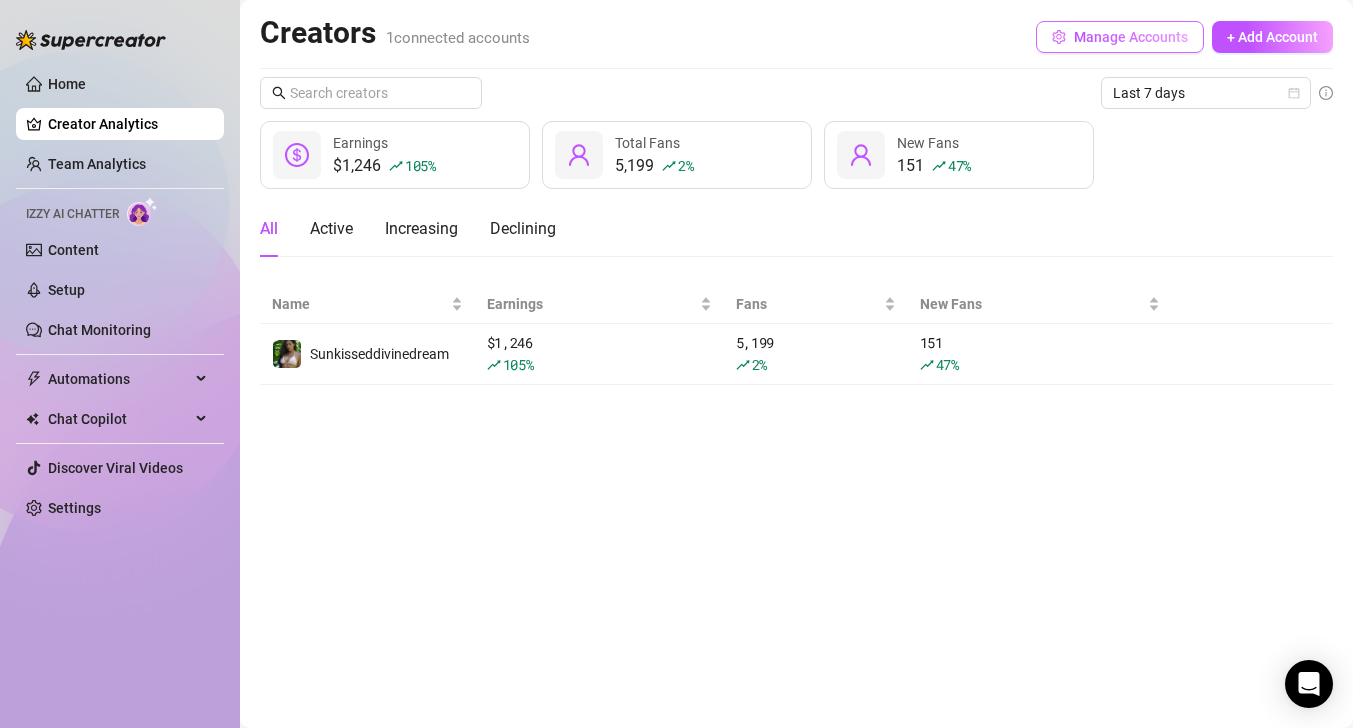 click on "Manage Accounts" at bounding box center (1131, 37) 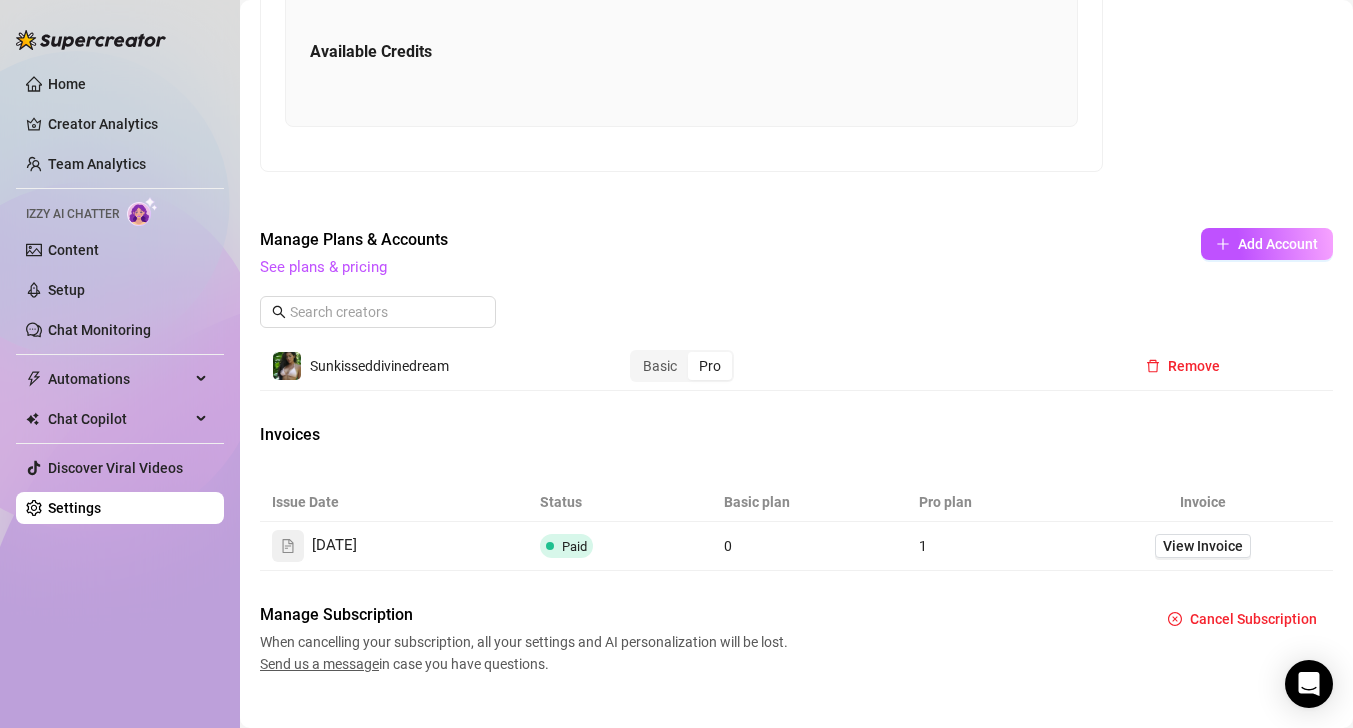 scroll, scrollTop: 804, scrollLeft: 0, axis: vertical 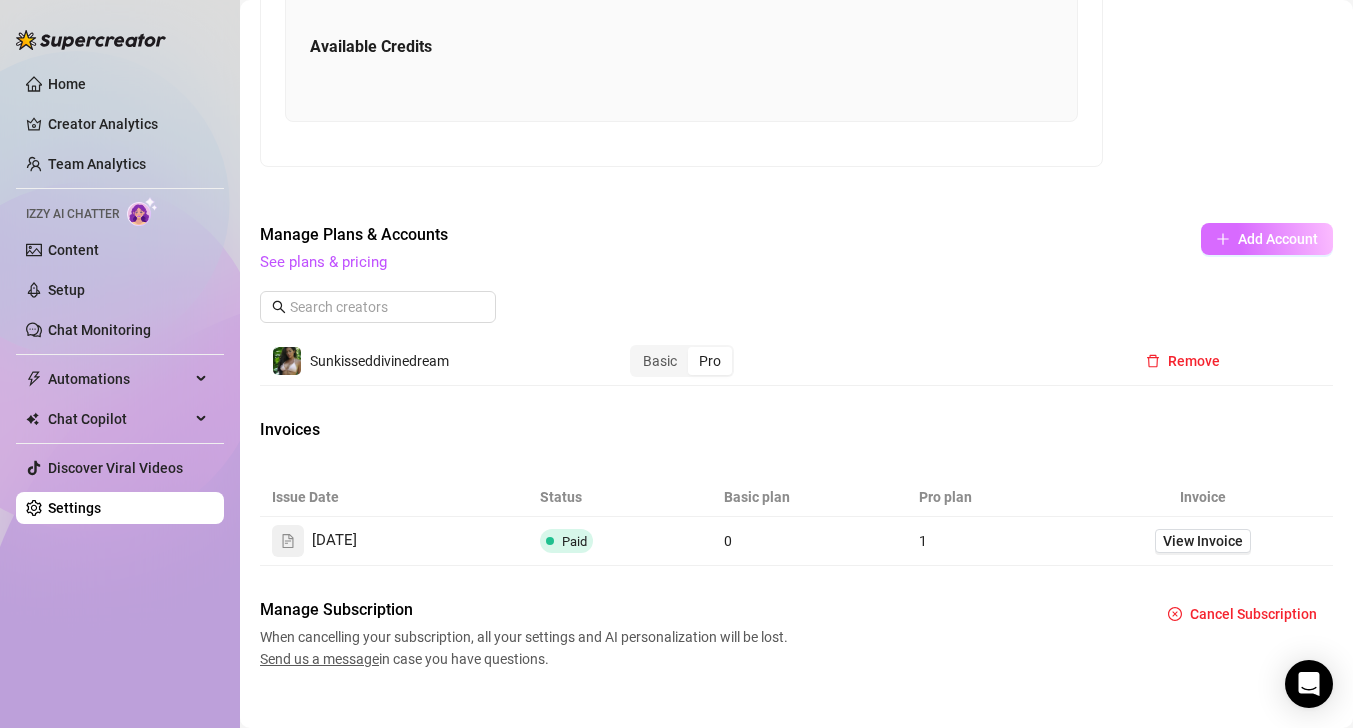 click on "Add Account" at bounding box center [1278, 239] 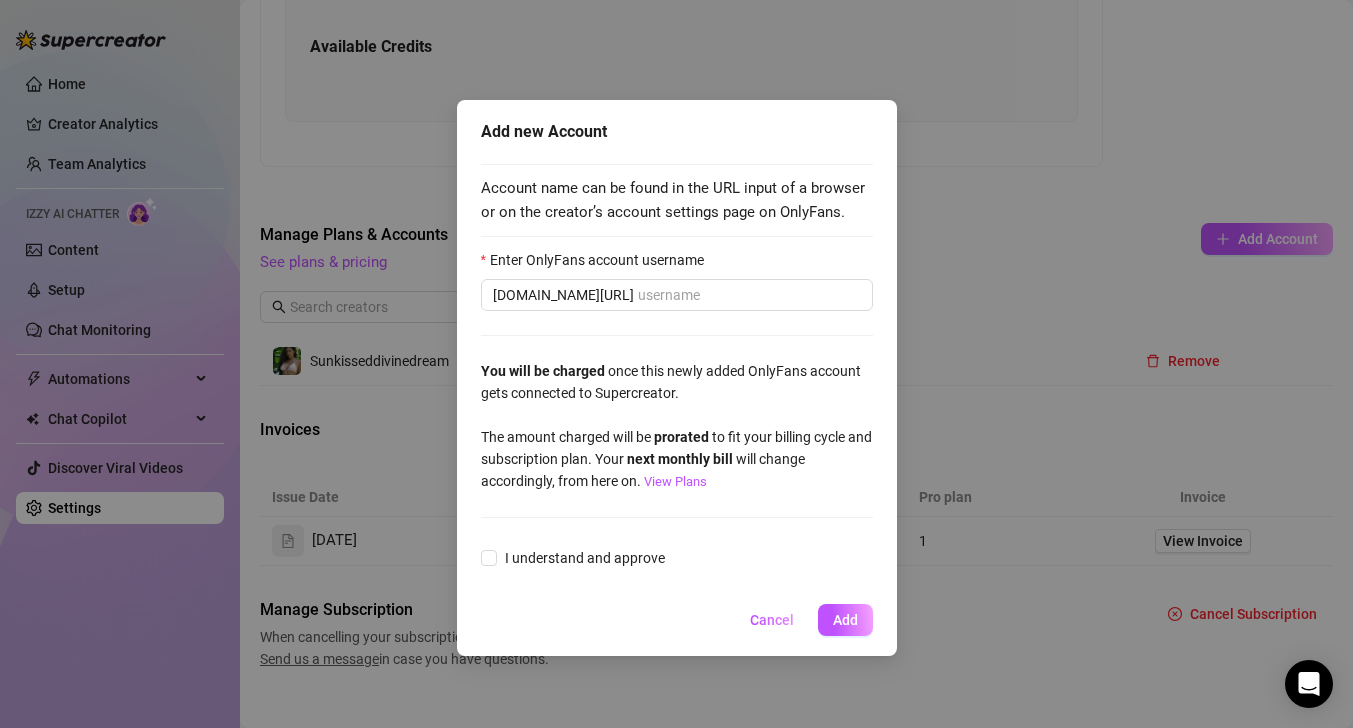 click on "Add new Account Account name can be found in the URL input of a browser or on the creator’s account settings page on OnlyFans. Enter OnlyFans account username onlyfans.com/   You will be charged   once this newly added OnlyFans account gets connected to Supercreator. The amount charged will be   prorated   to fit your billing cycle and subscription plan. Your   next monthly bill   will change accordingly, from here on.   View Plans I understand and approve Cancel Add" at bounding box center (676, 364) 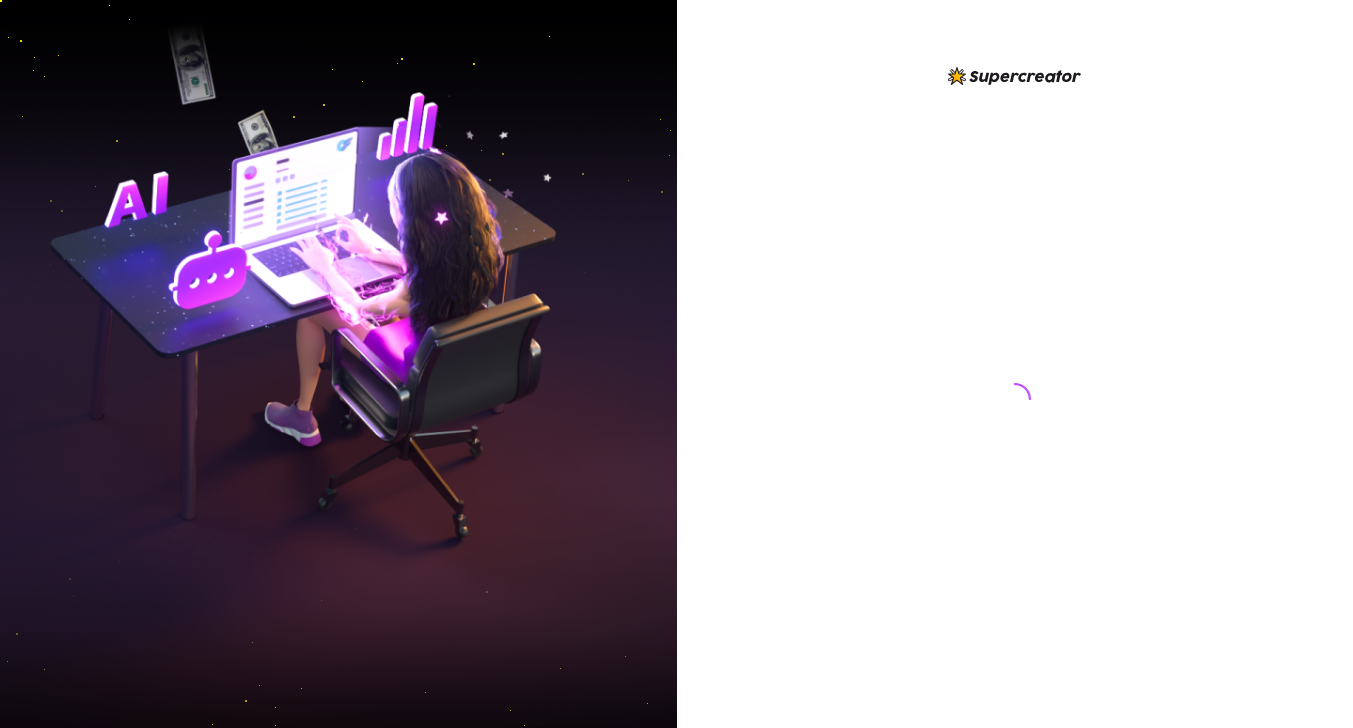 scroll, scrollTop: 0, scrollLeft: 0, axis: both 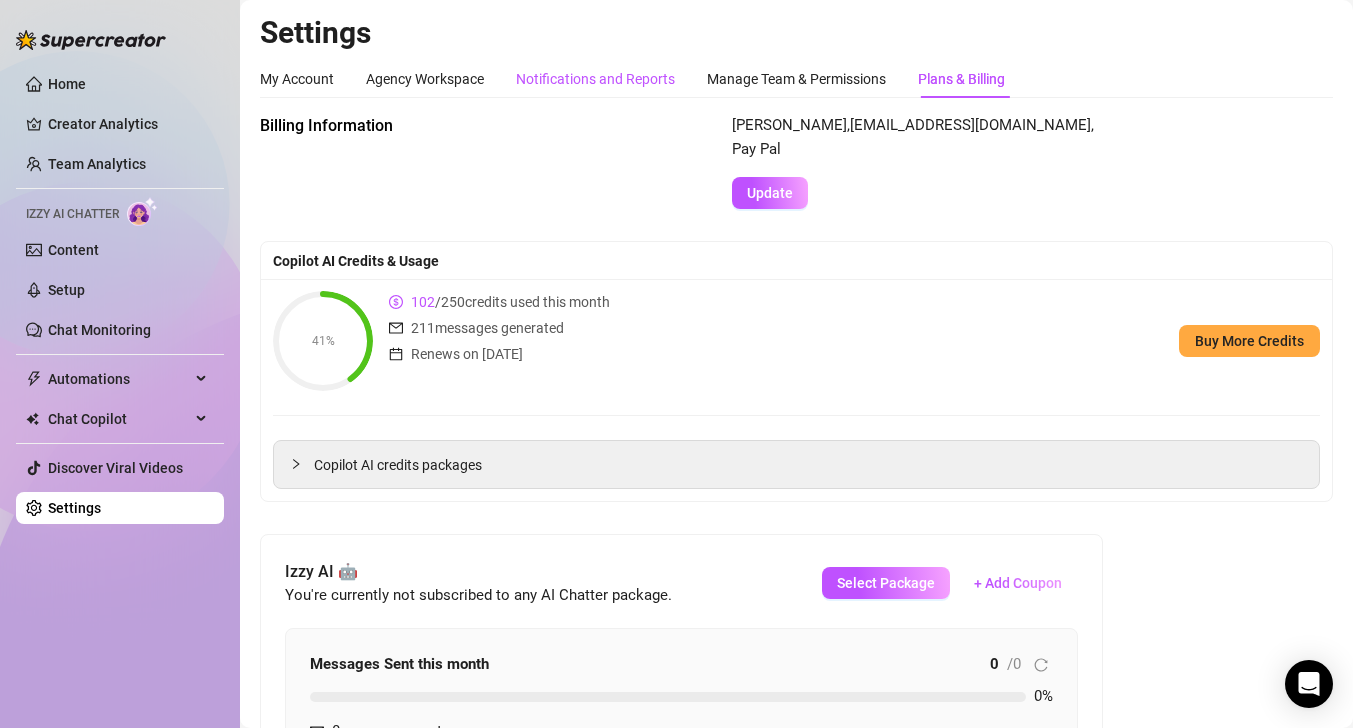 click on "Notifications and Reports" at bounding box center (595, 79) 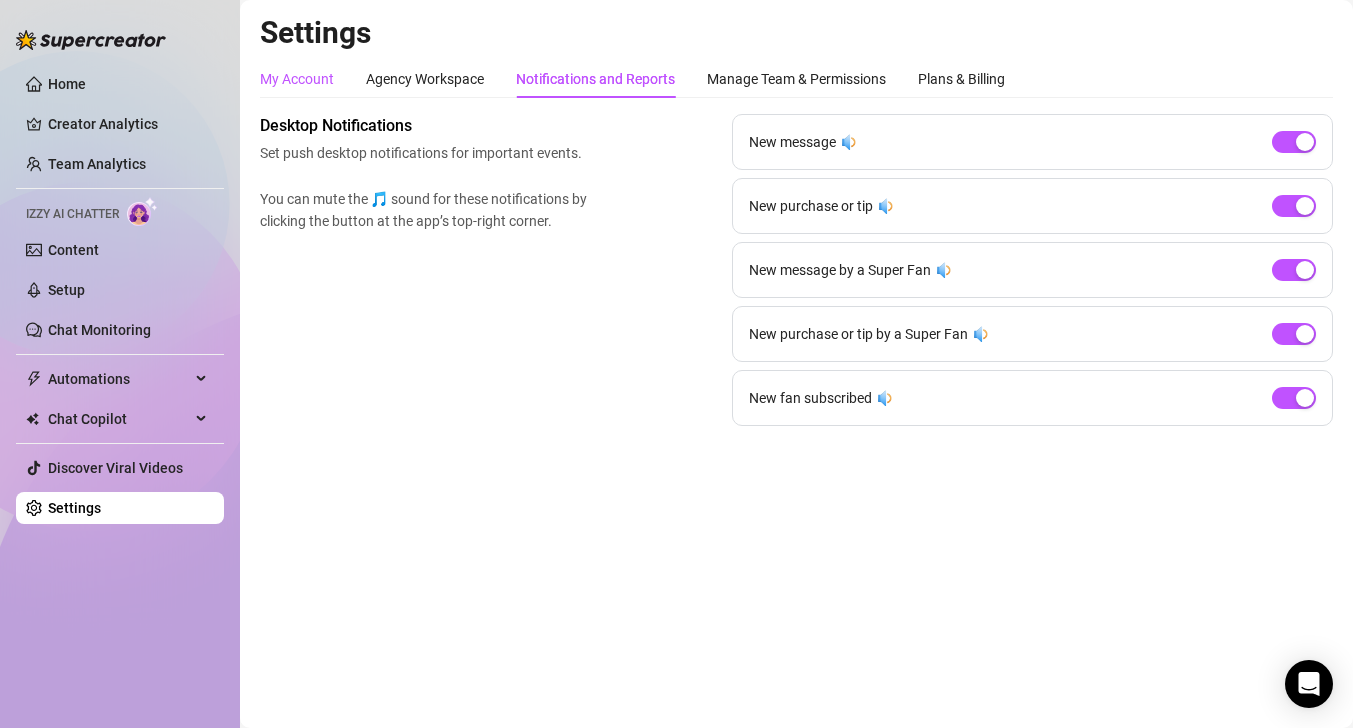click on "My Account" at bounding box center [297, 79] 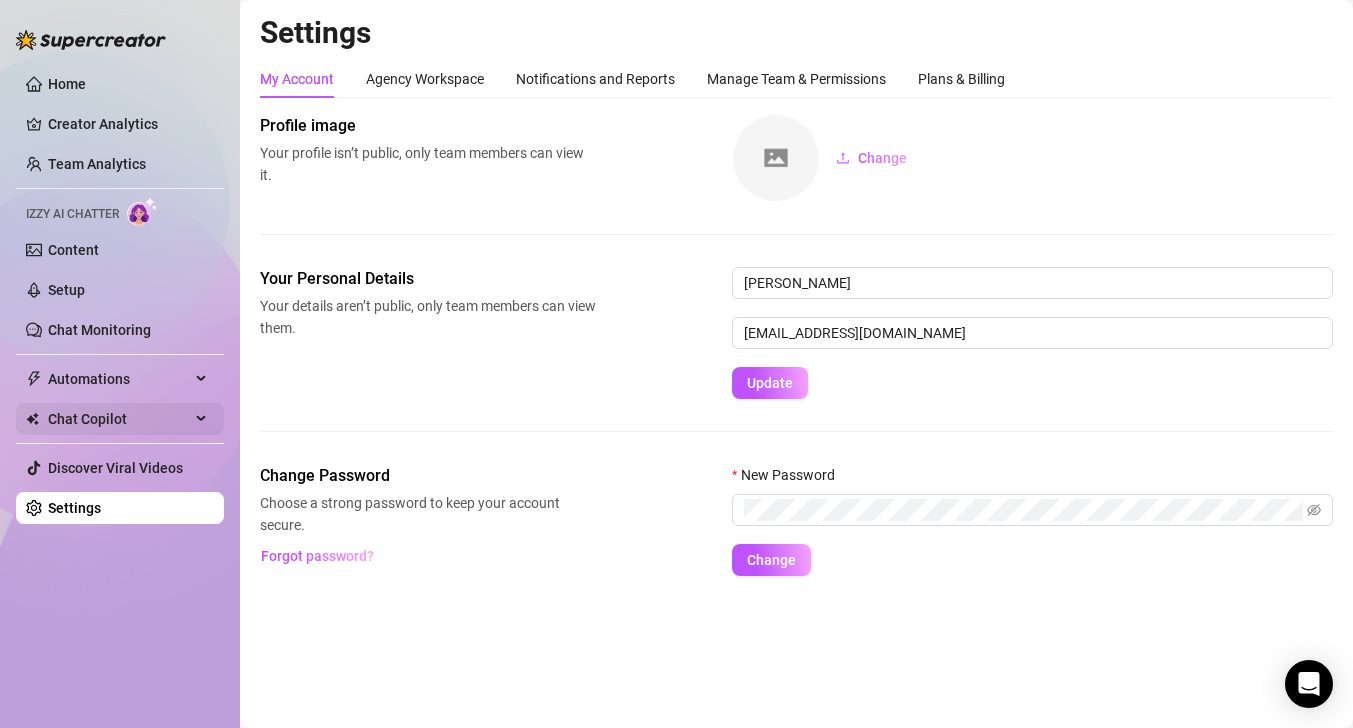 click on "Chat Copilot" at bounding box center [119, 419] 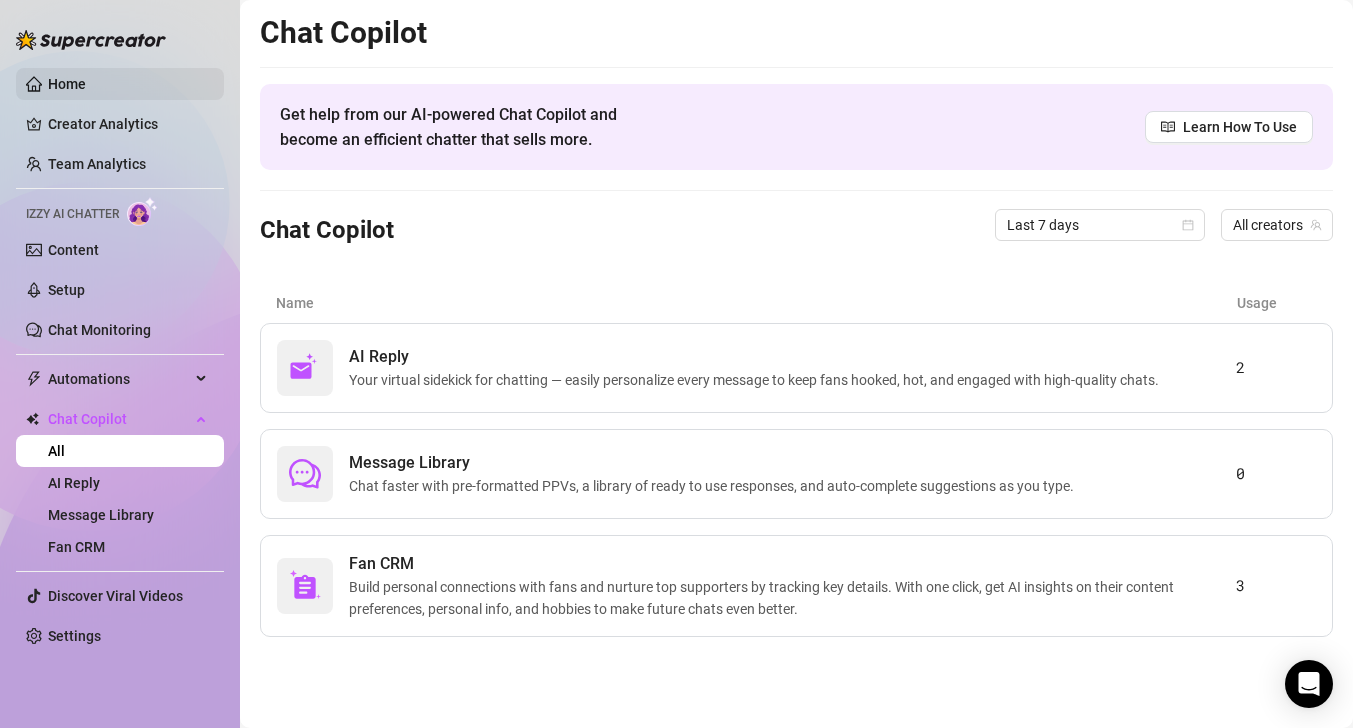click on "Home" at bounding box center [67, 84] 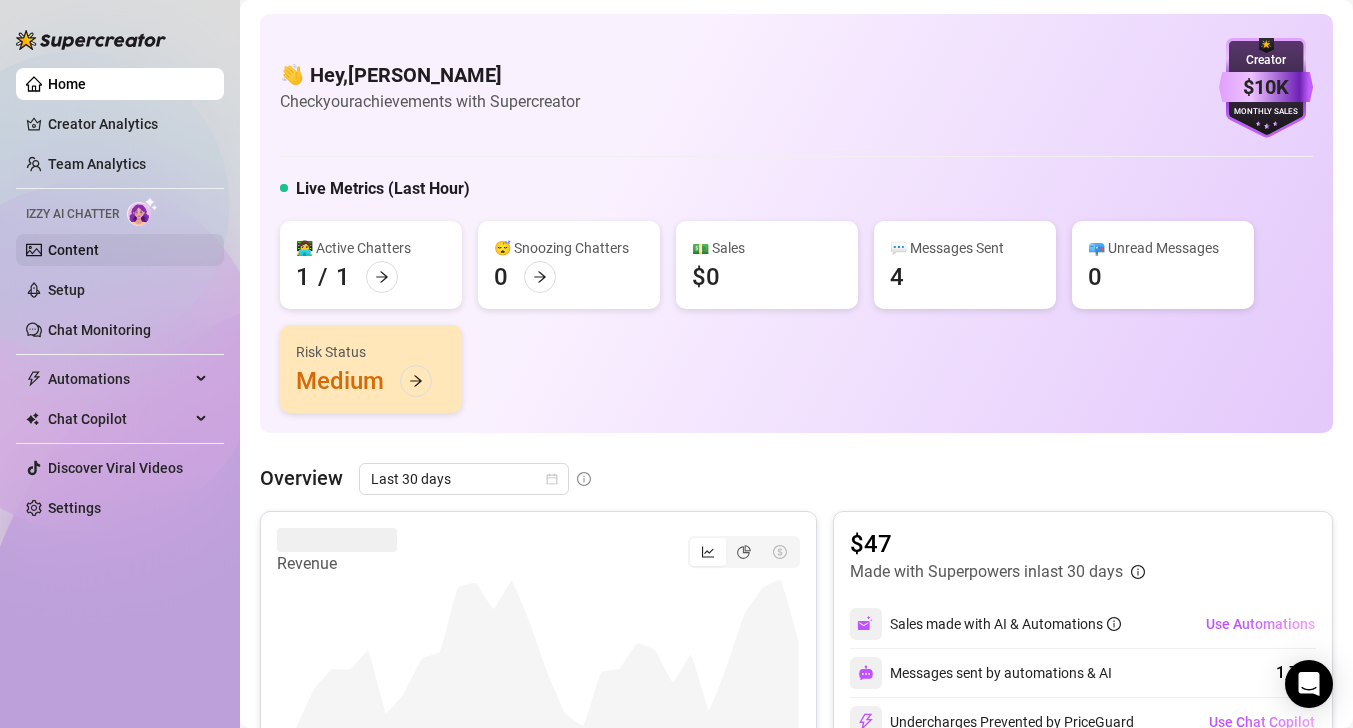 click on "Content" at bounding box center (73, 250) 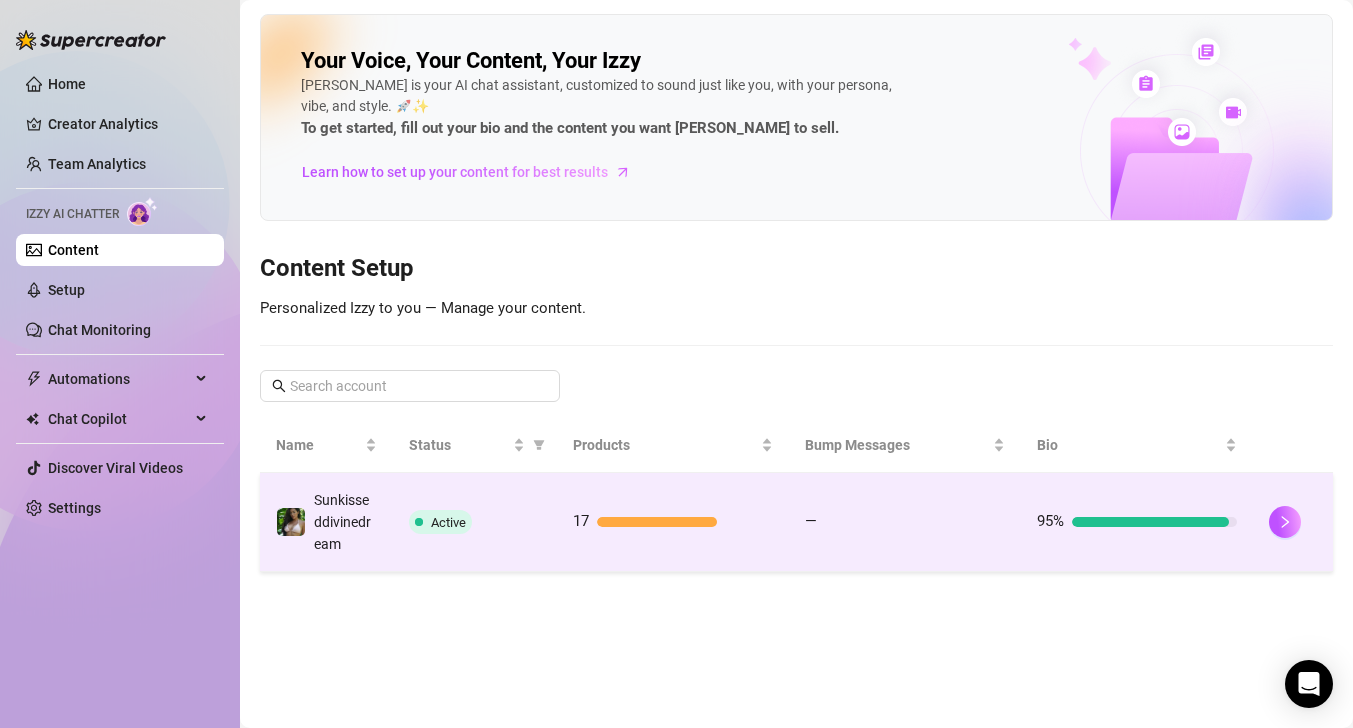 click on "—" at bounding box center [905, 522] 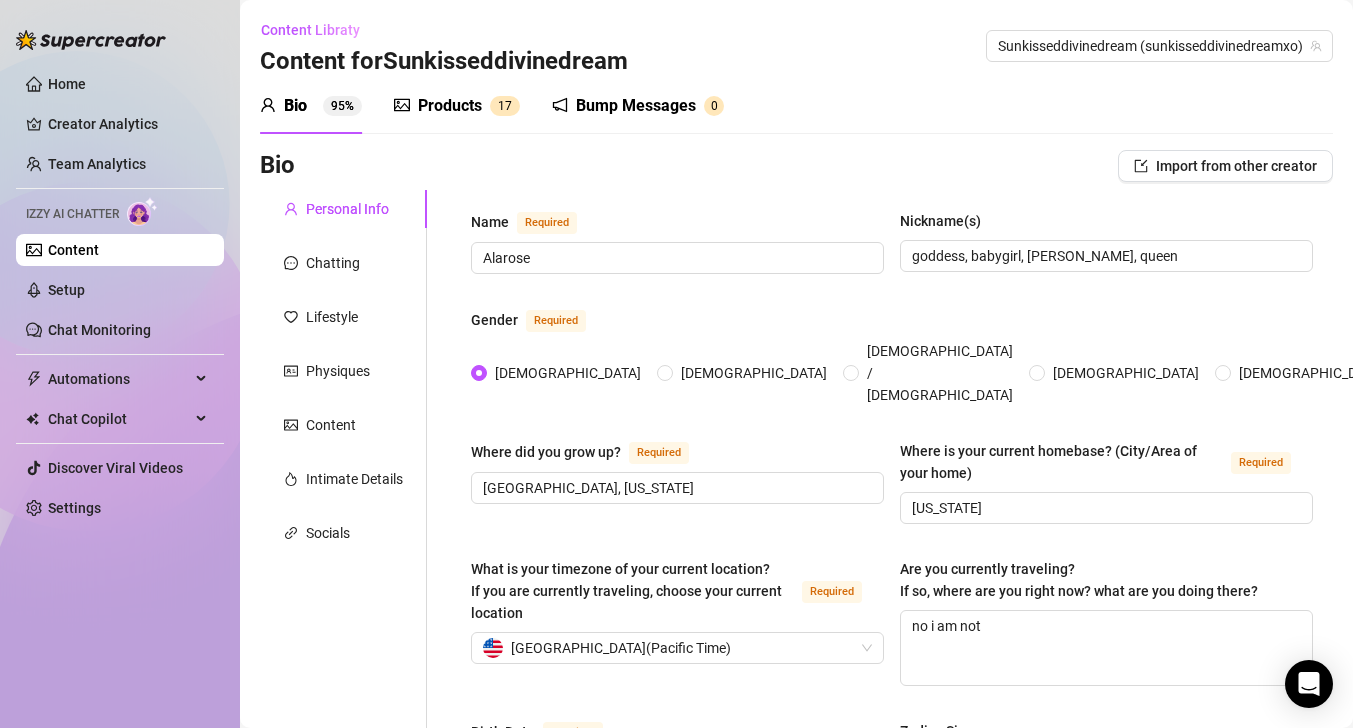 click on "Bump Messages" at bounding box center (636, 106) 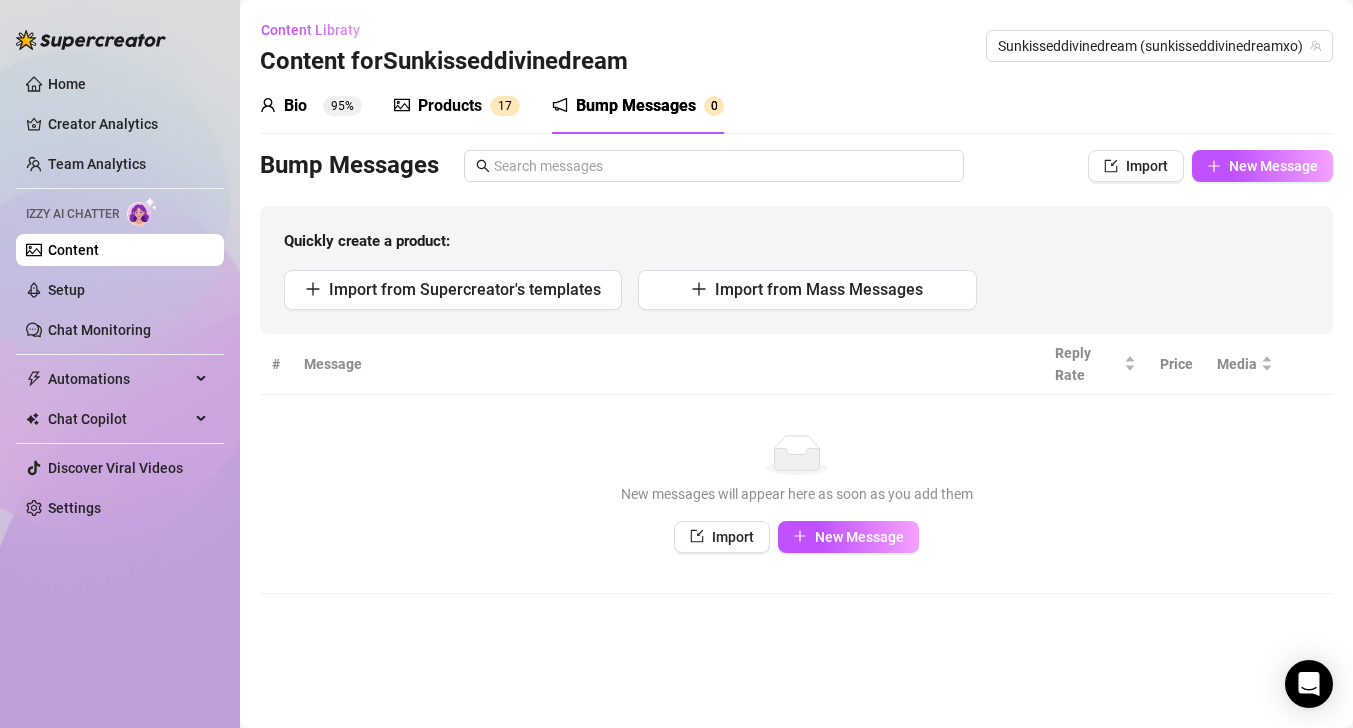 click on "Products 1 7" at bounding box center [457, 106] 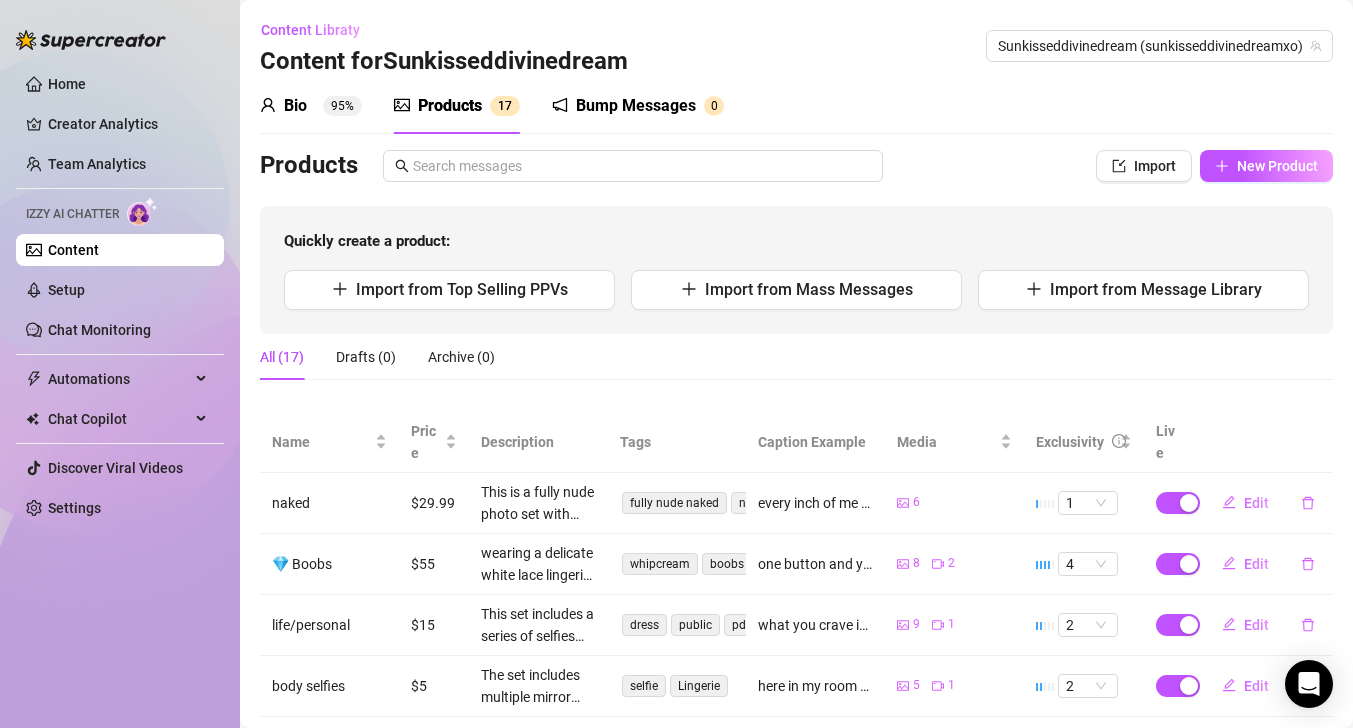 click on "Bio   95%" at bounding box center [311, 106] 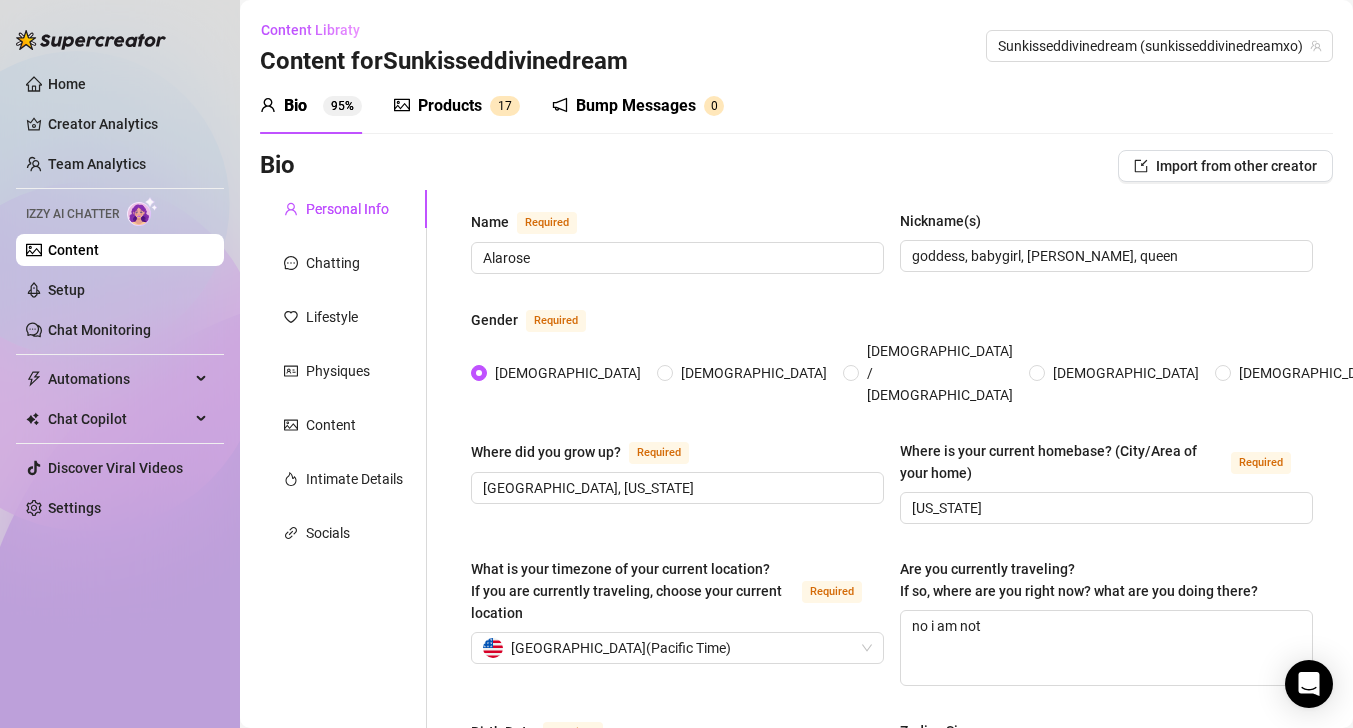 type 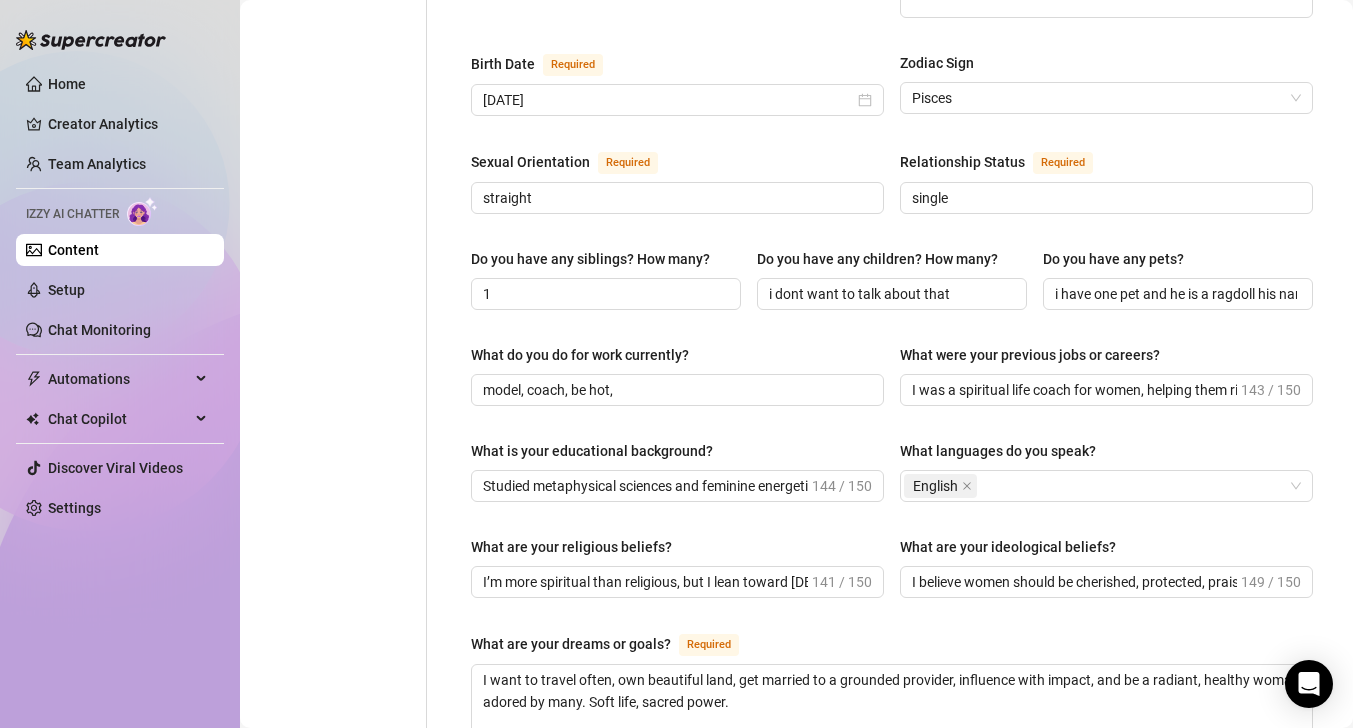 scroll, scrollTop: 0, scrollLeft: 0, axis: both 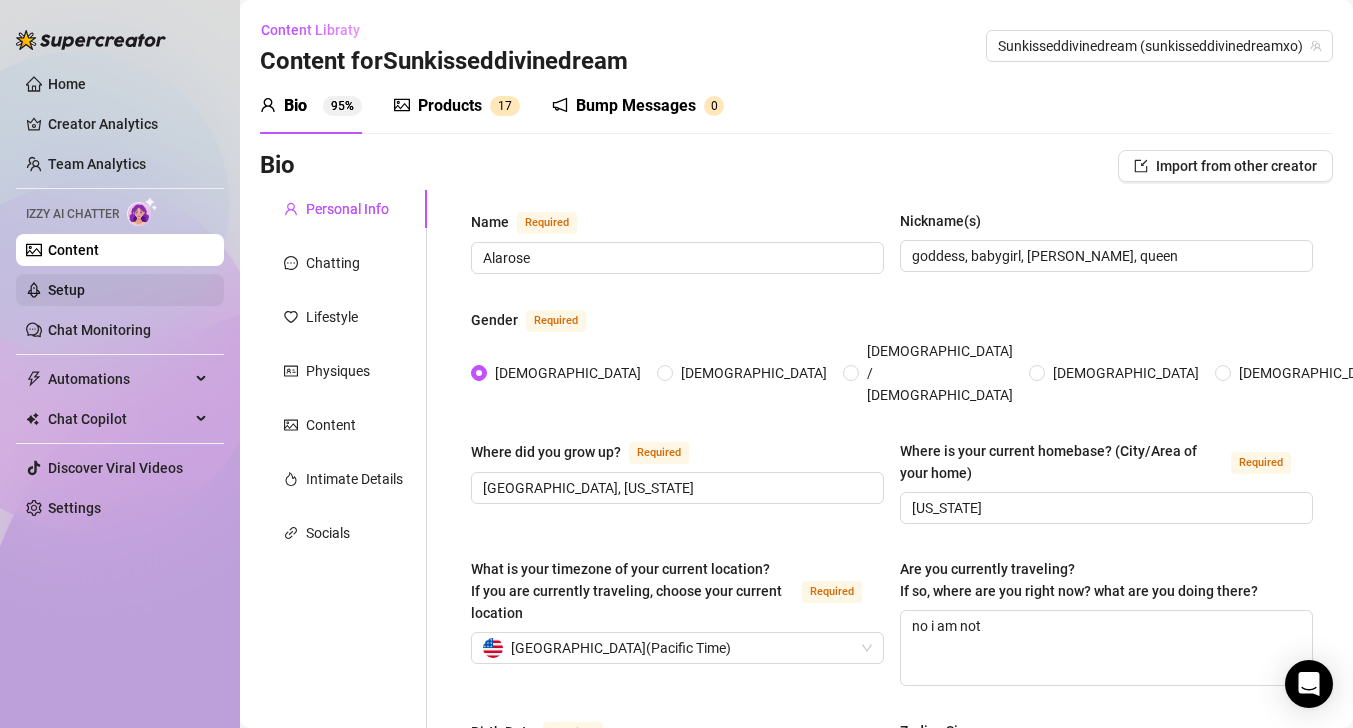 click on "Setup" at bounding box center (66, 290) 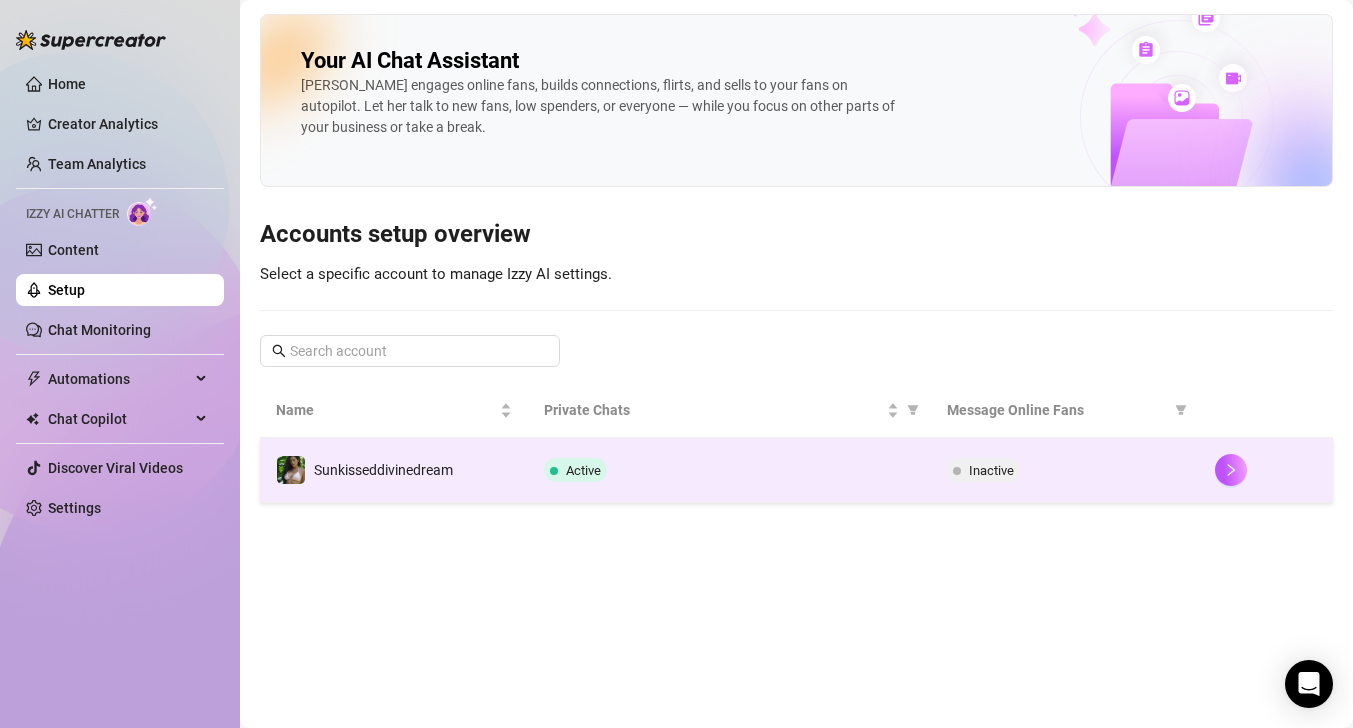 click on "Inactive" at bounding box center [991, 470] 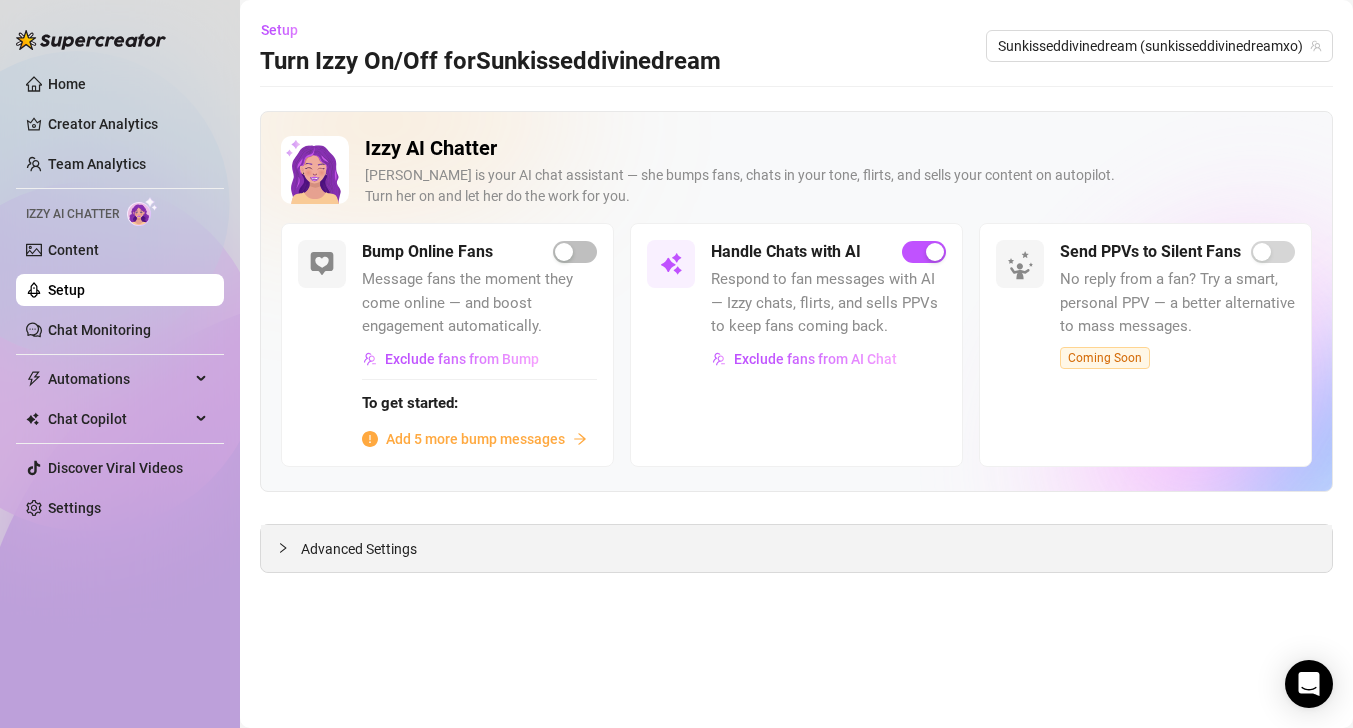 click on "Advanced Settings" at bounding box center [796, 548] 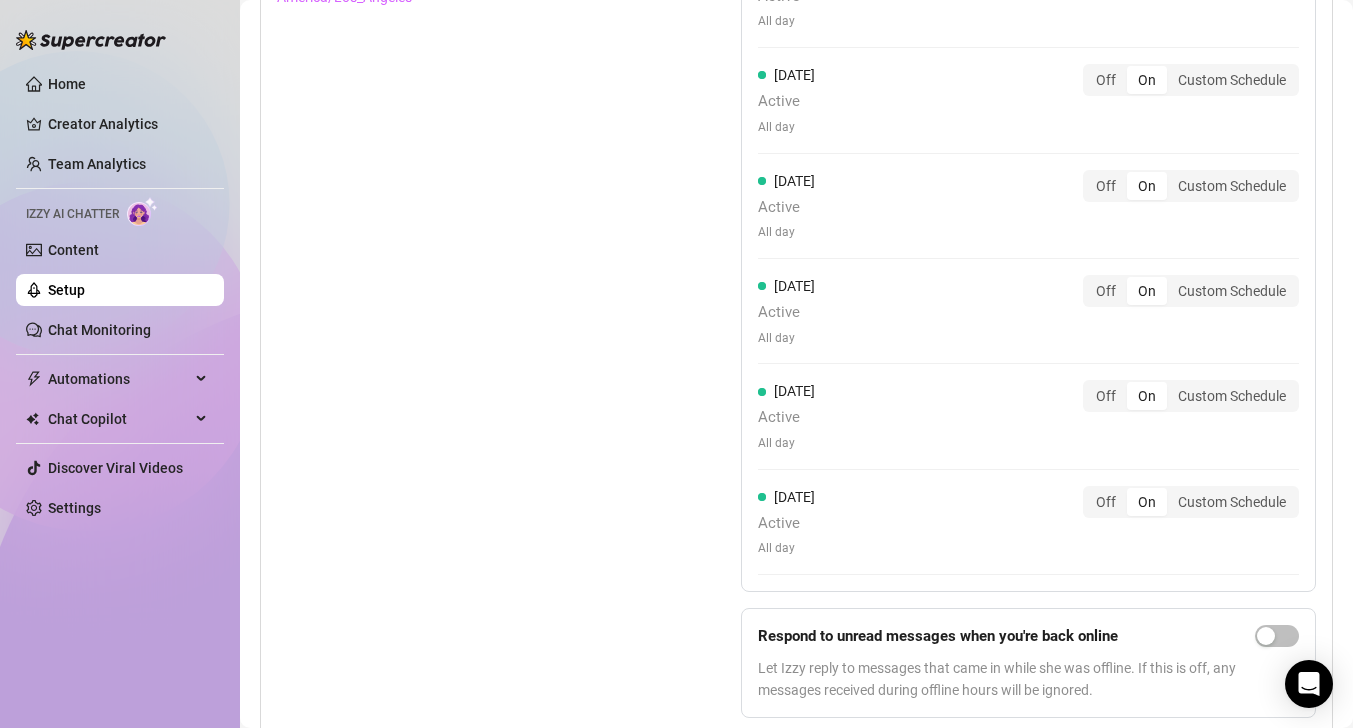 scroll, scrollTop: 1440, scrollLeft: 0, axis: vertical 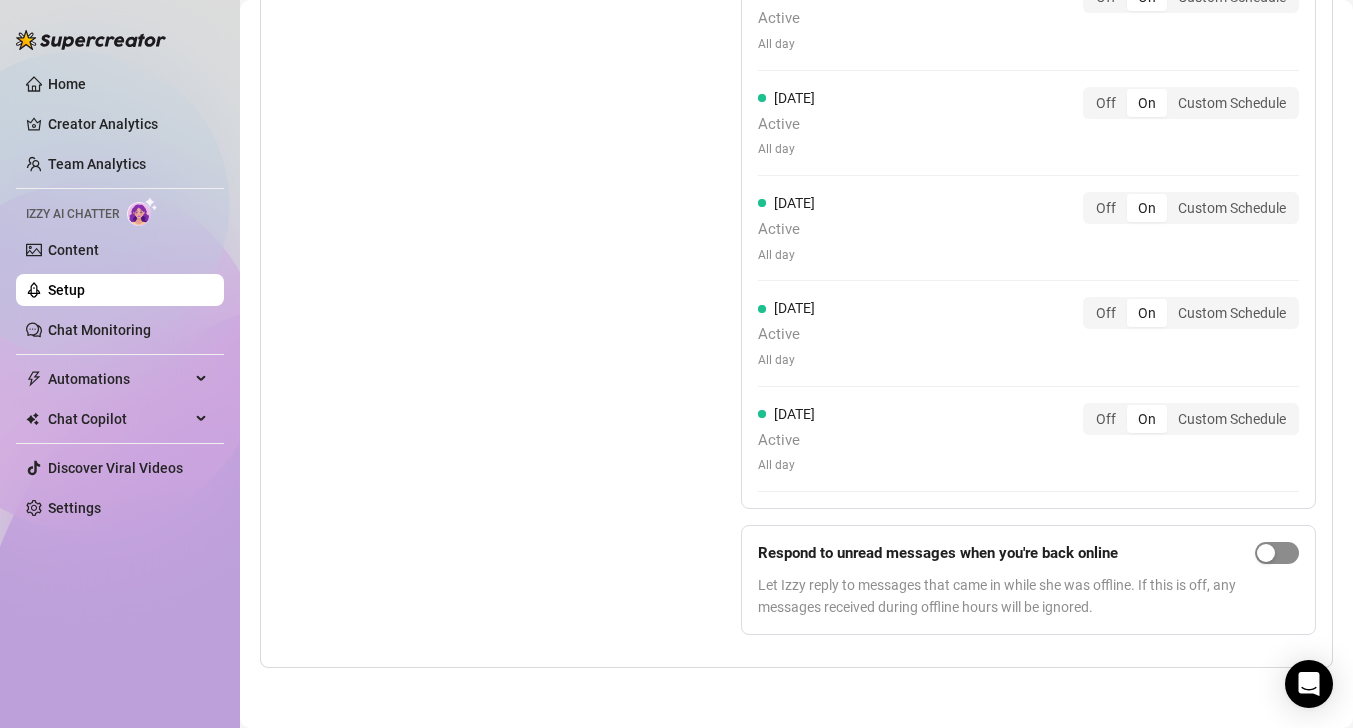 click at bounding box center (1266, 553) 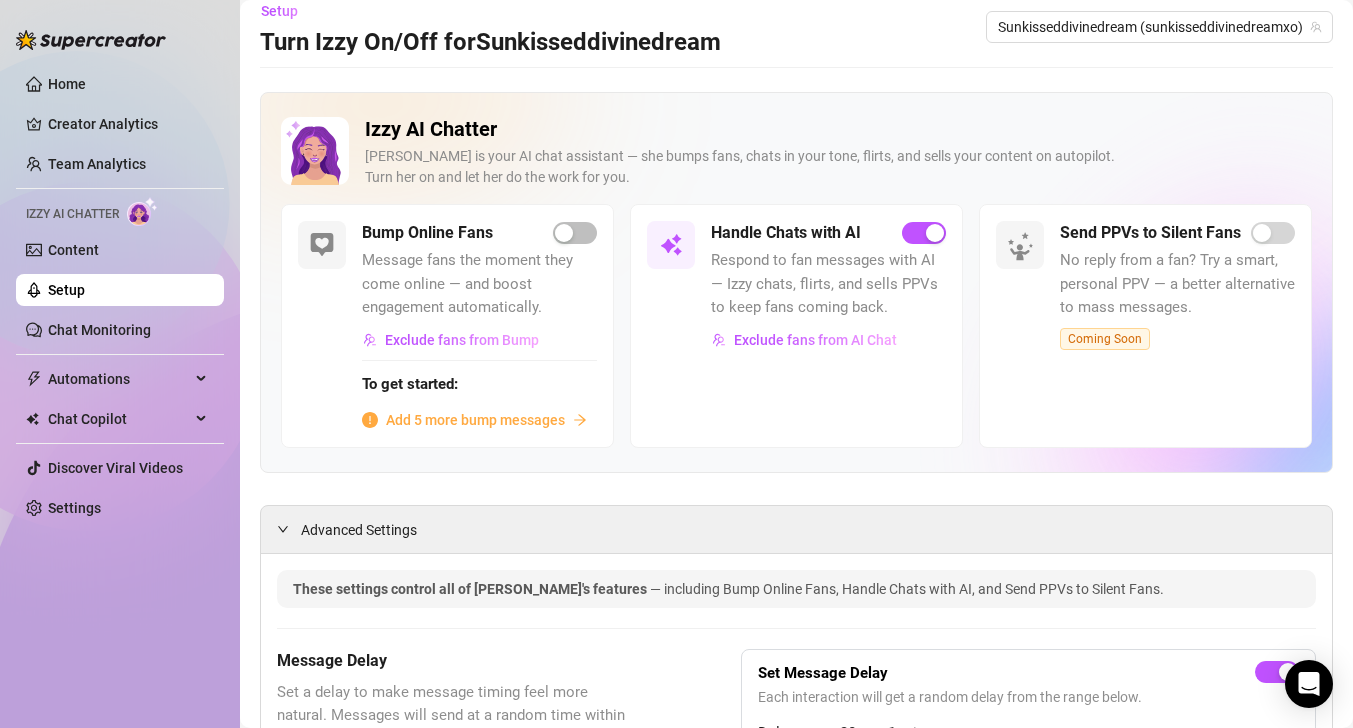 scroll, scrollTop: 9, scrollLeft: 0, axis: vertical 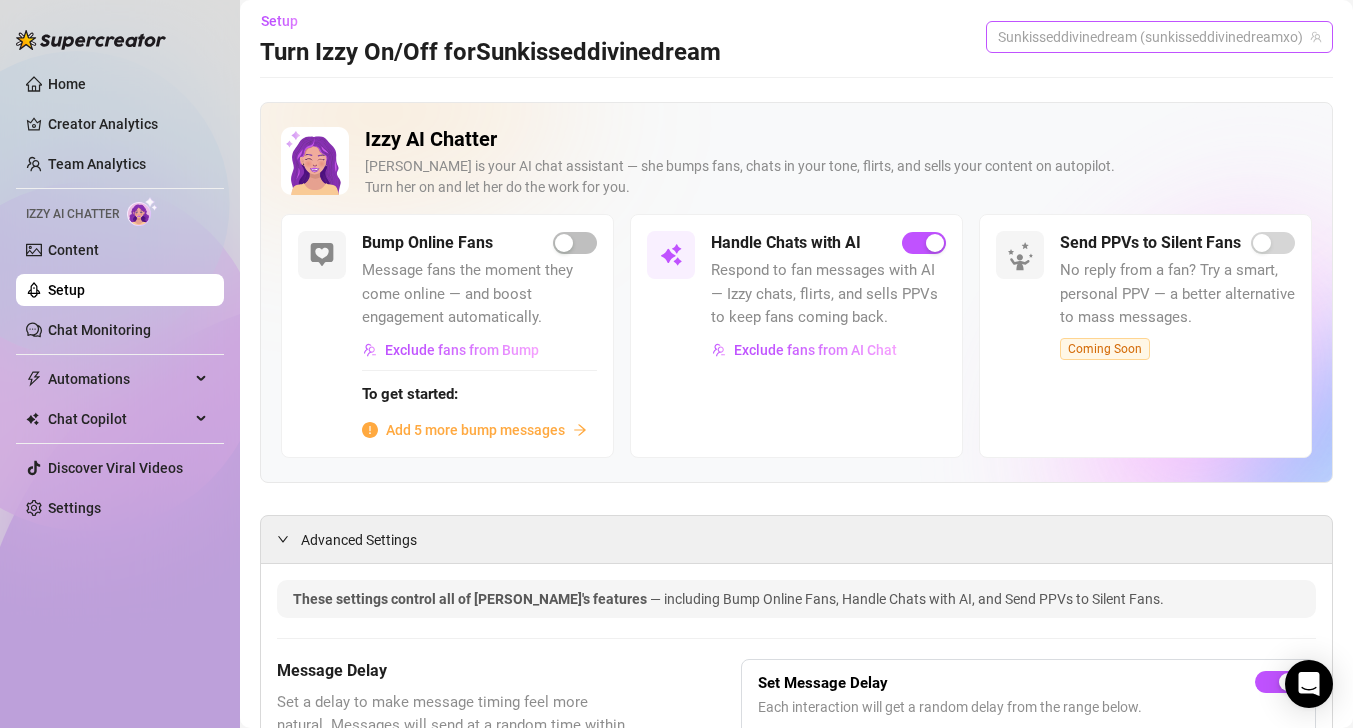 click on "Sunkisseddivinedream (sunkisseddivinedreamxo)" at bounding box center (1159, 37) 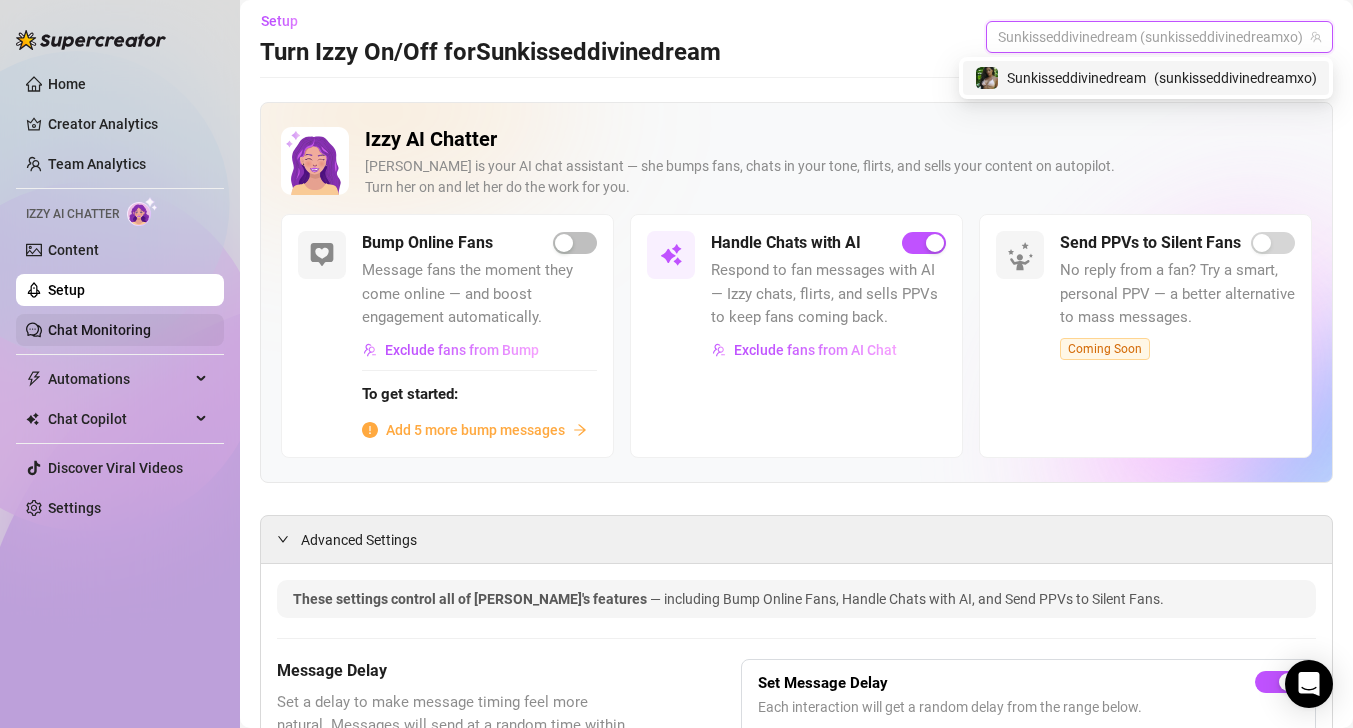 click on "Chat Monitoring" at bounding box center (99, 330) 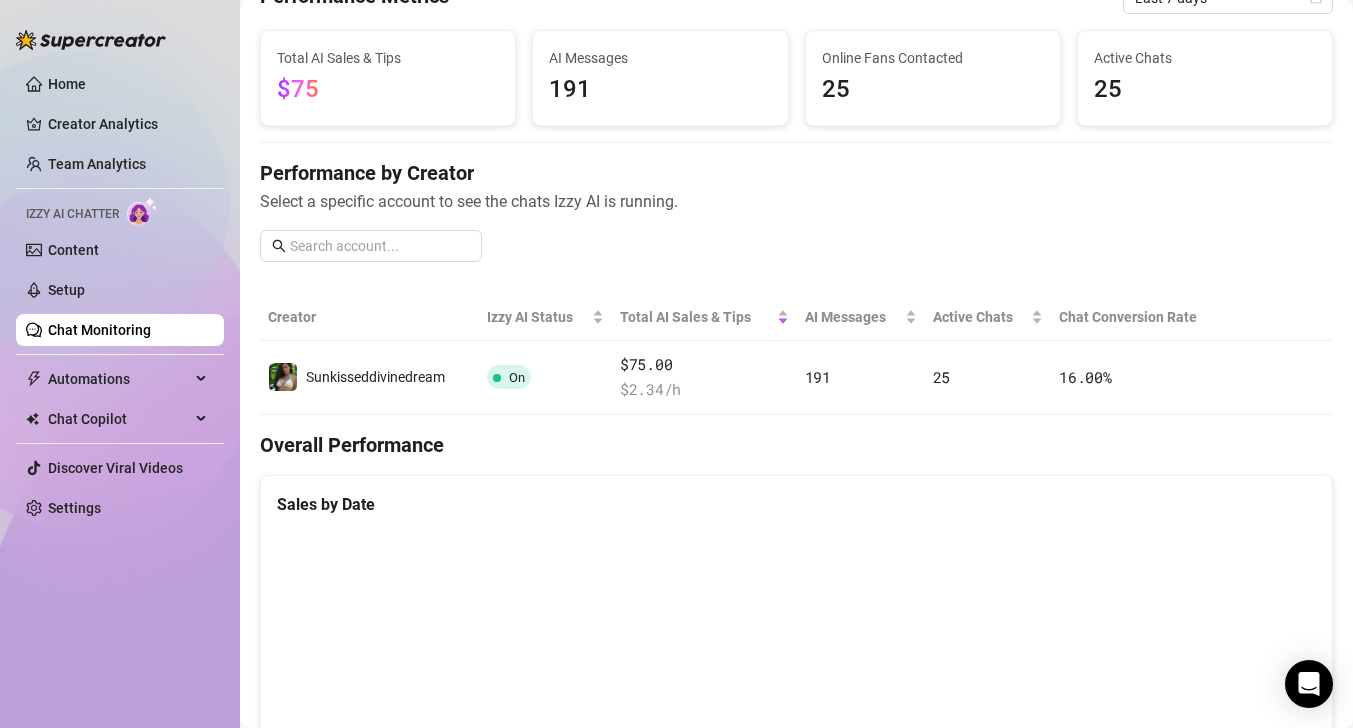 scroll, scrollTop: 73, scrollLeft: 0, axis: vertical 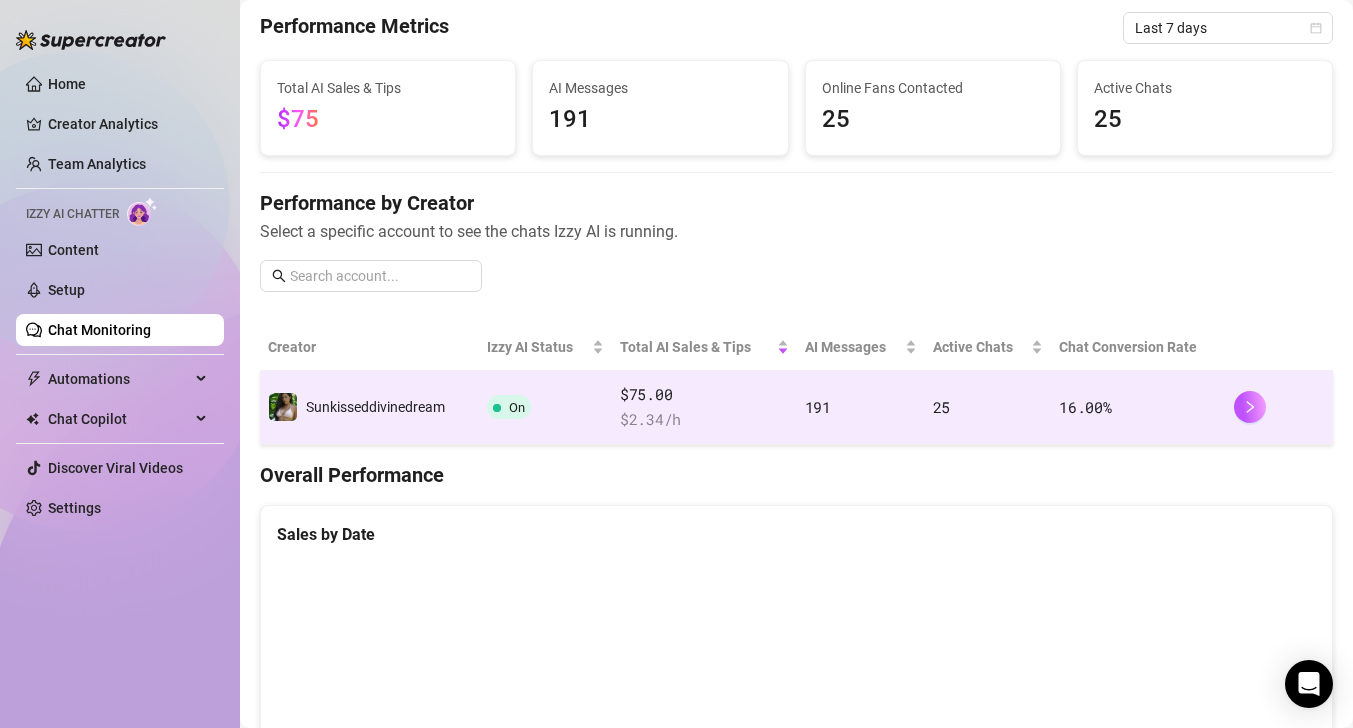 click on "On" at bounding box center (546, 408) 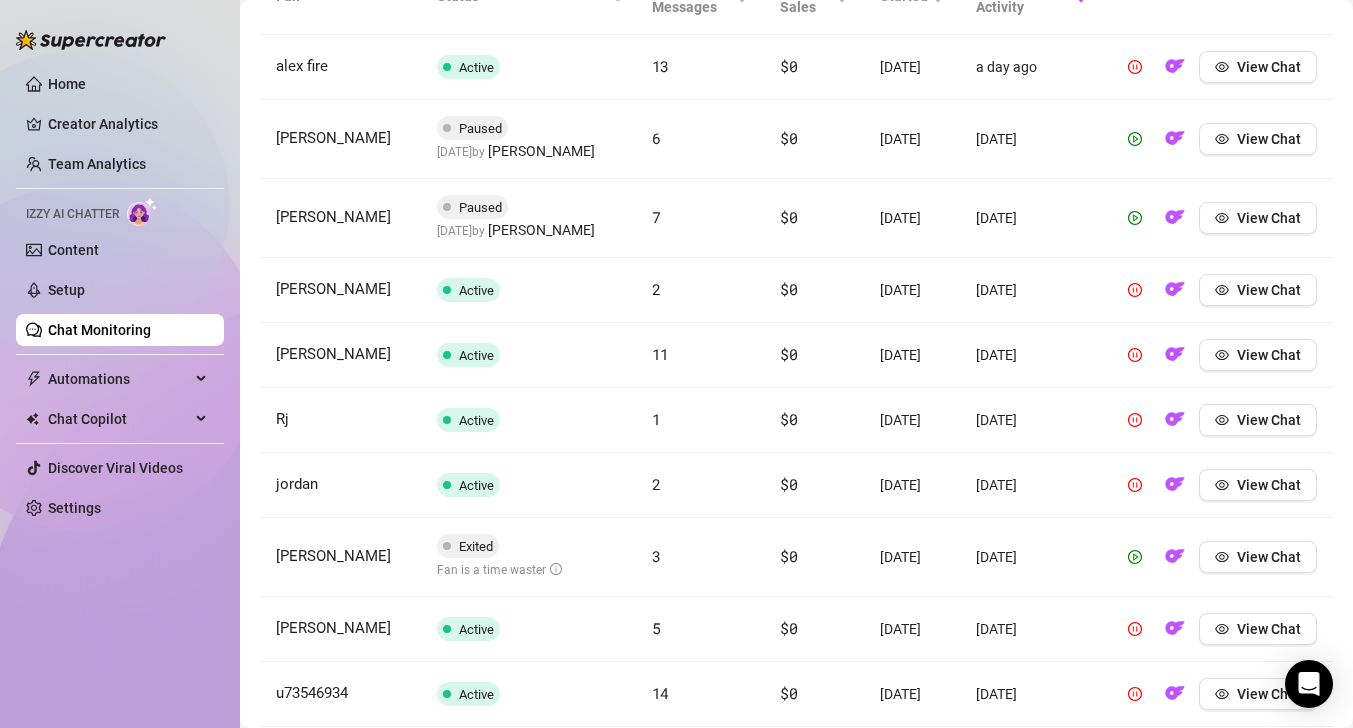 scroll, scrollTop: 921, scrollLeft: 0, axis: vertical 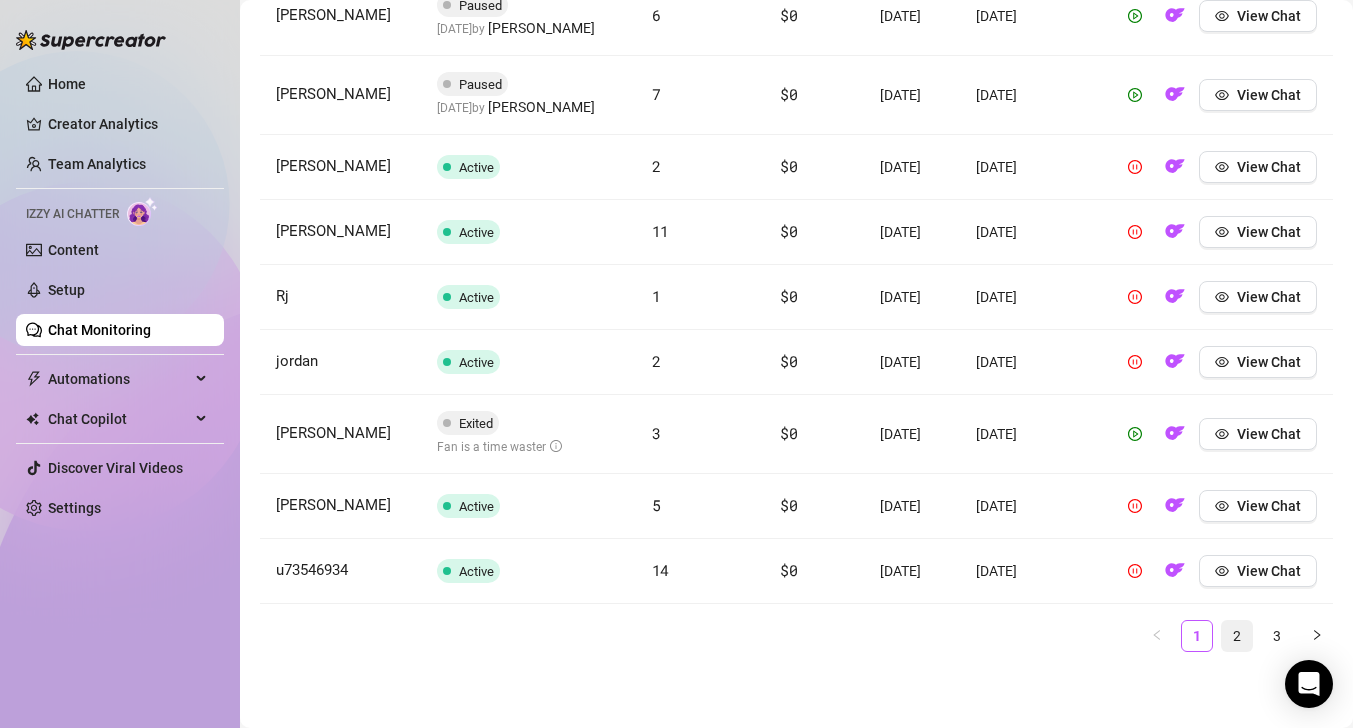 click on "2" at bounding box center (1237, 636) 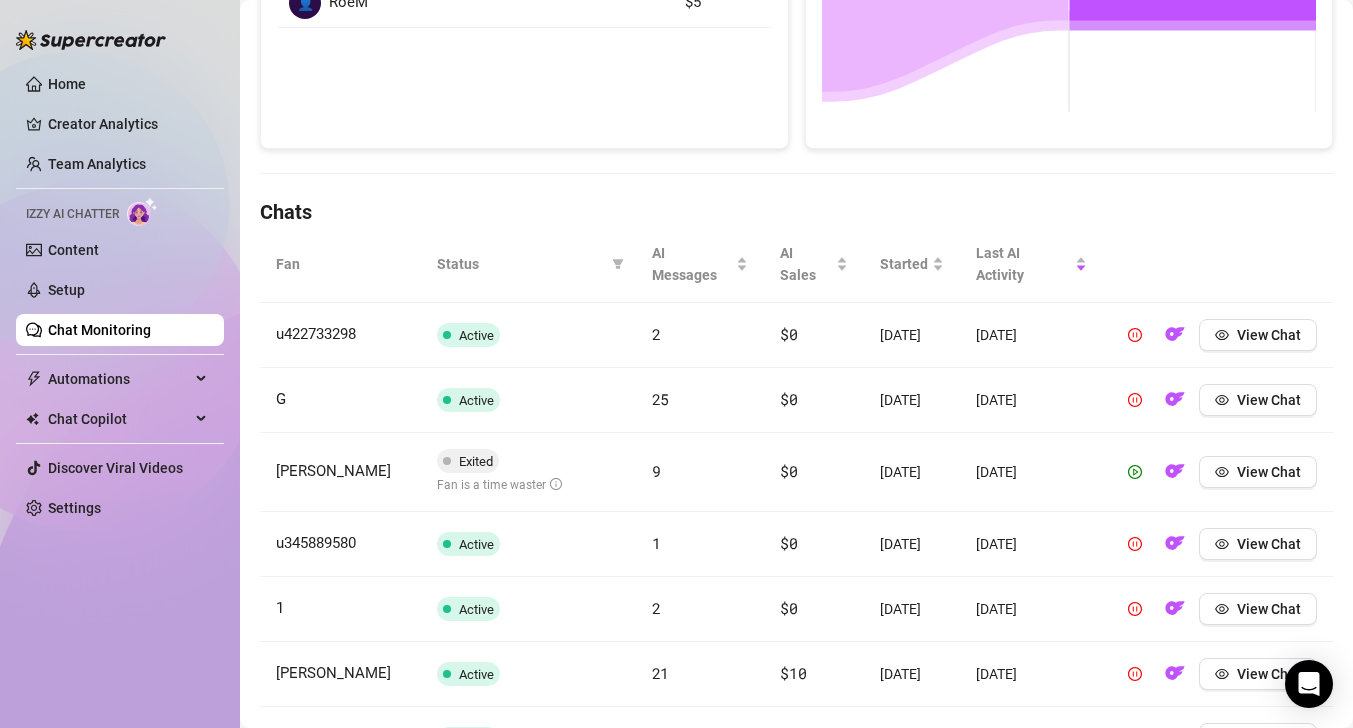 scroll, scrollTop: 935, scrollLeft: 0, axis: vertical 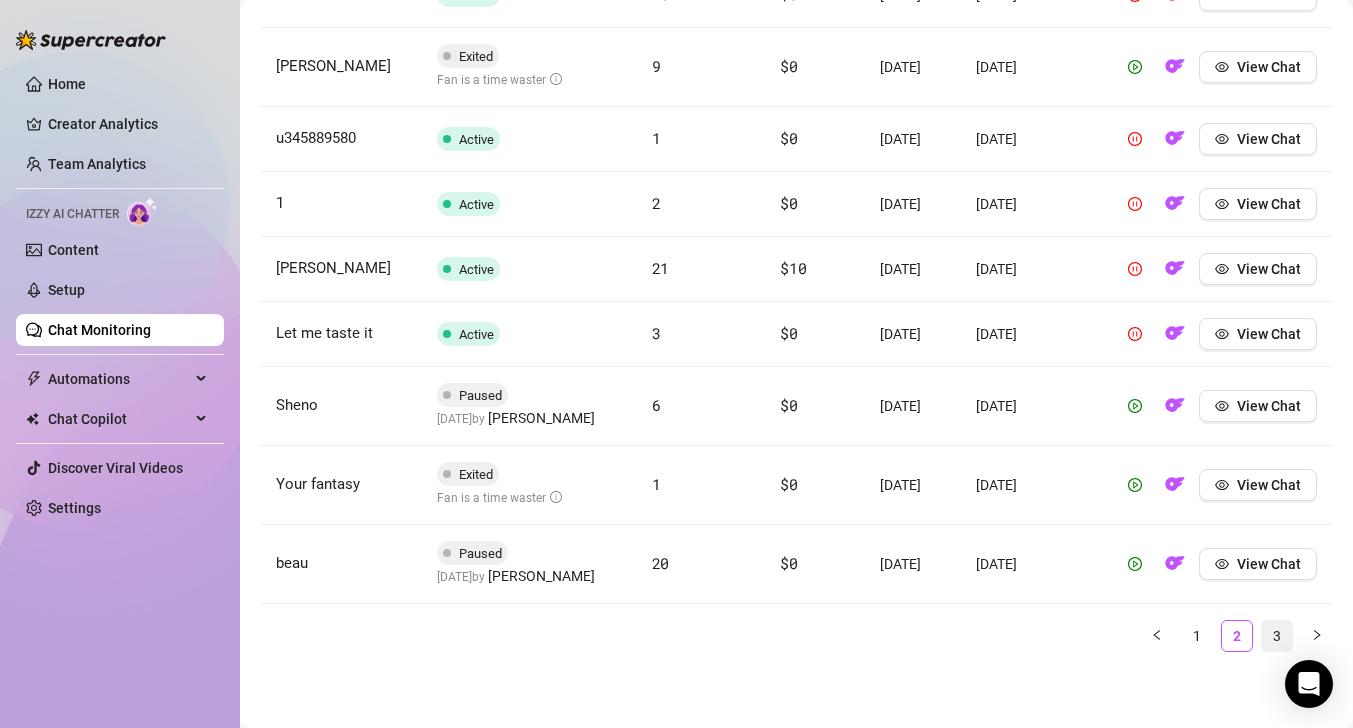 click on "3" at bounding box center (1277, 636) 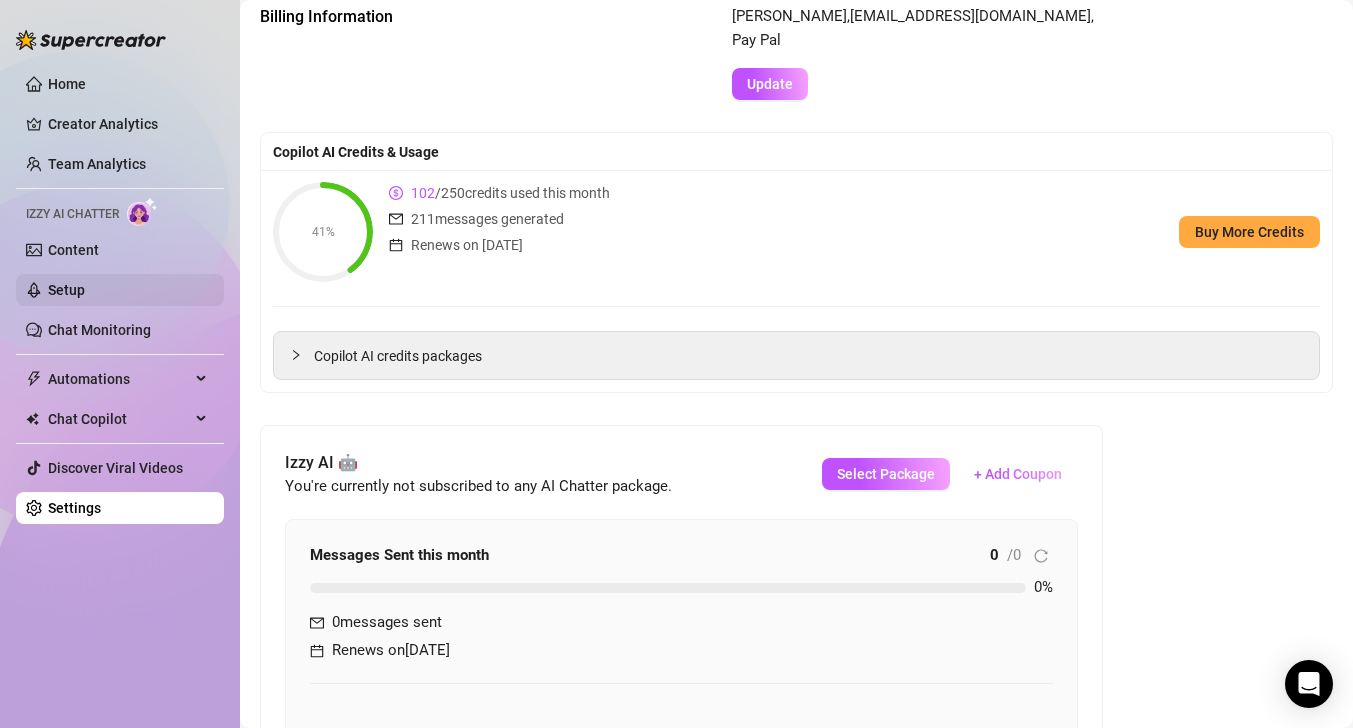 scroll, scrollTop: 104, scrollLeft: 0, axis: vertical 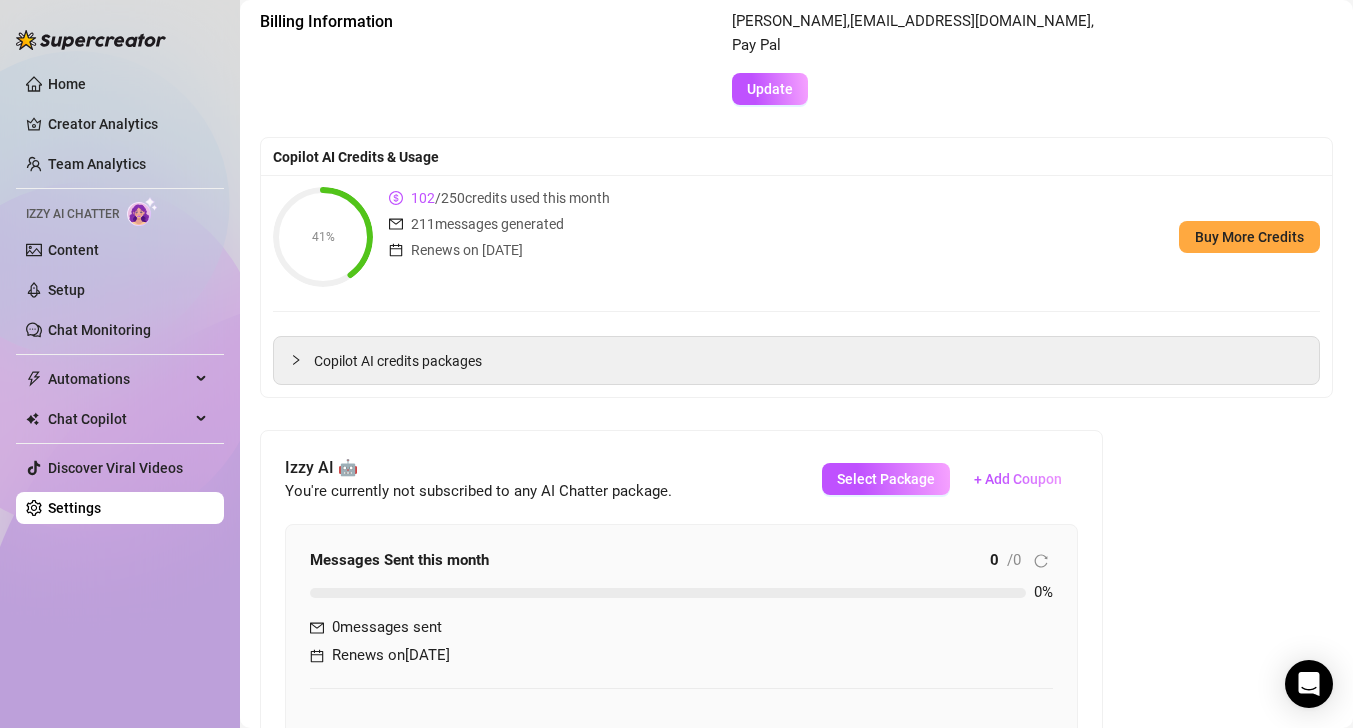 click 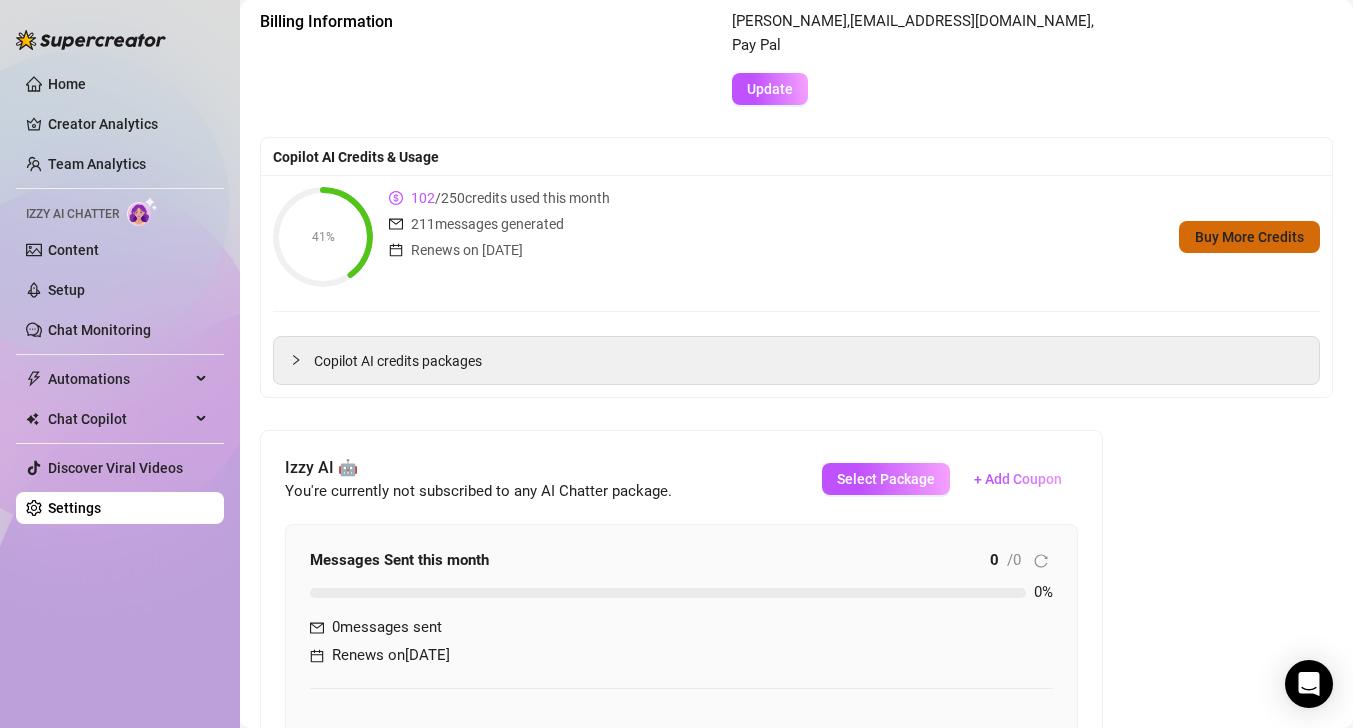 click on "Buy More Credits" at bounding box center (1249, 237) 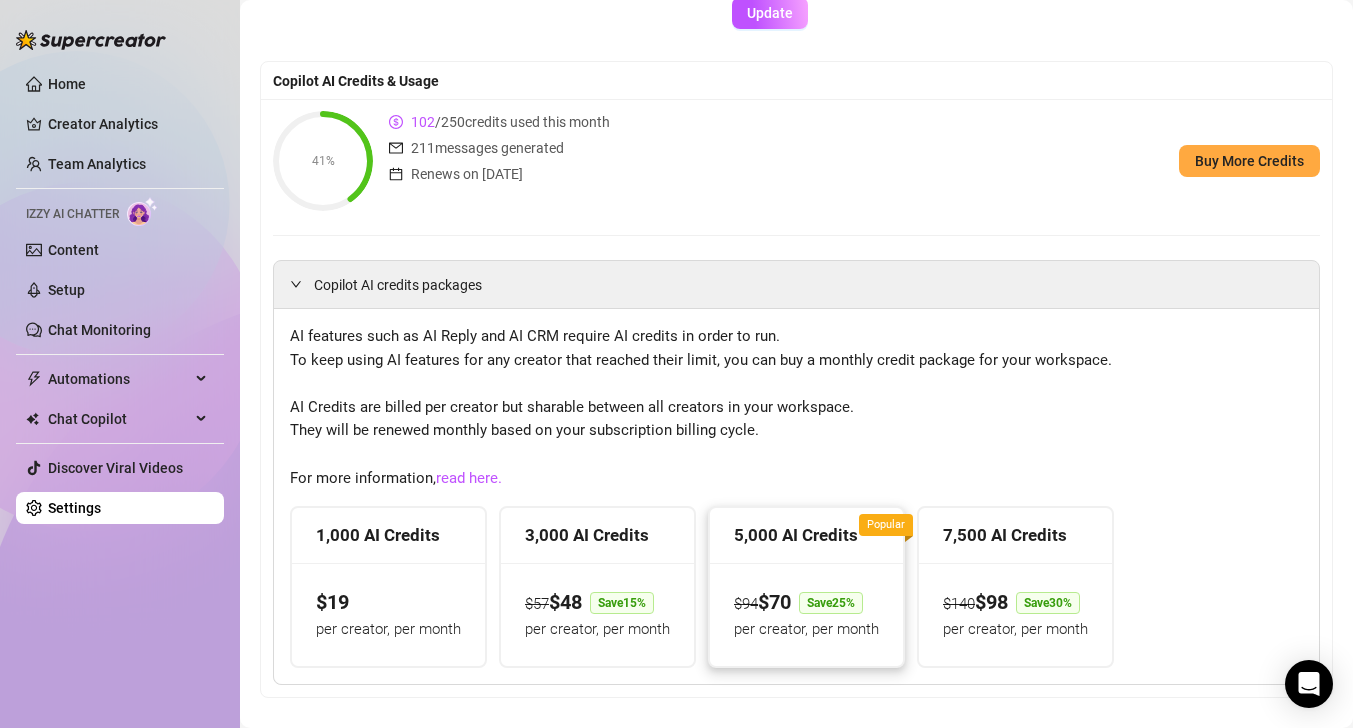 scroll, scrollTop: 178, scrollLeft: 0, axis: vertical 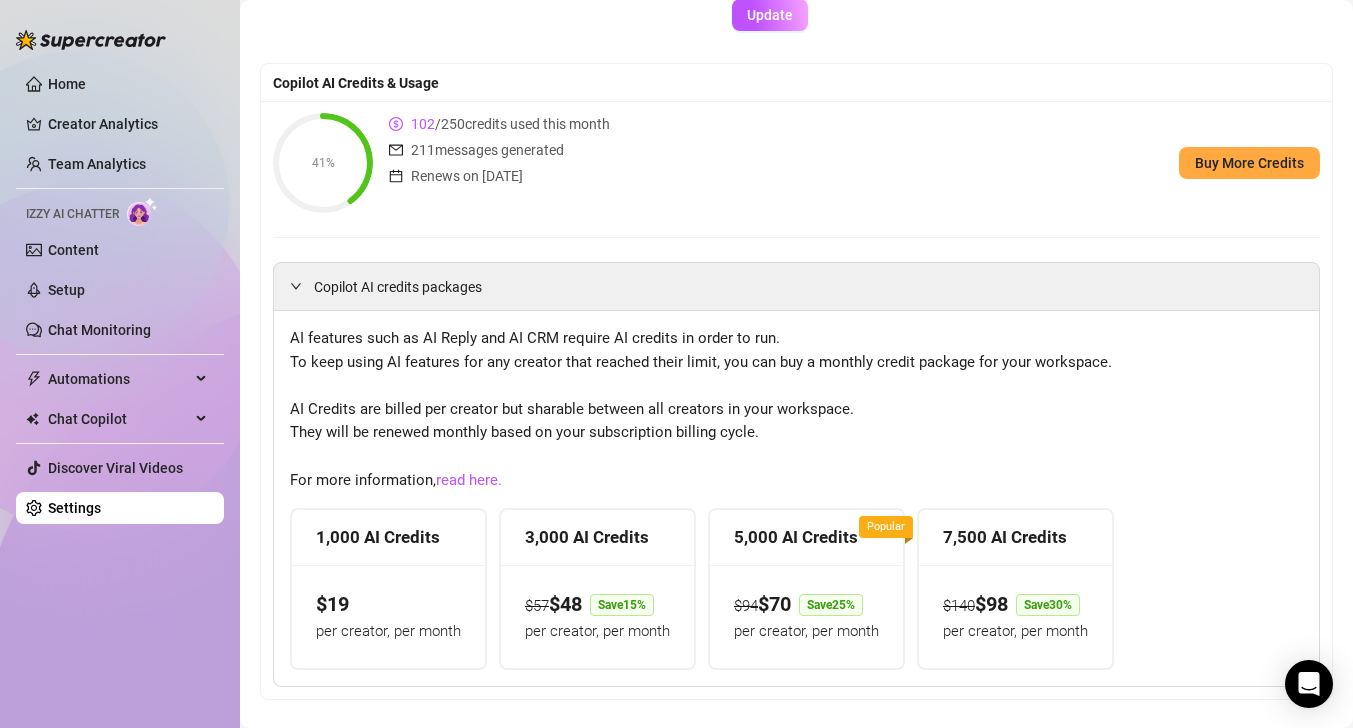 click 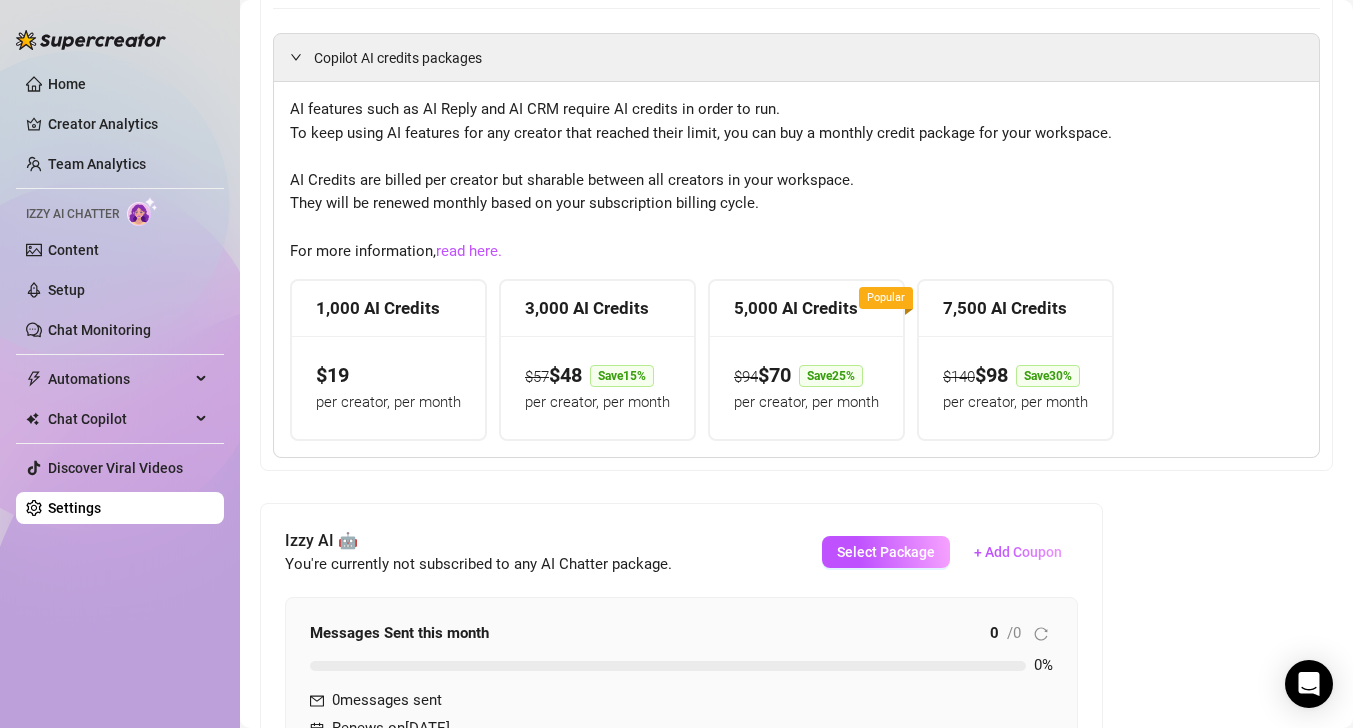 scroll, scrollTop: 408, scrollLeft: 0, axis: vertical 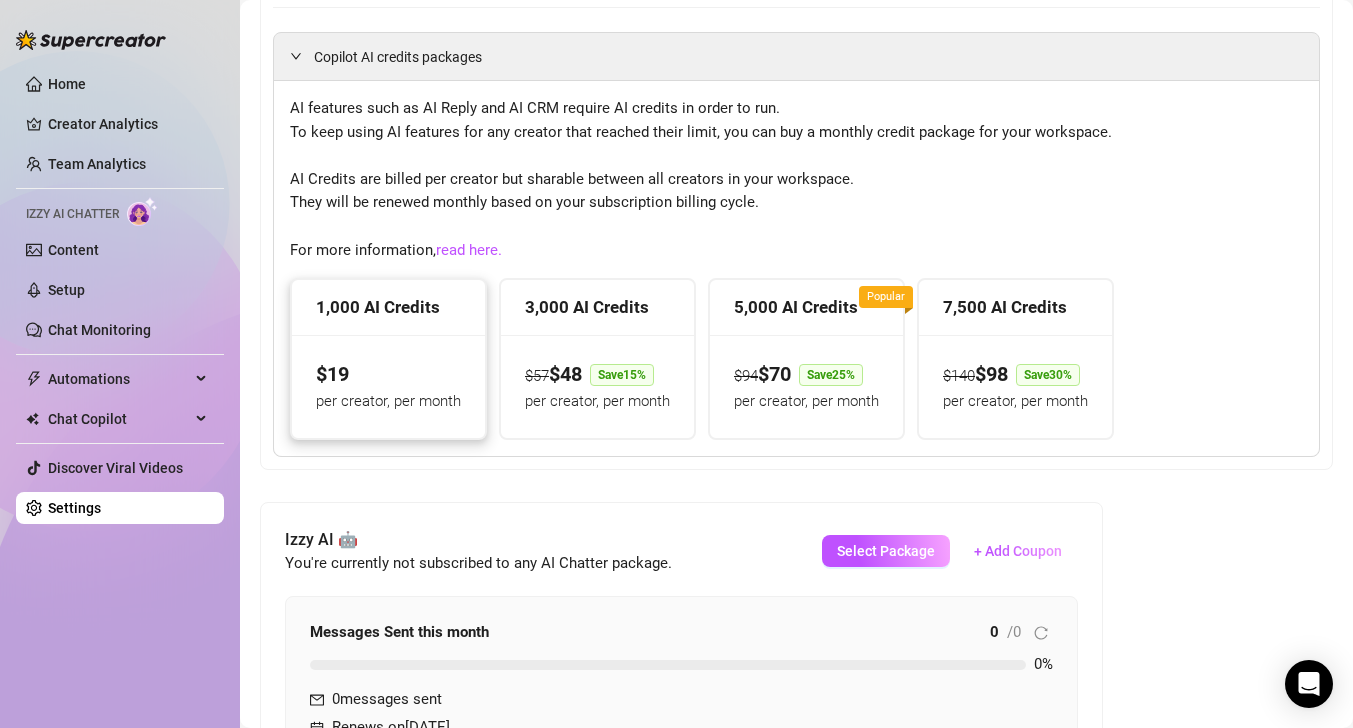 click on "$ 19 per creator, per month" at bounding box center [388, 386] 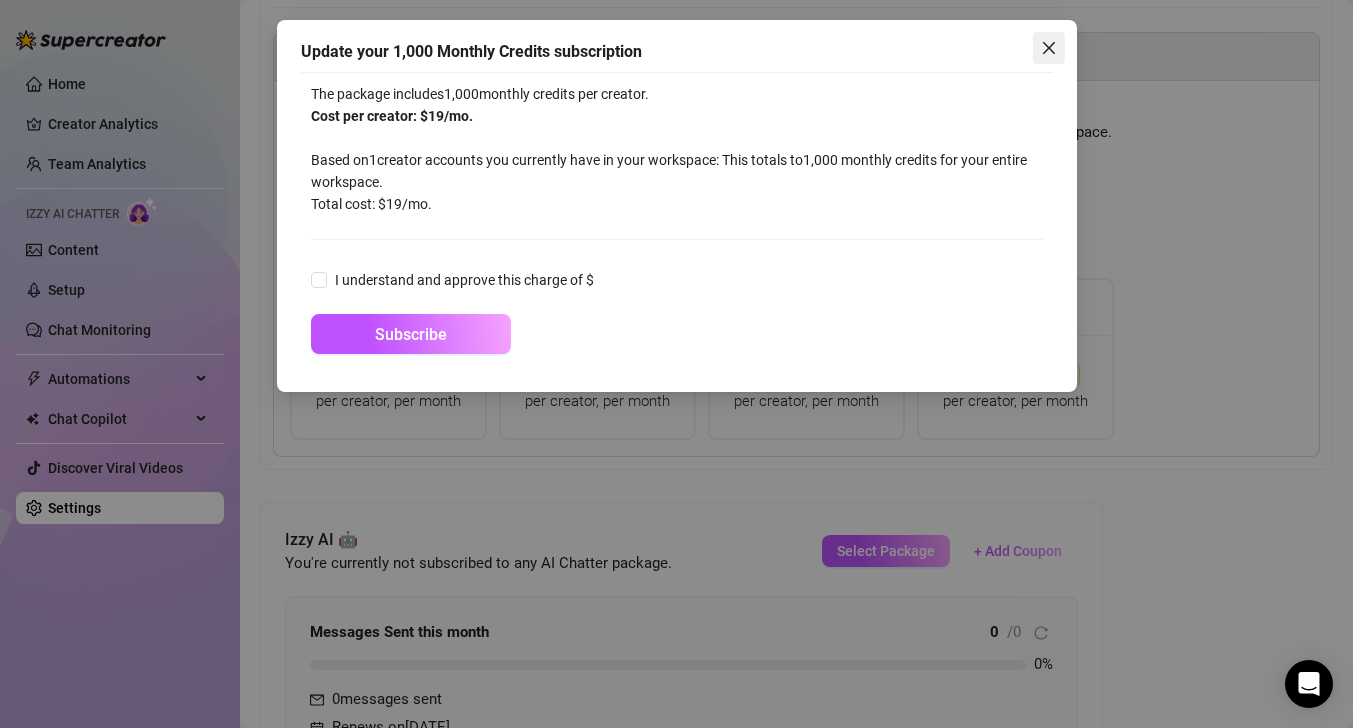 click 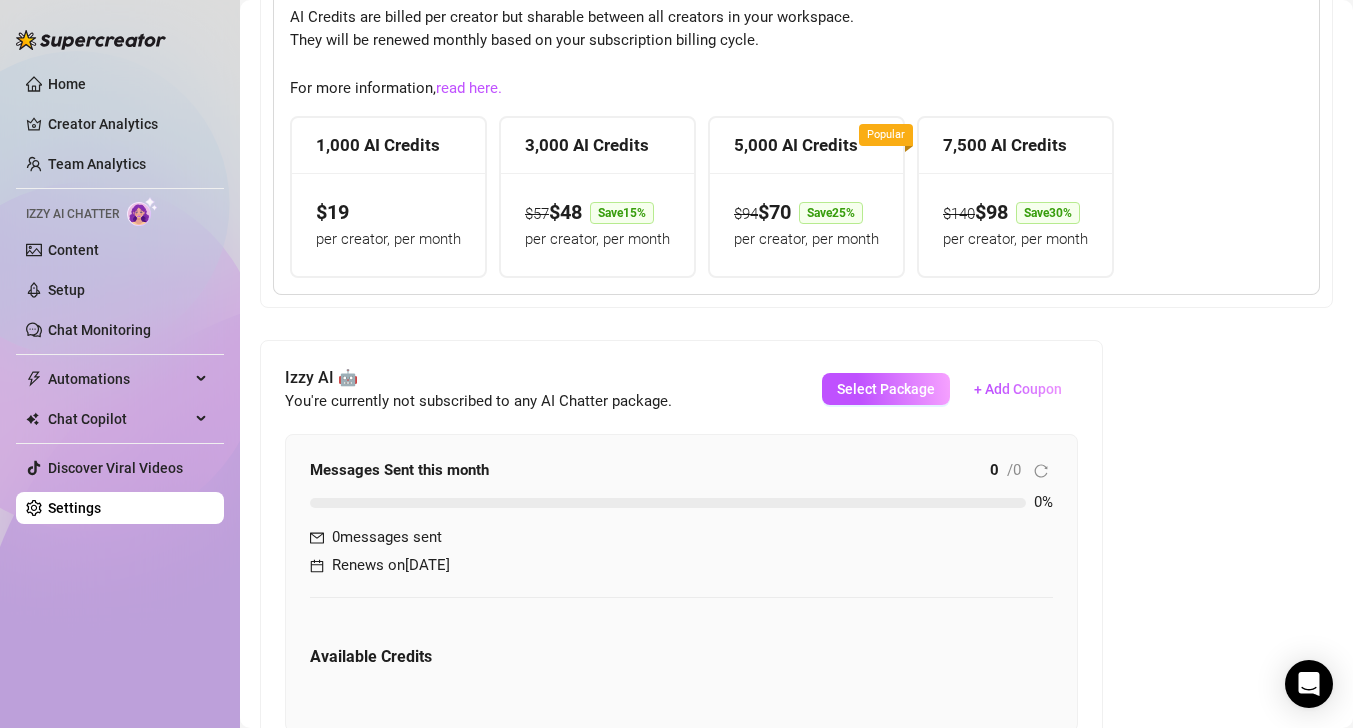 scroll, scrollTop: 580, scrollLeft: 0, axis: vertical 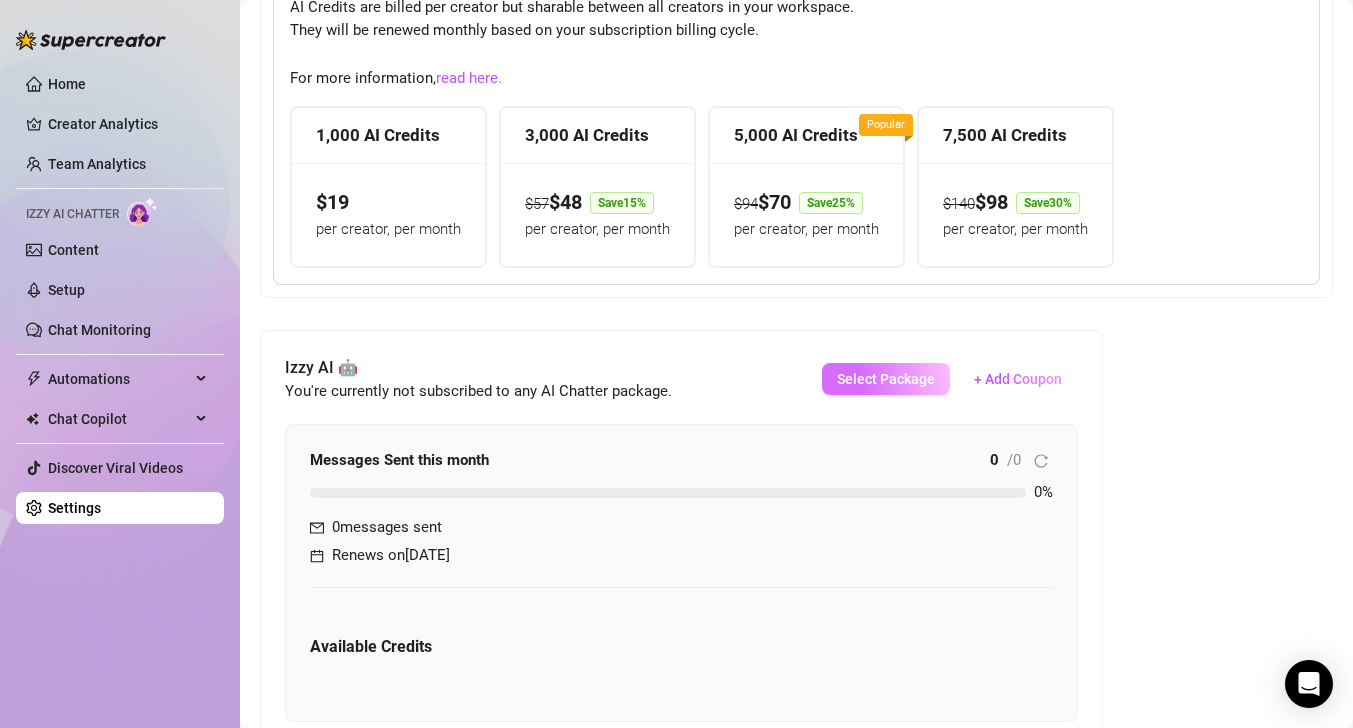 click on "Select Package" at bounding box center [886, 379] 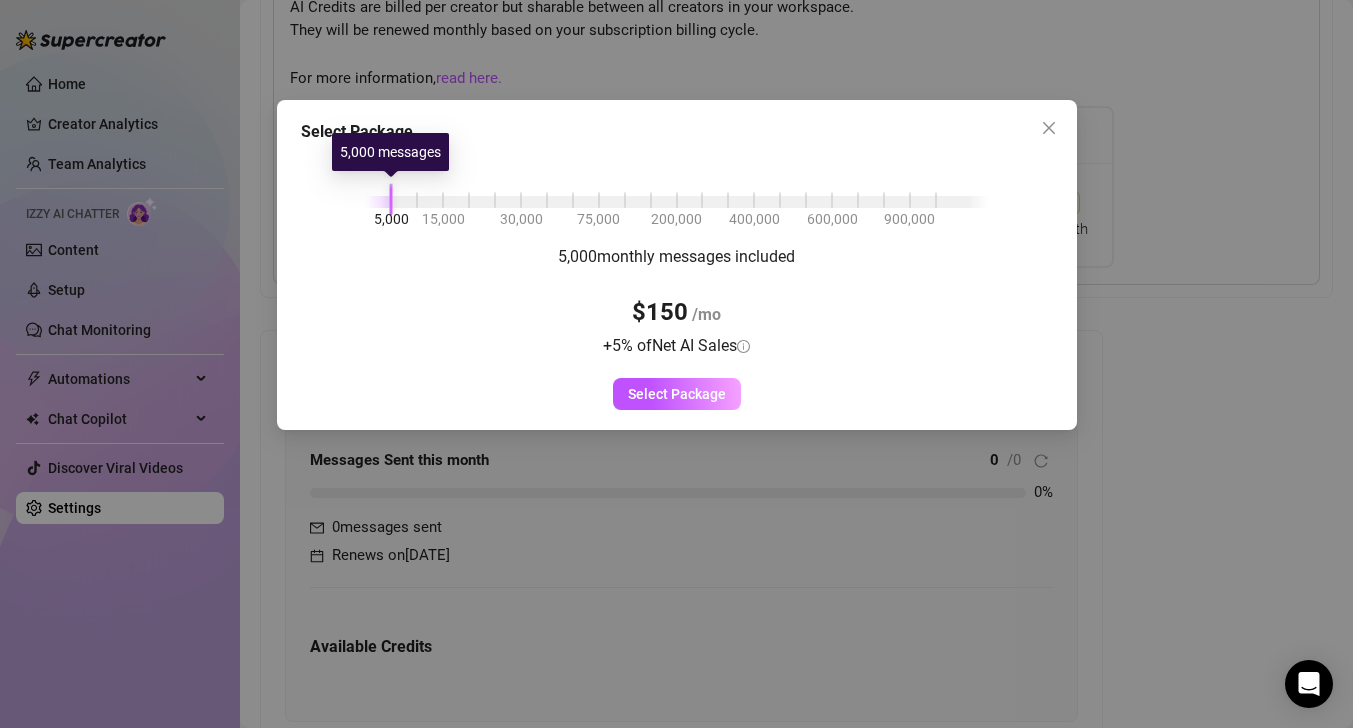 drag, startPoint x: 391, startPoint y: 199, endPoint x: 305, endPoint y: 215, distance: 87.47571 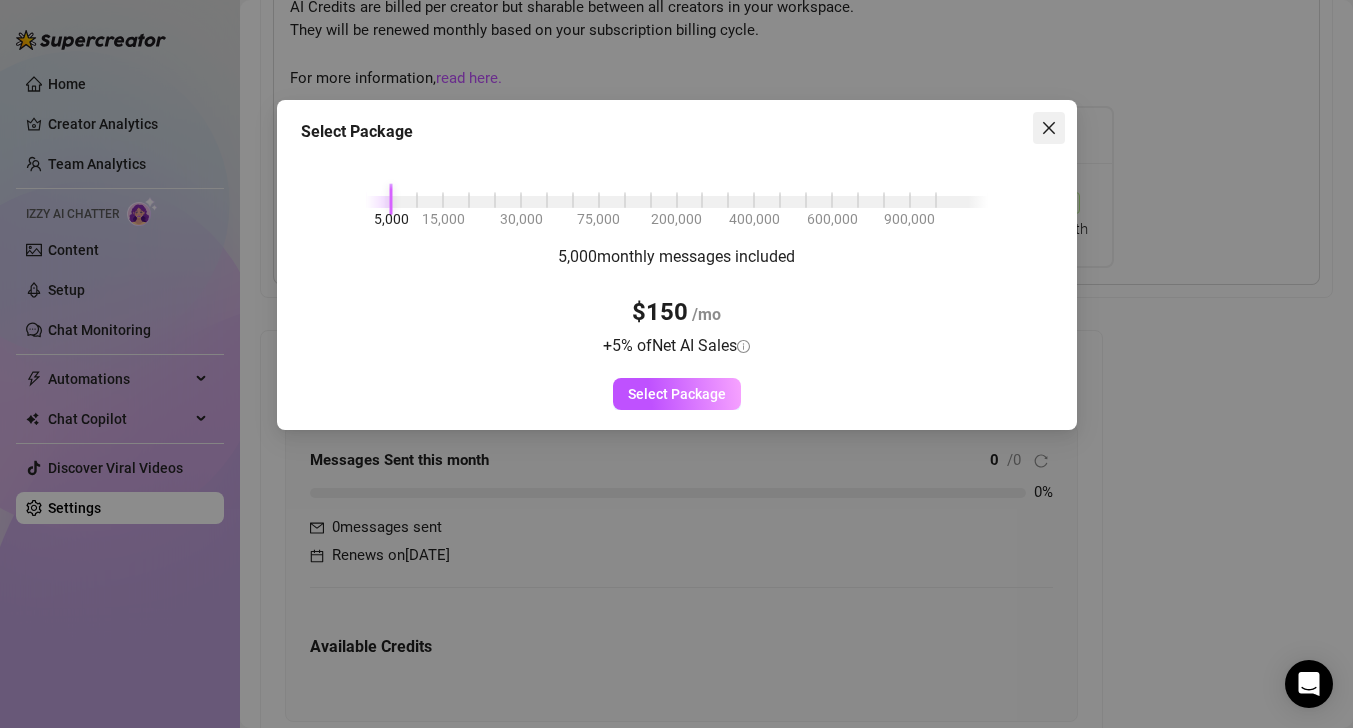 click 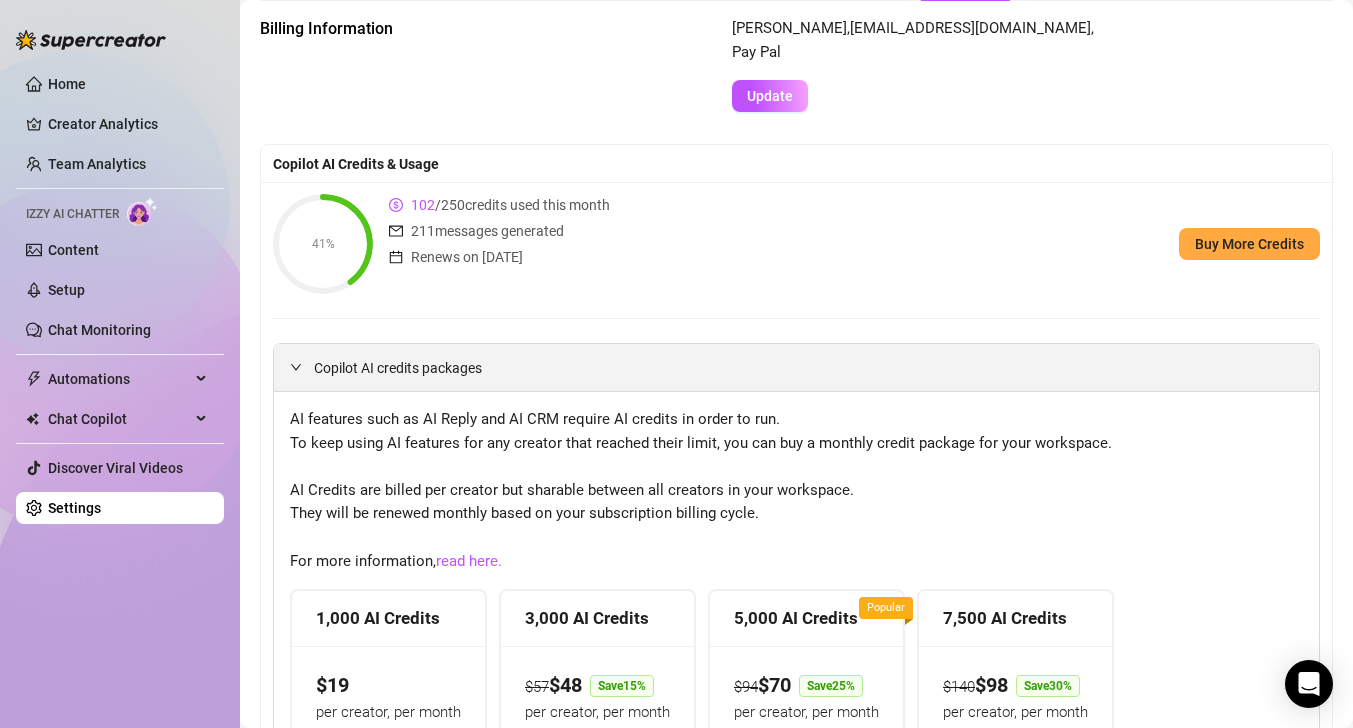 scroll, scrollTop: 96, scrollLeft: 0, axis: vertical 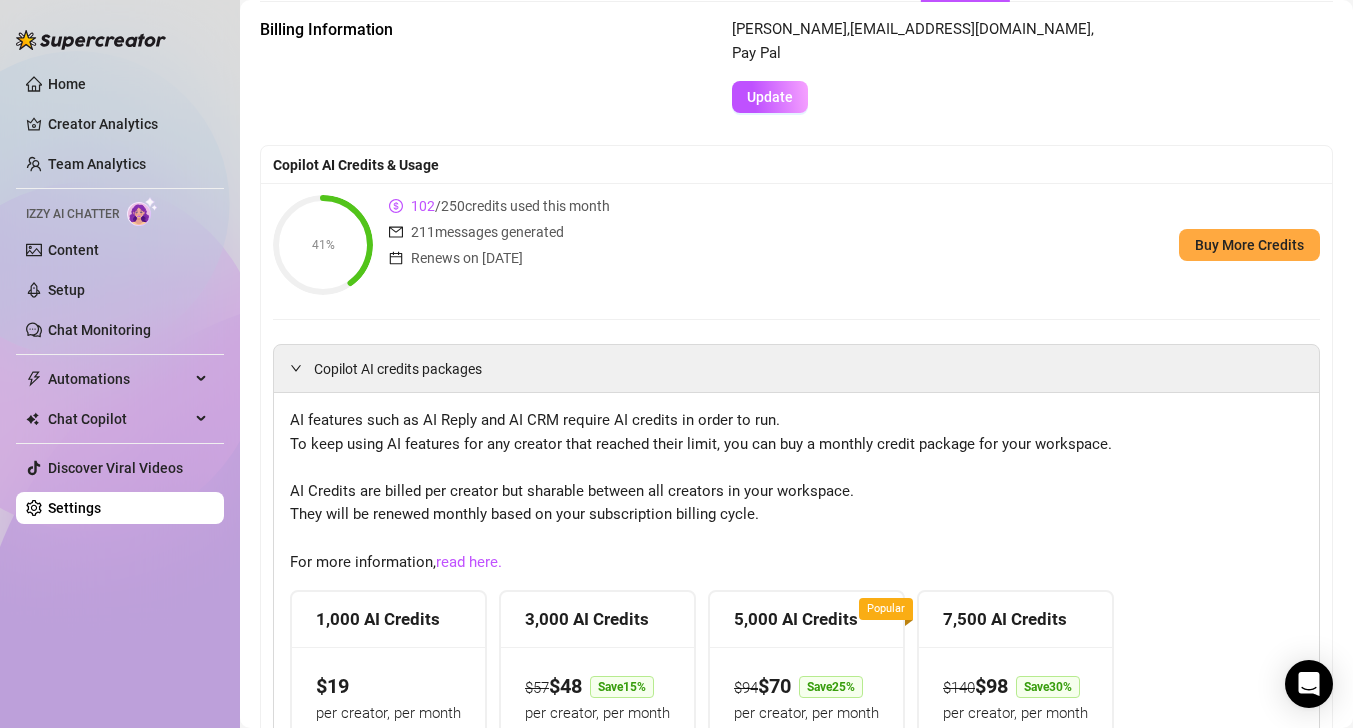 click 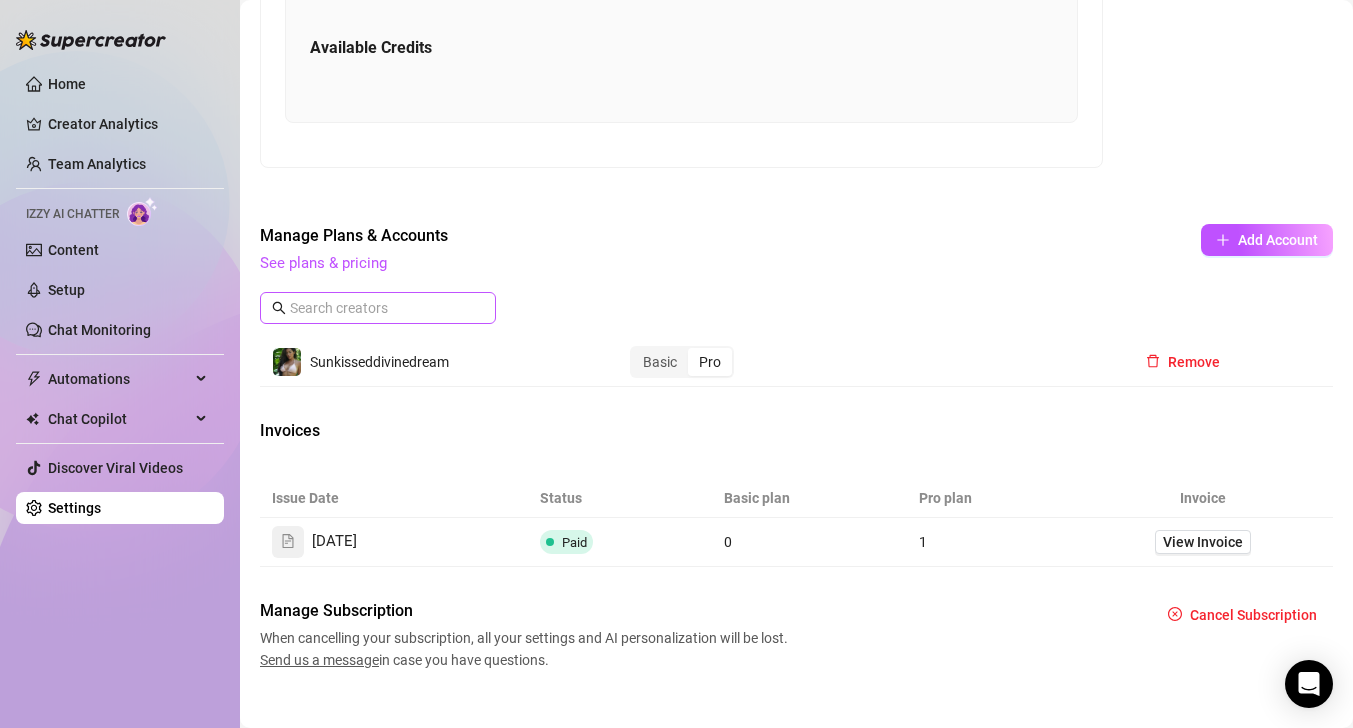 scroll, scrollTop: 1206, scrollLeft: 0, axis: vertical 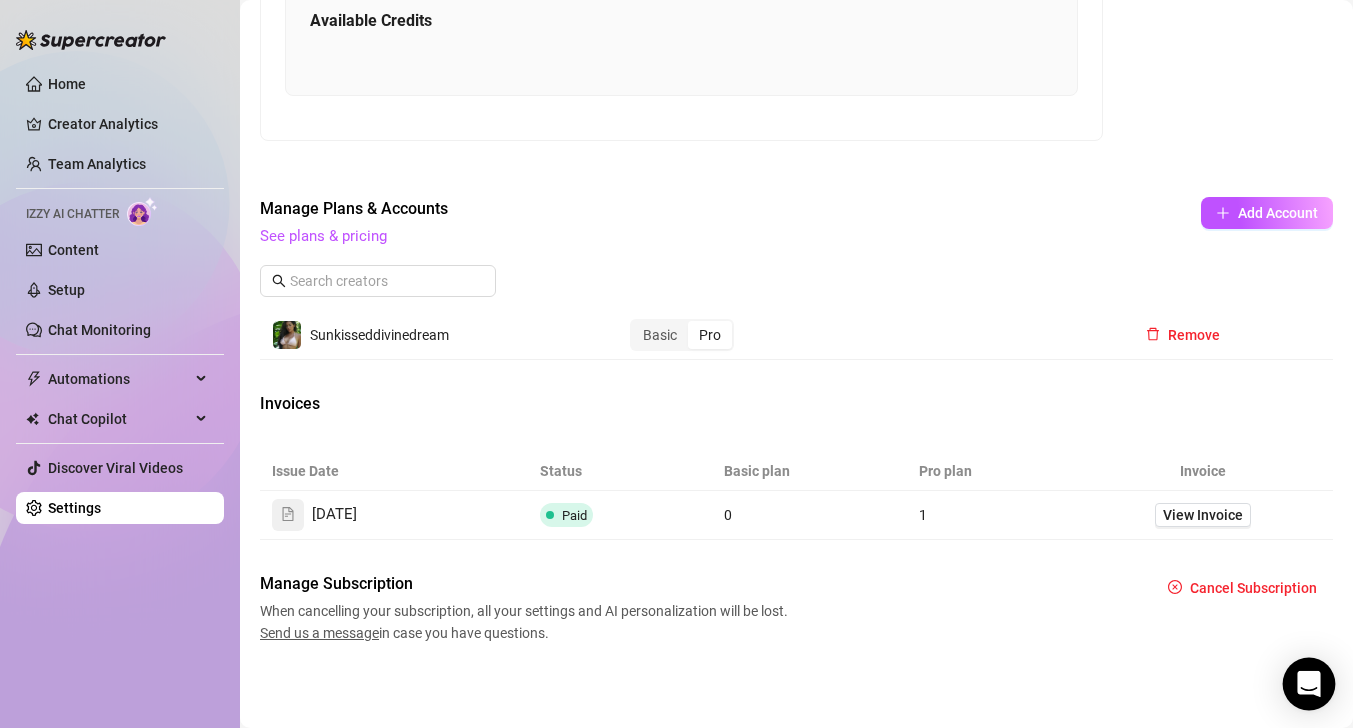 click 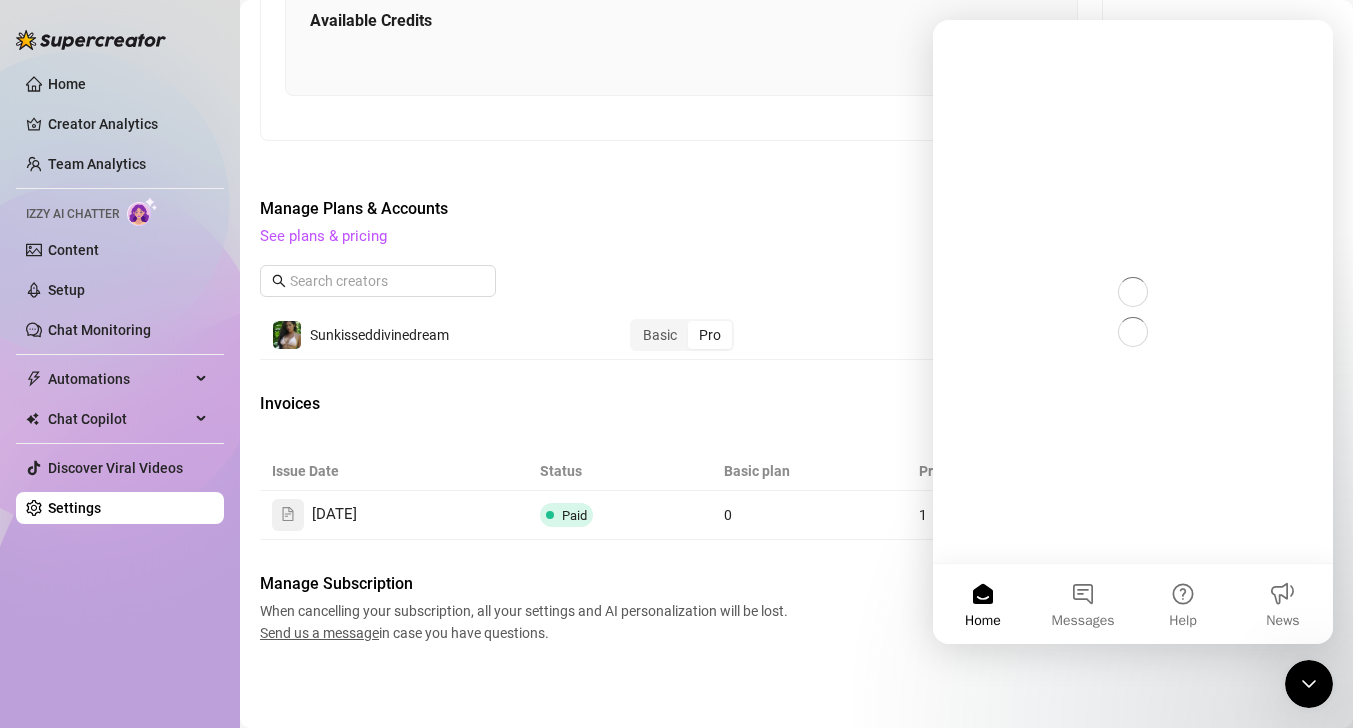 scroll, scrollTop: 0, scrollLeft: 0, axis: both 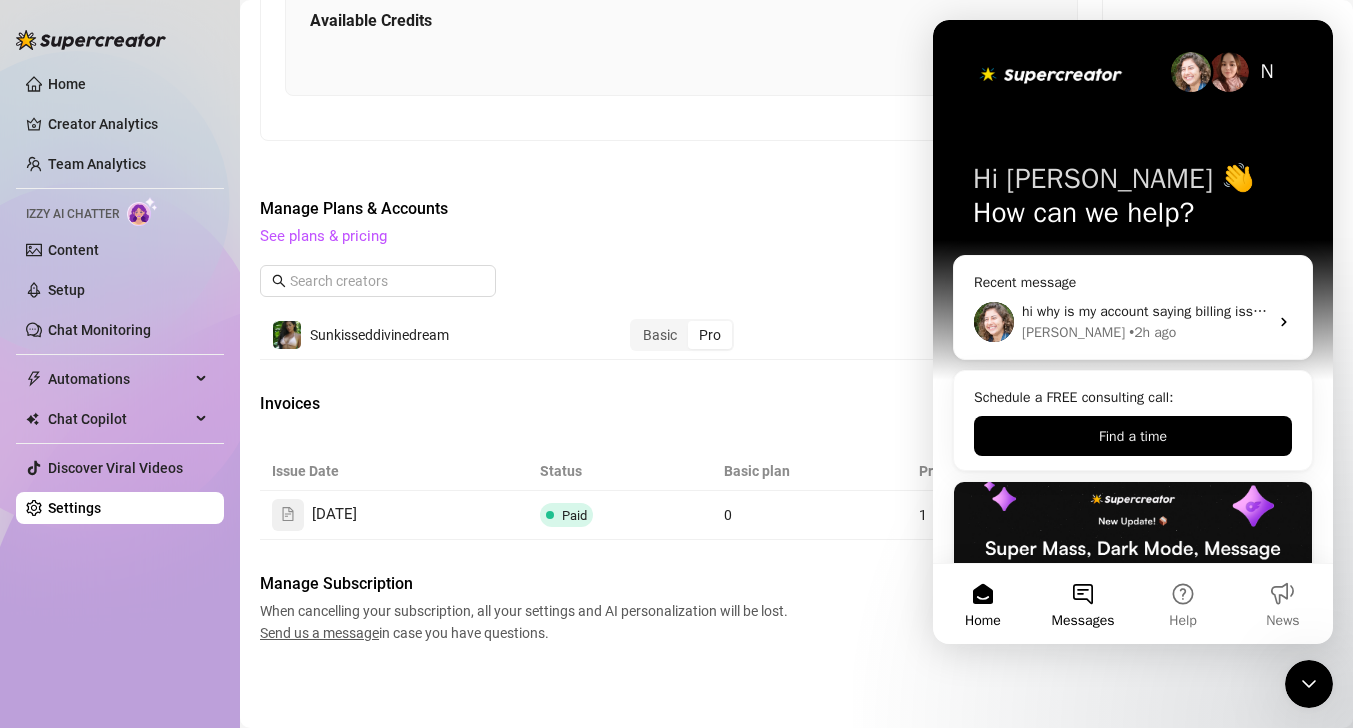 click on "Messages" at bounding box center (1083, 604) 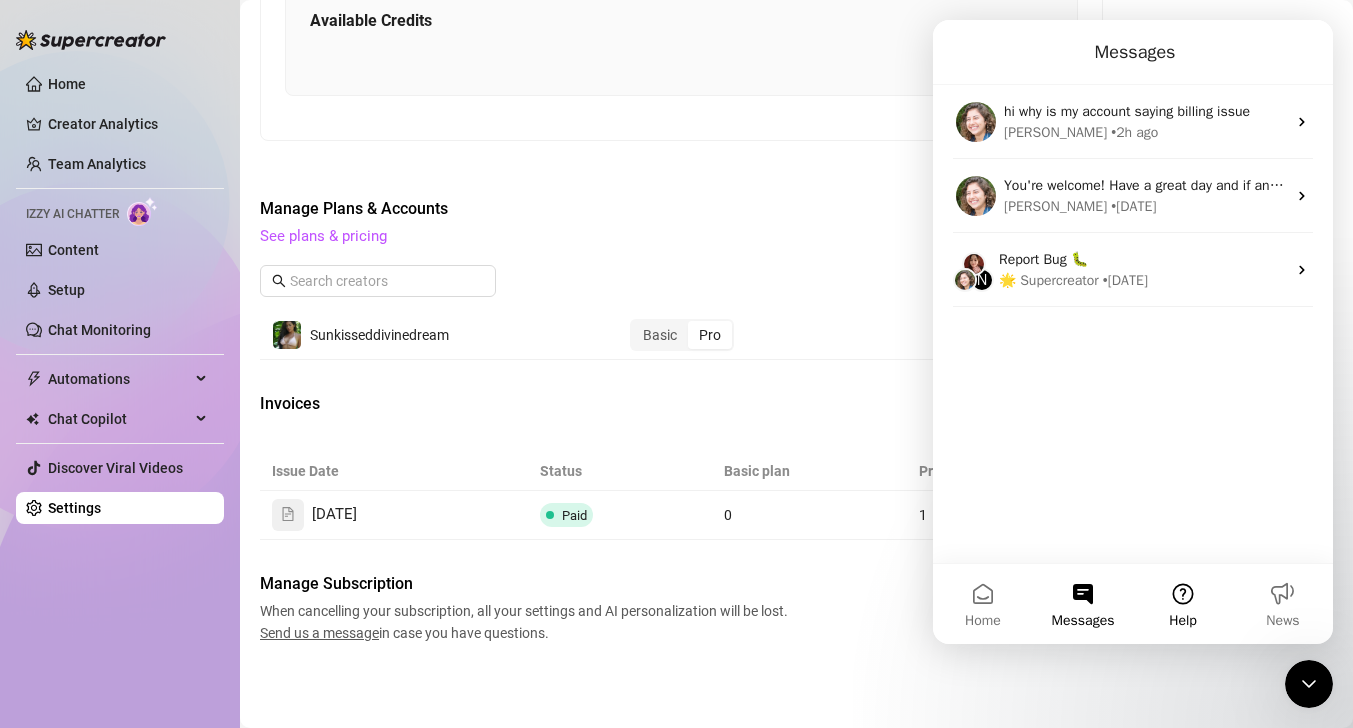 click on "Help" at bounding box center (1183, 604) 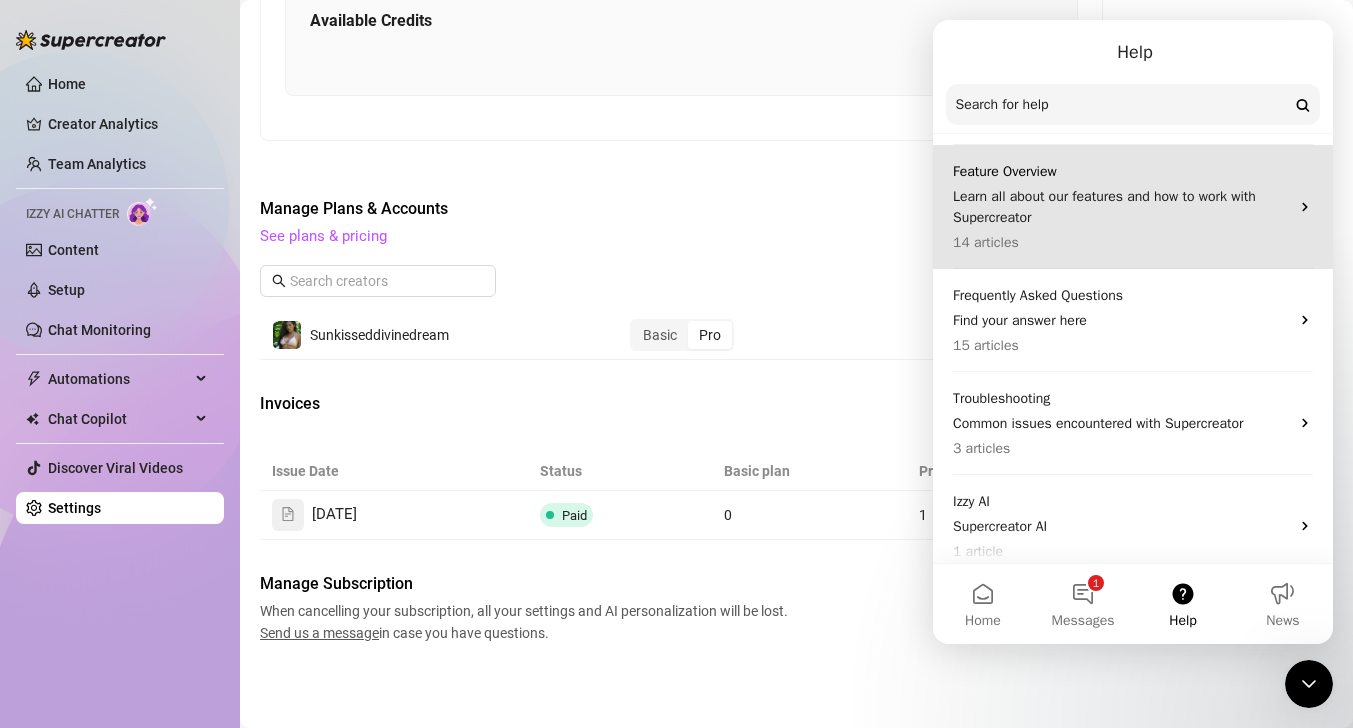 scroll, scrollTop: 162, scrollLeft: 0, axis: vertical 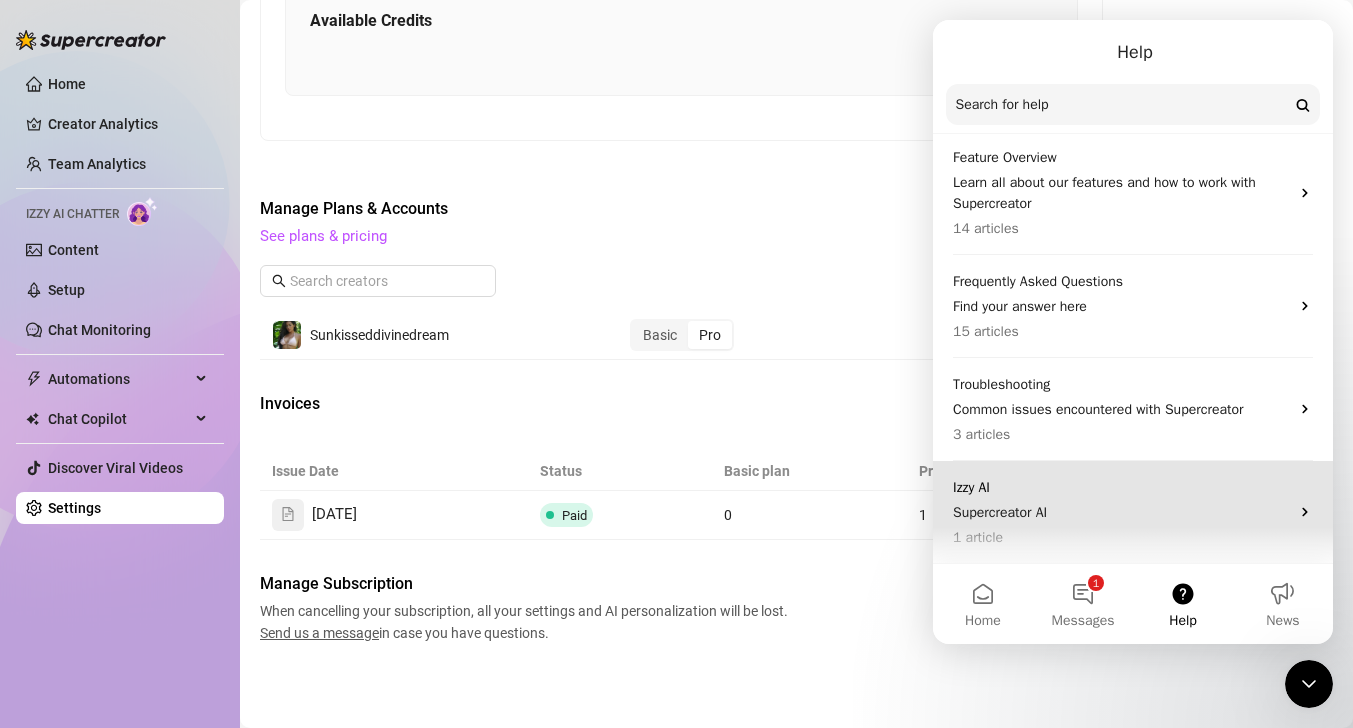 click on "Izzy AI Supercreator AI 1 article" at bounding box center (1121, 512) 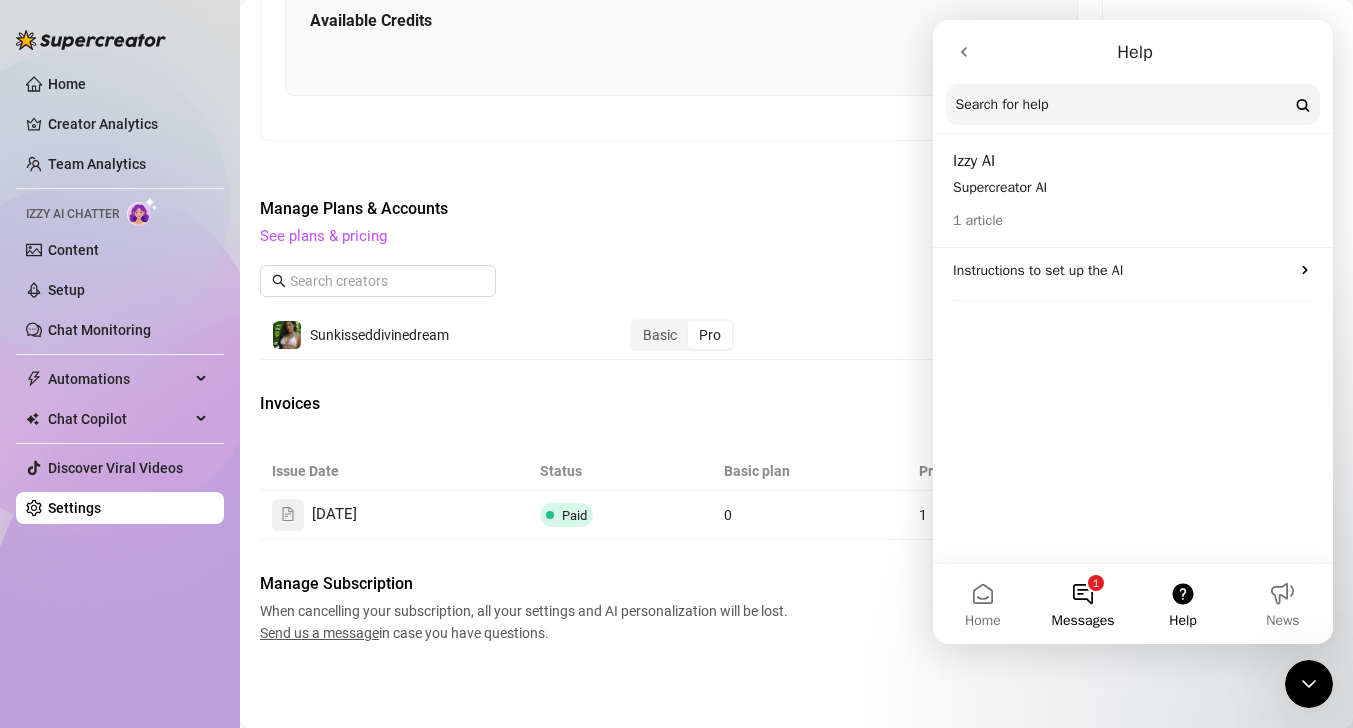 click on "1 Messages" at bounding box center [1083, 604] 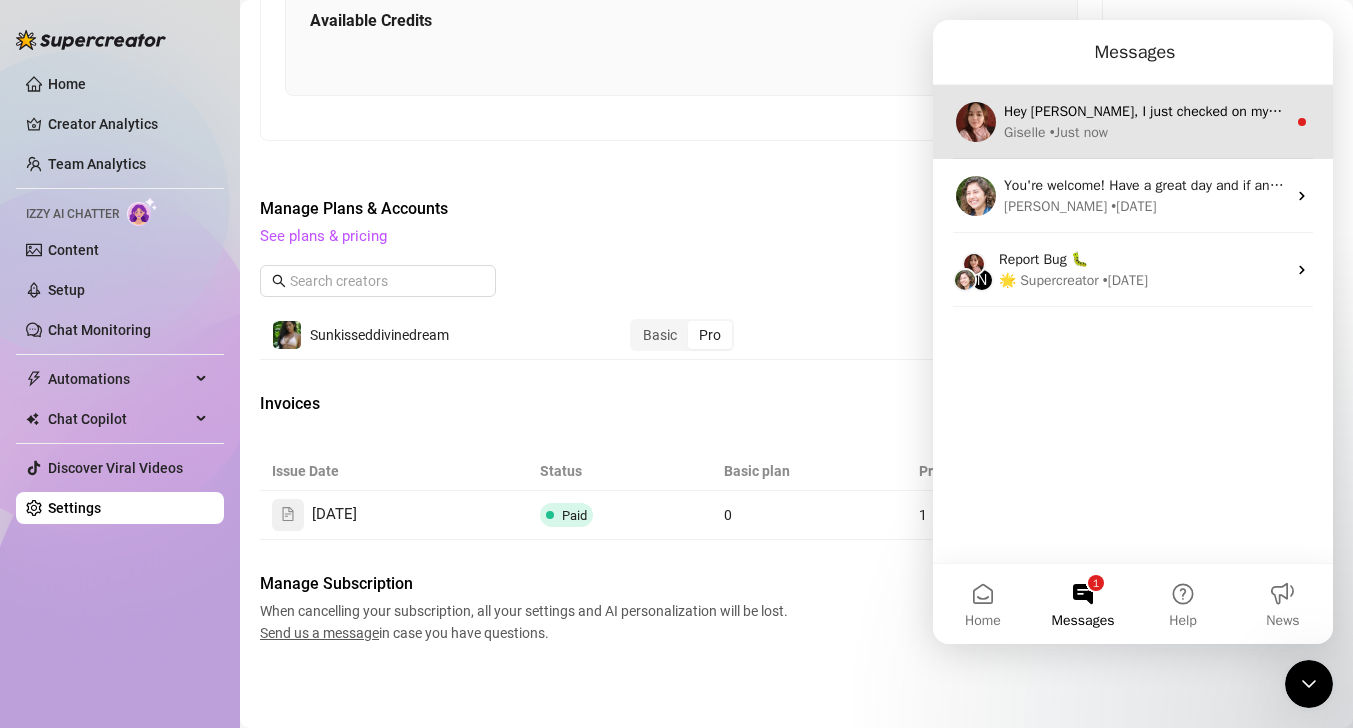 click on "Giselle •  Just now" at bounding box center (1145, 132) 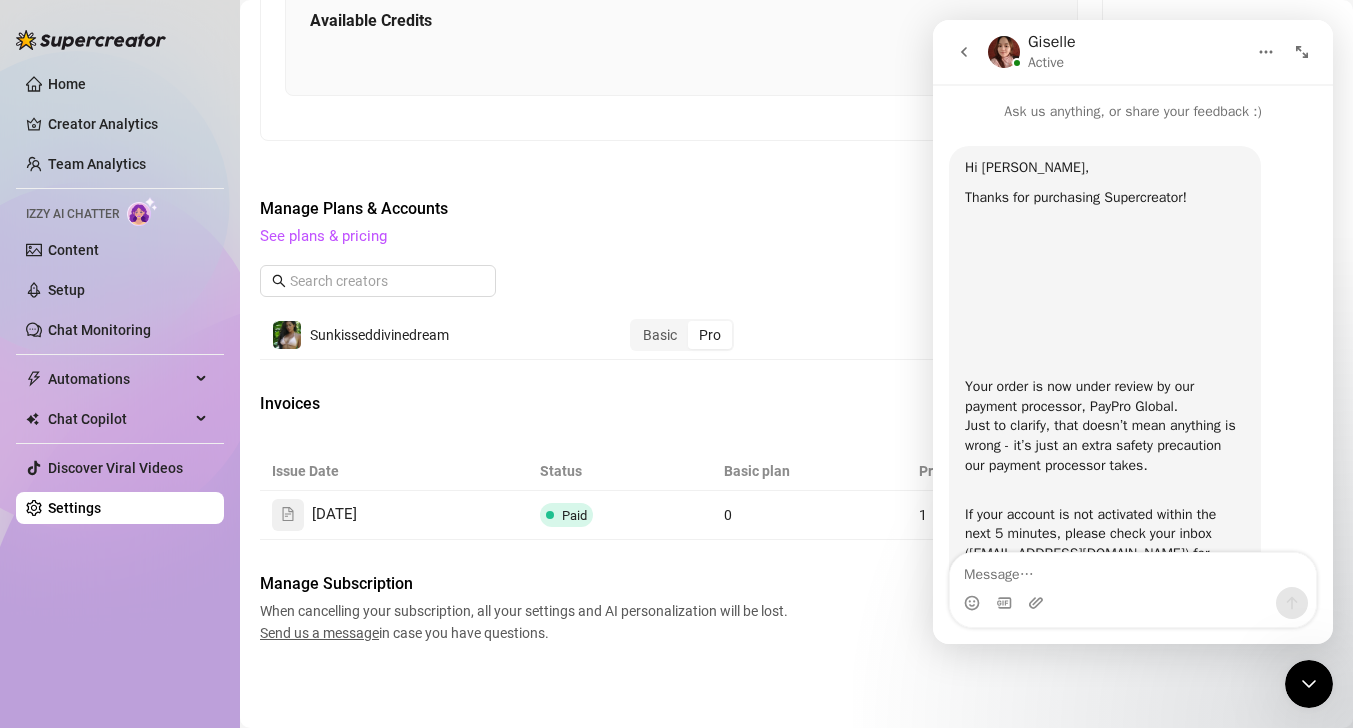 scroll, scrollTop: 3, scrollLeft: 0, axis: vertical 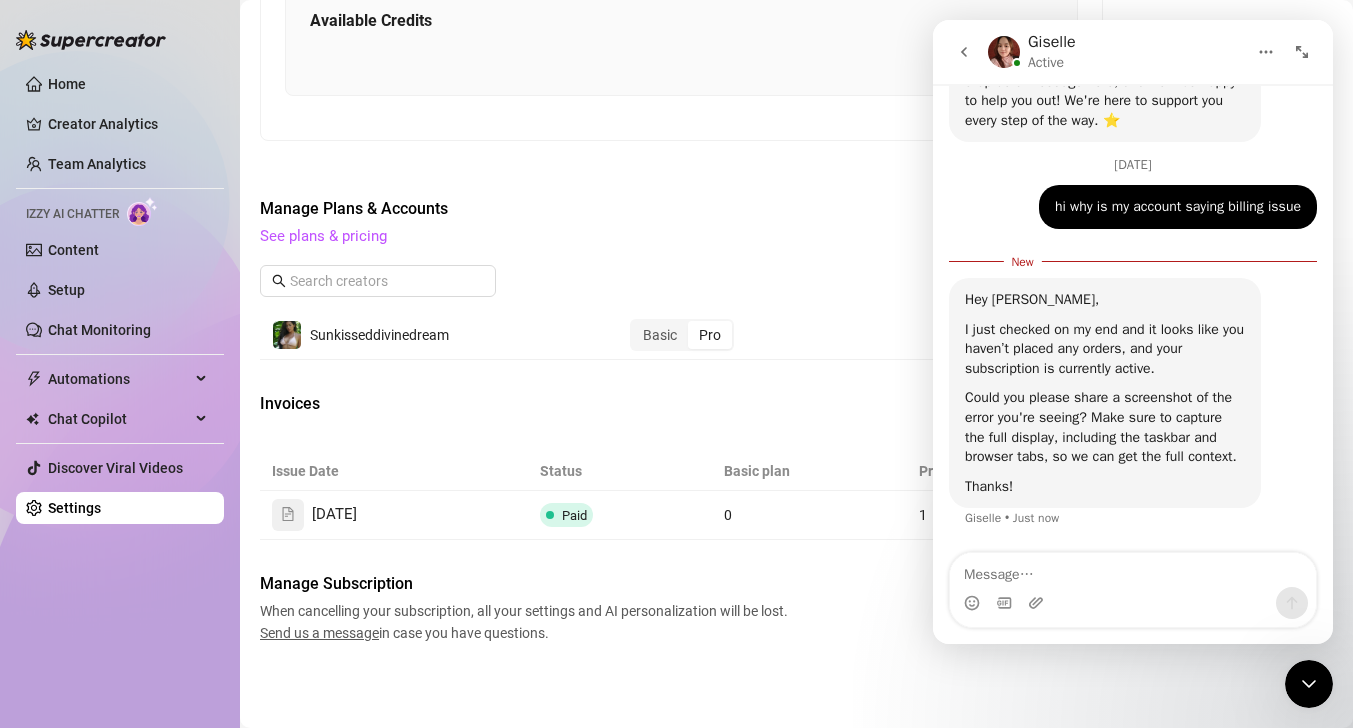 click at bounding box center (1133, 570) 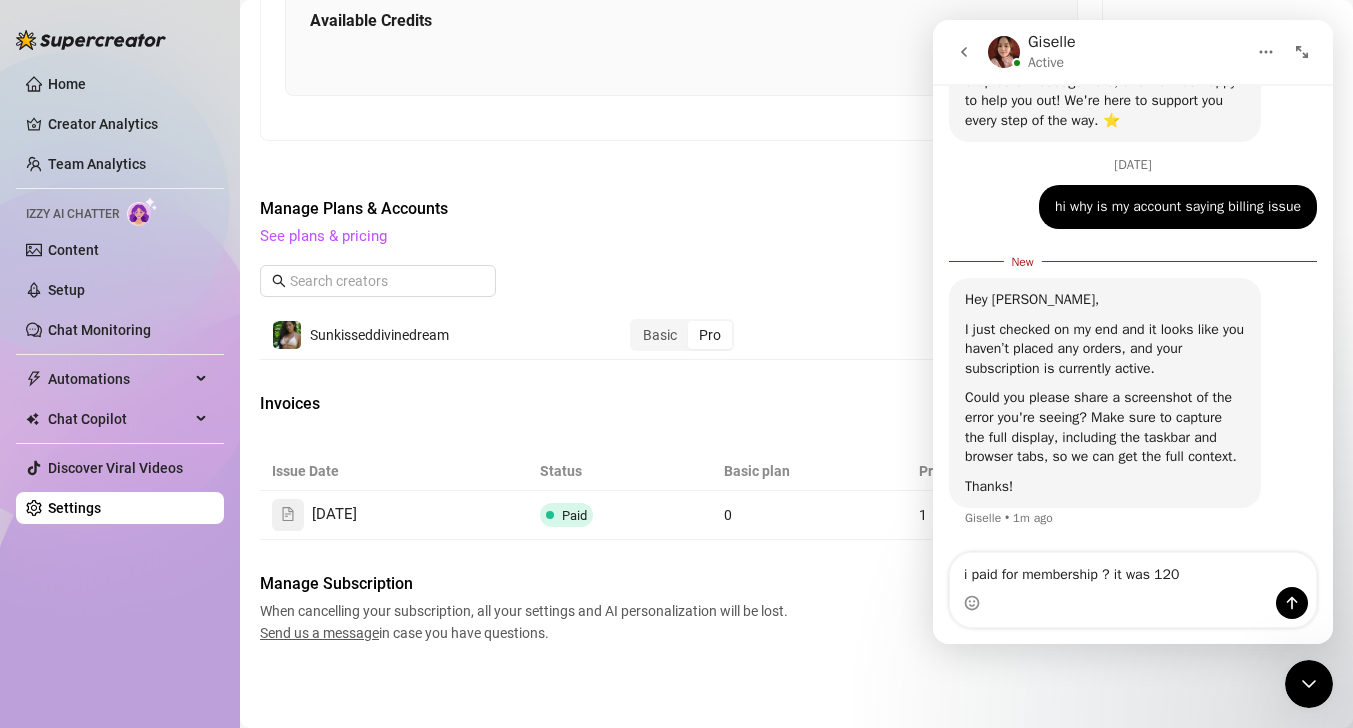 click on "i paid for membership ? it was 120" at bounding box center (1133, 570) 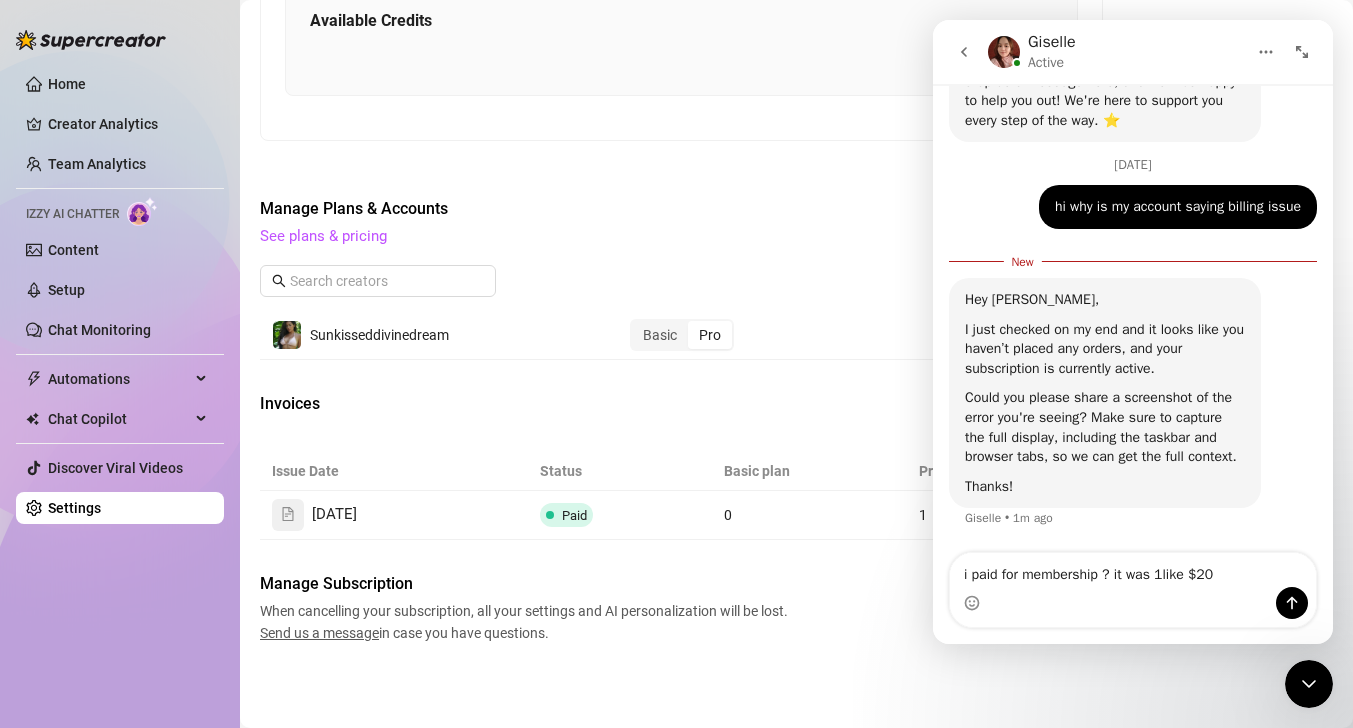 type on "i paid for membership ? it was 1like $20" 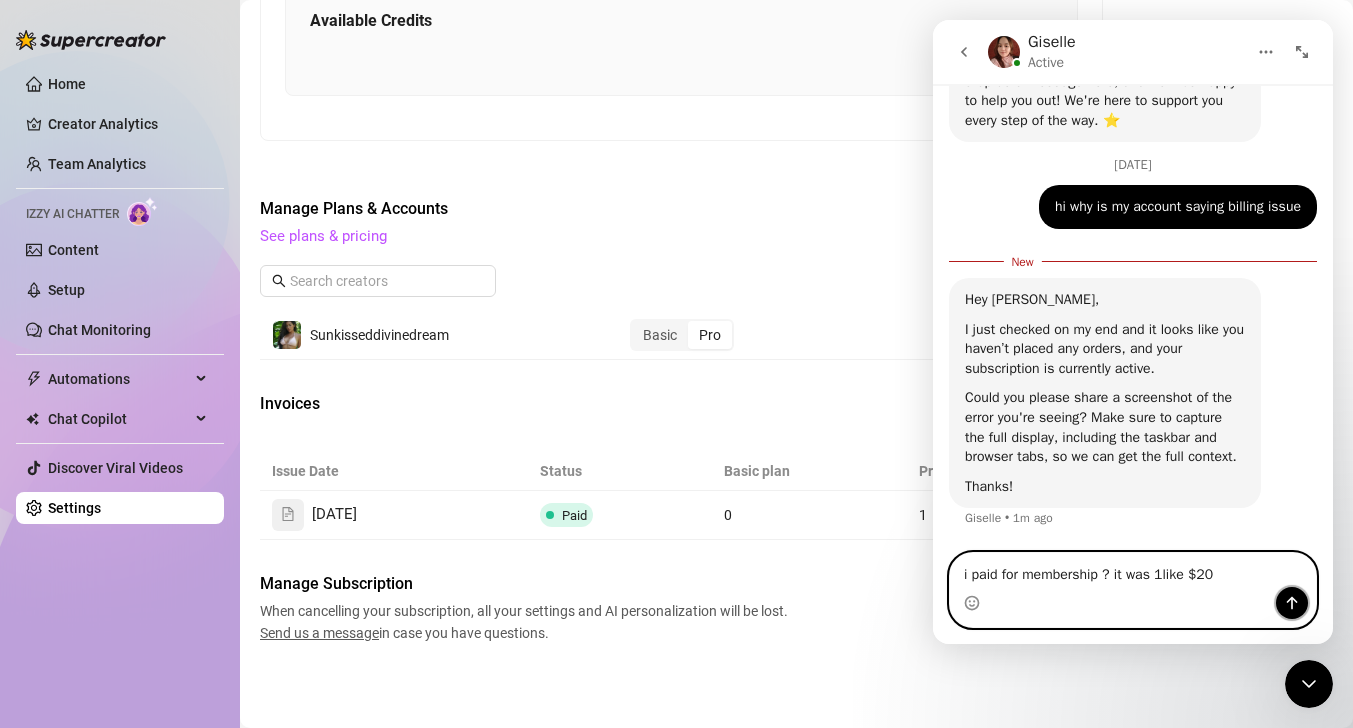 click 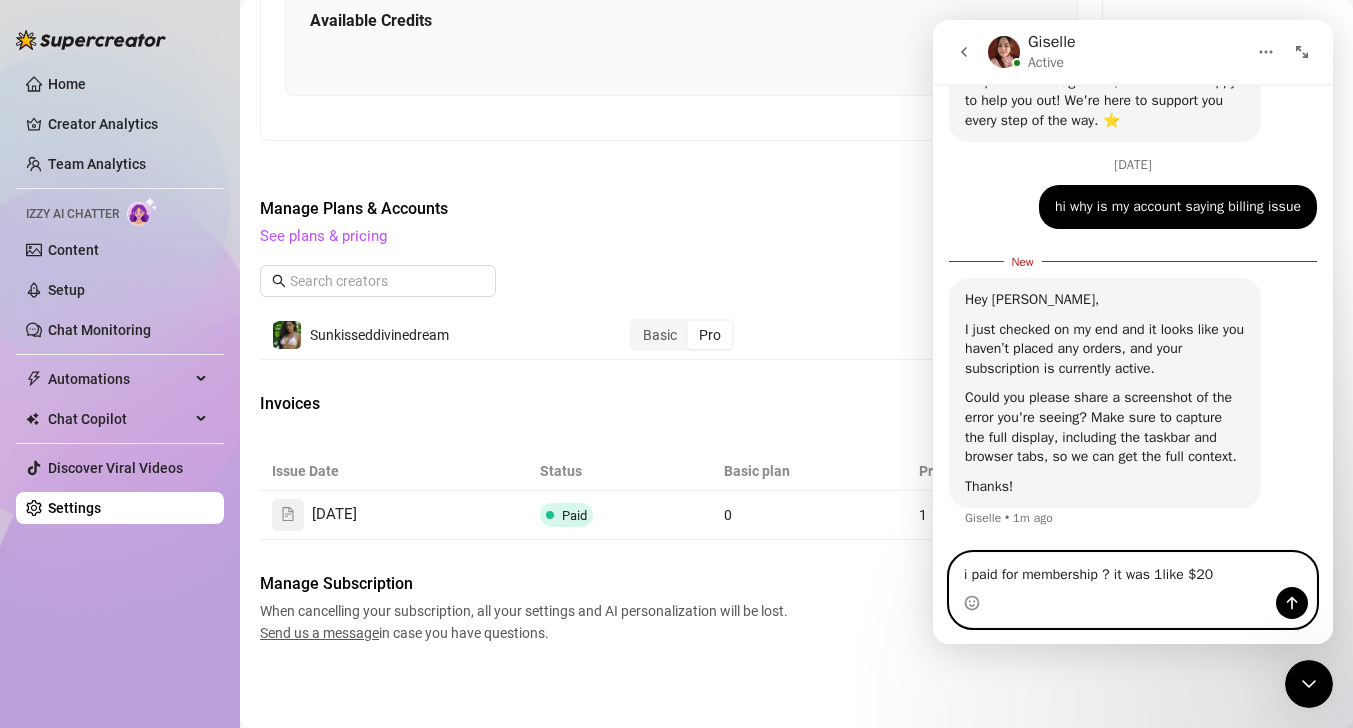 type 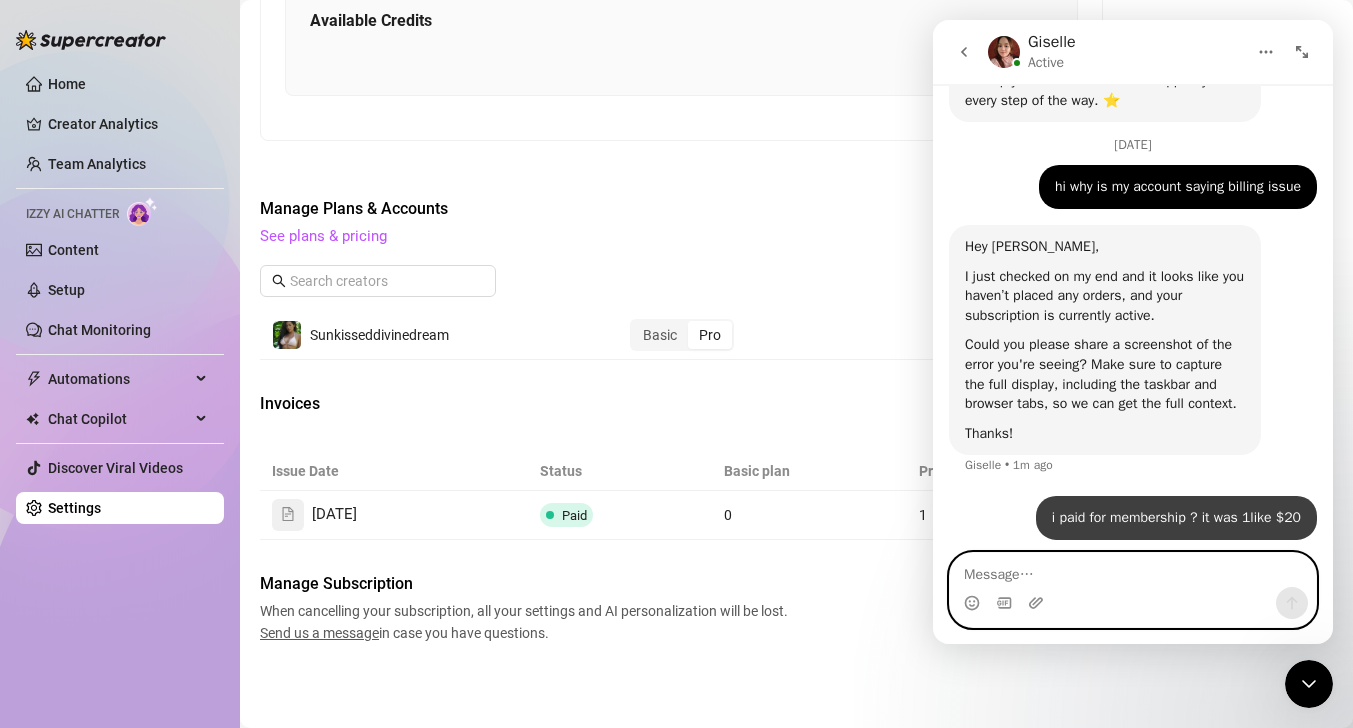 scroll, scrollTop: 684, scrollLeft: 0, axis: vertical 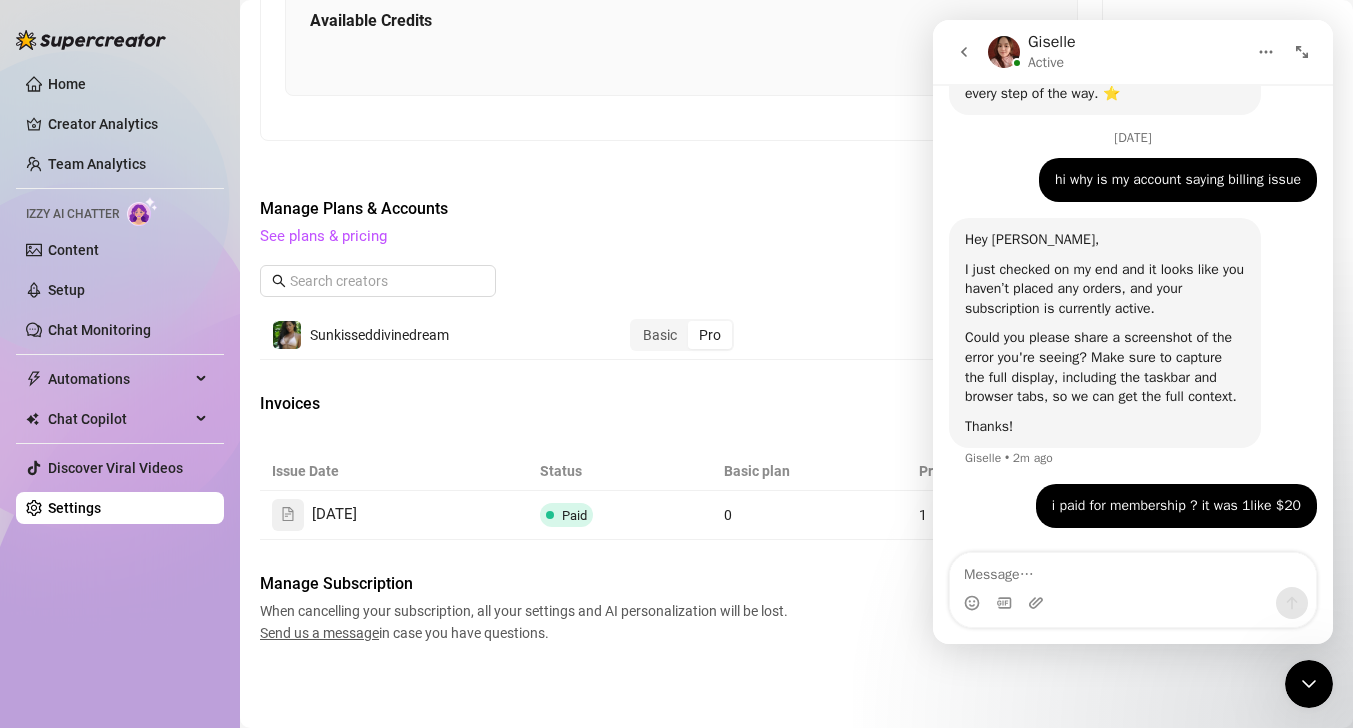click 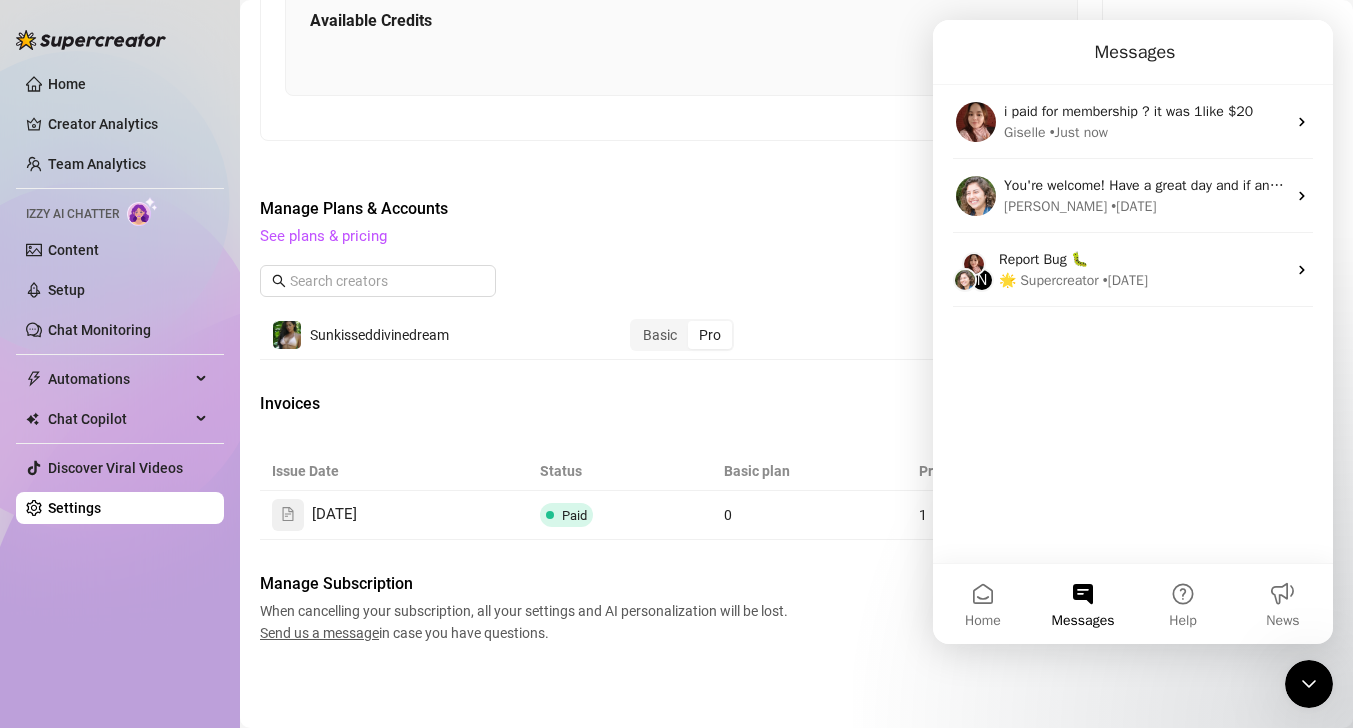 click on "Billing Information [PERSON_NAME] ,  [EMAIL_ADDRESS][DOMAIN_NAME] , Pay Pal Update Copilot AI Credits & Usage 41% 102 / 250  credits used this month 211  messages generated Renews on   [DATE] Buy More Credits Copilot AI credits packages AI features such as AI Reply and AI CRM require AI credits in order to run. To keep using AI features for any creator that reached their limit, you can buy a monthly credit package for your workspace. AI Credits are billed per creator but sharable between all creators in your workspace. They will be renewed monthly based on your subscription billing cycle. For more information,  read here. 1,000 AI Credits  $ 19 per creator, per month 3,000 AI Credits $ 57  $ 48 Save  15 % per creator, per month 5,000 AI Credits $ 94  $ 70 Save  25 % per creator, per month Popular 7,500 AI Credits $ 140  $ 98 Save  30 % per creator, per month Izzy AI 🤖 You're currently not subscribed to any AI Chatter package. Select Package + Add Coupon Messages Sent this month 0 /  0 0 % 0 Renews on" at bounding box center (796, -224) 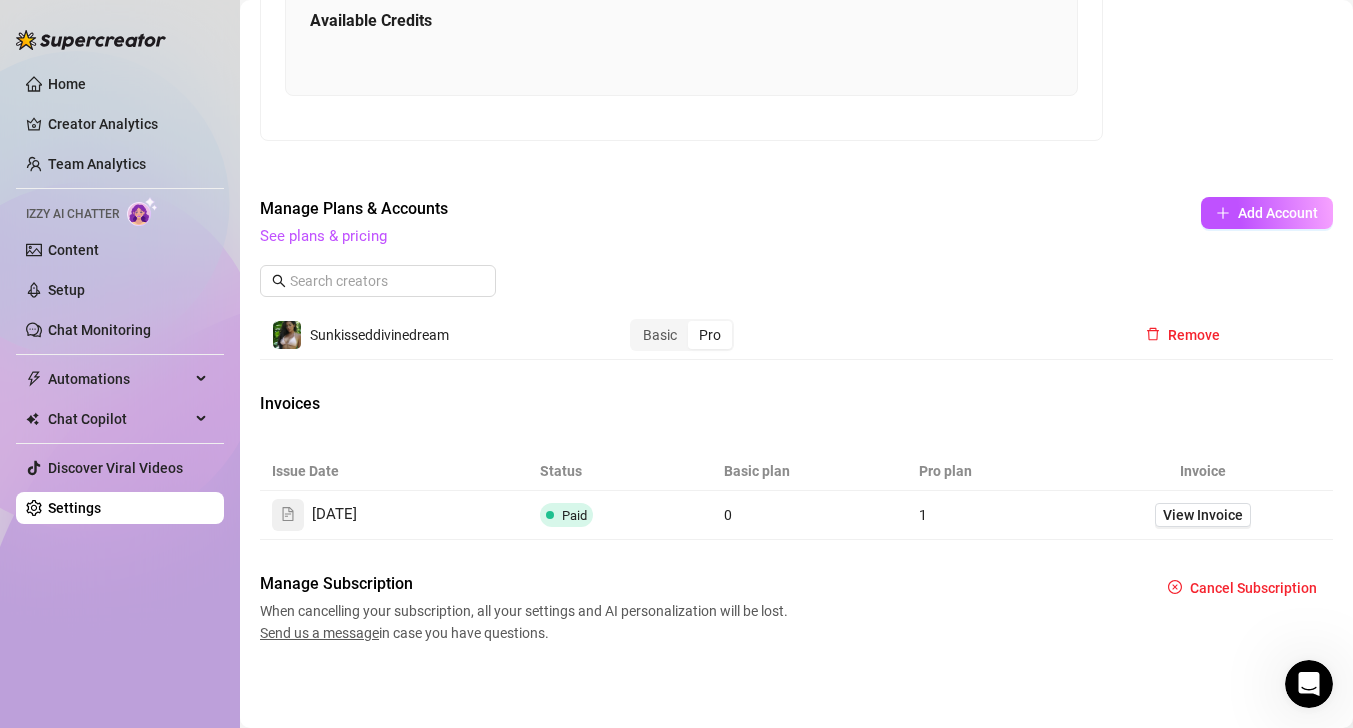 scroll, scrollTop: 0, scrollLeft: 0, axis: both 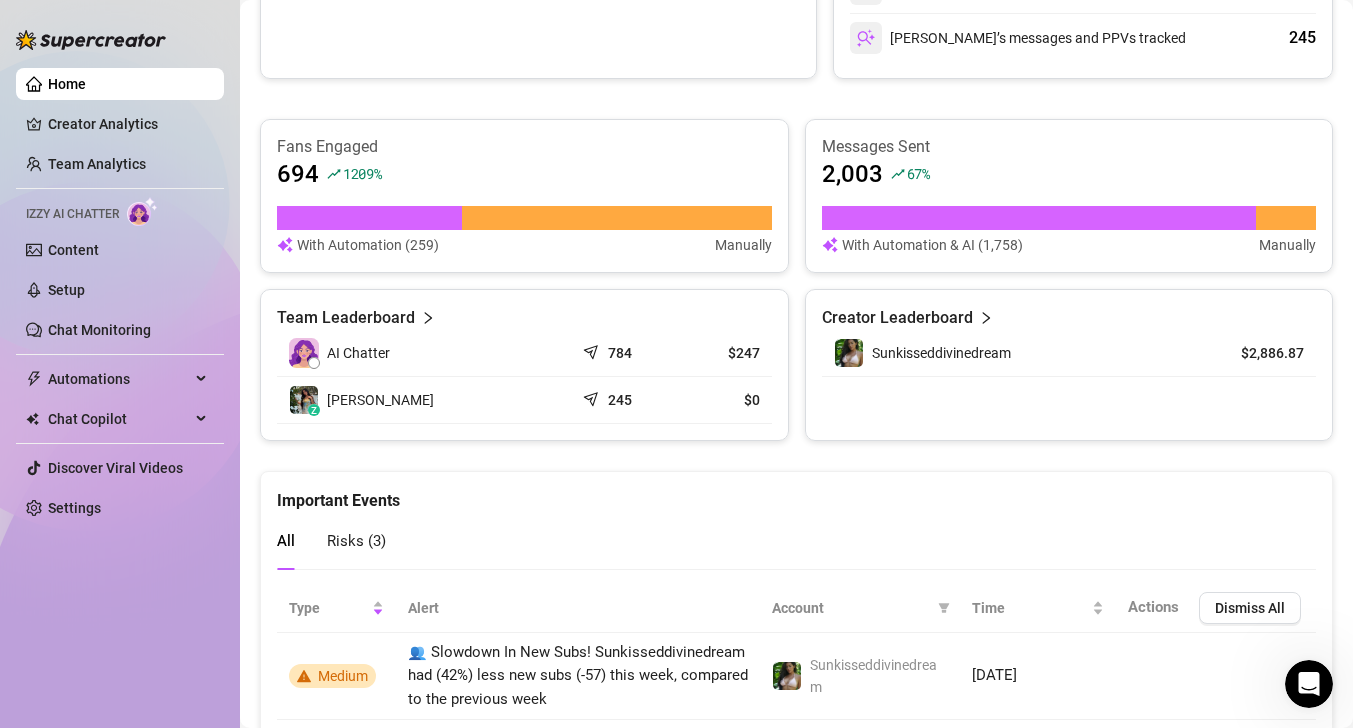 click 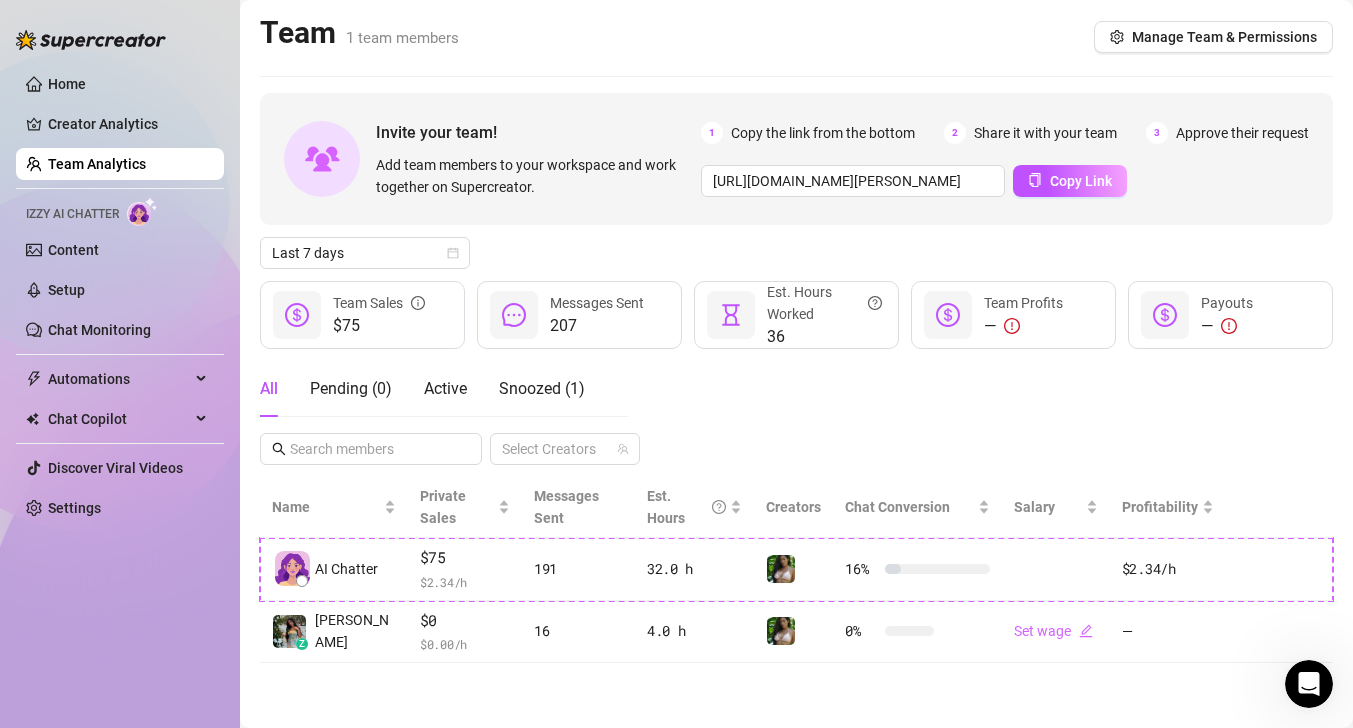 click 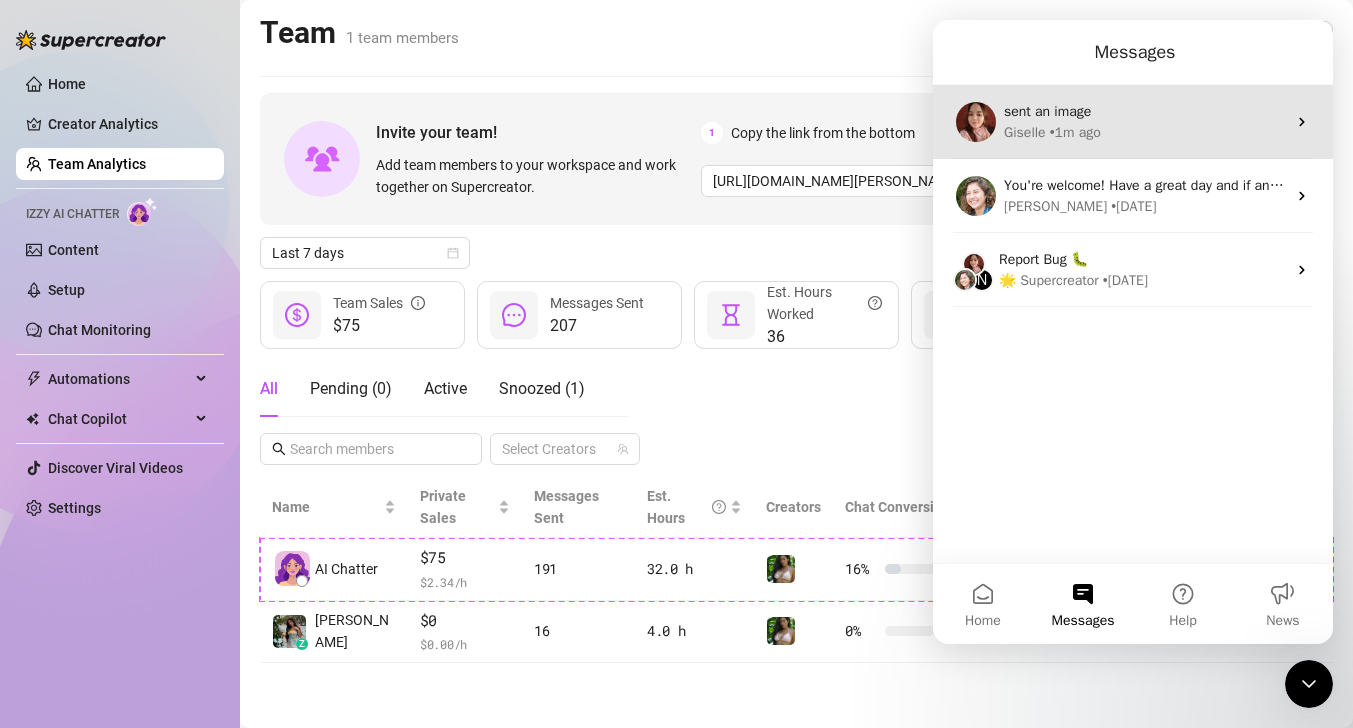 click on "Giselle •  1m ago" at bounding box center [1145, 132] 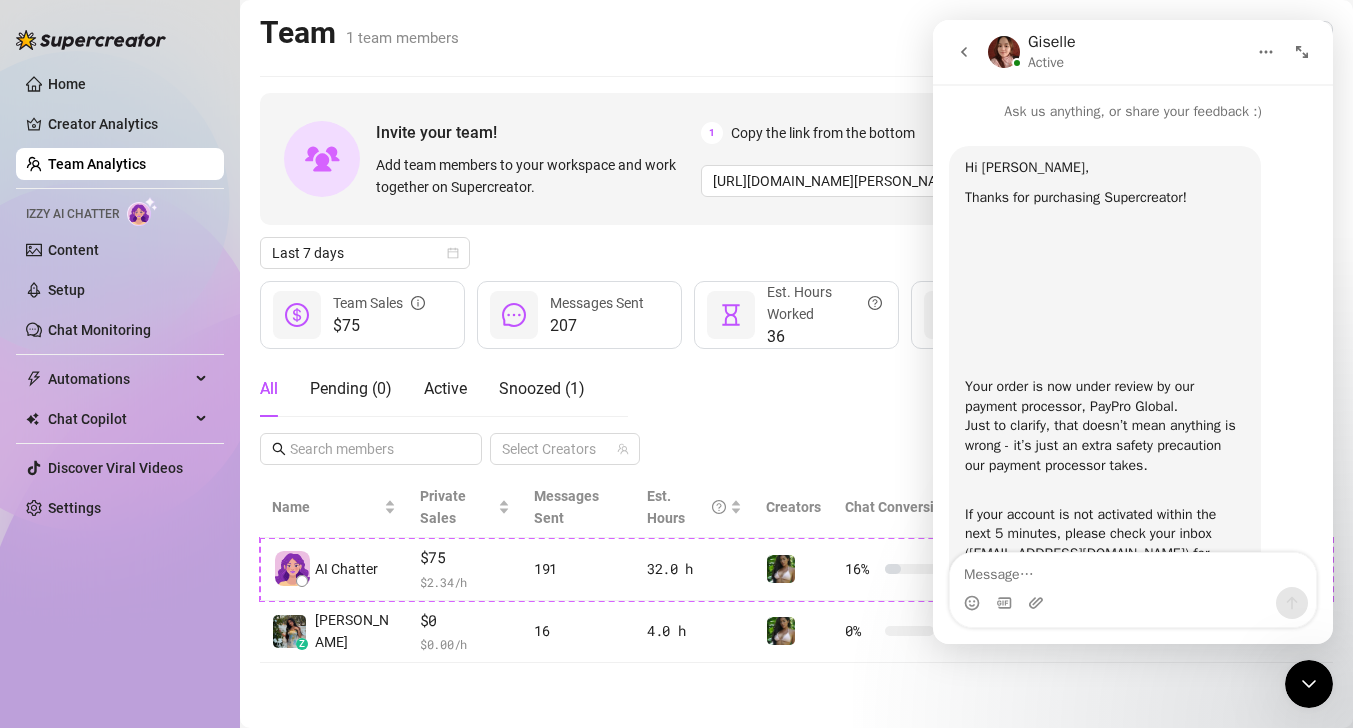 scroll, scrollTop: 1223, scrollLeft: 0, axis: vertical 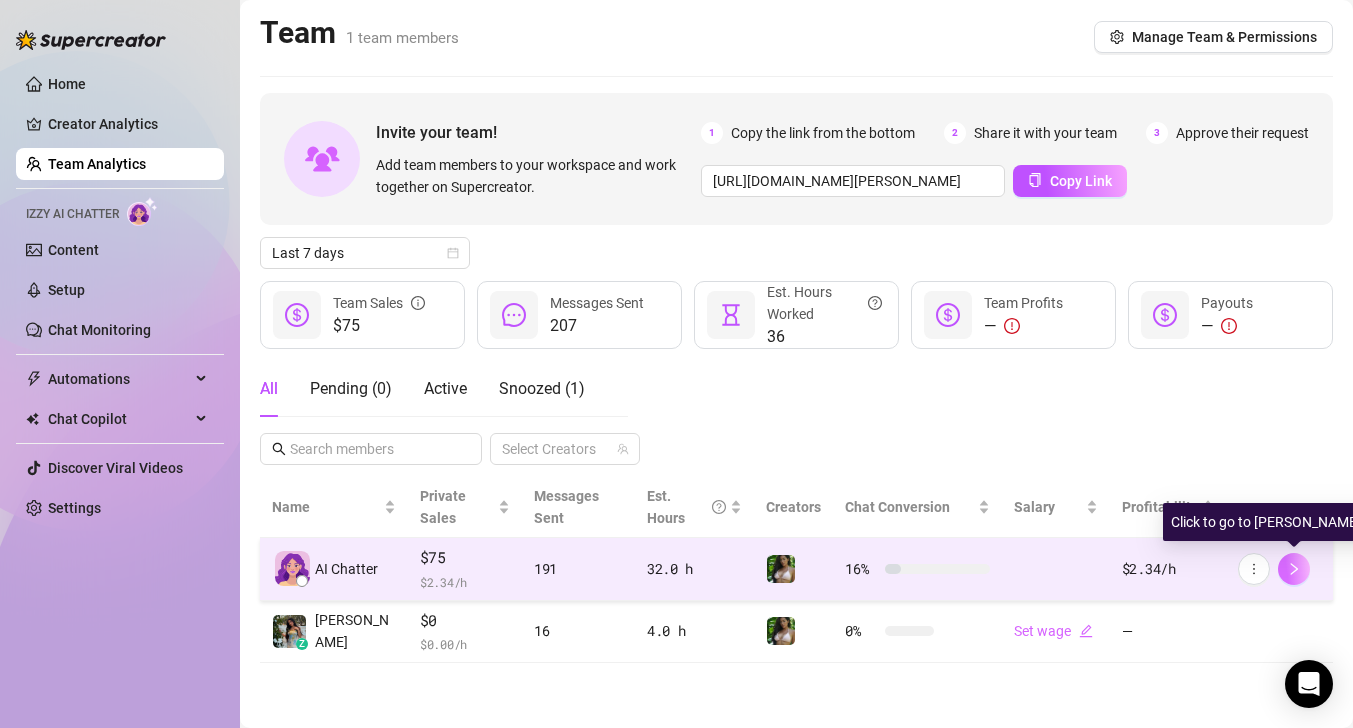 click 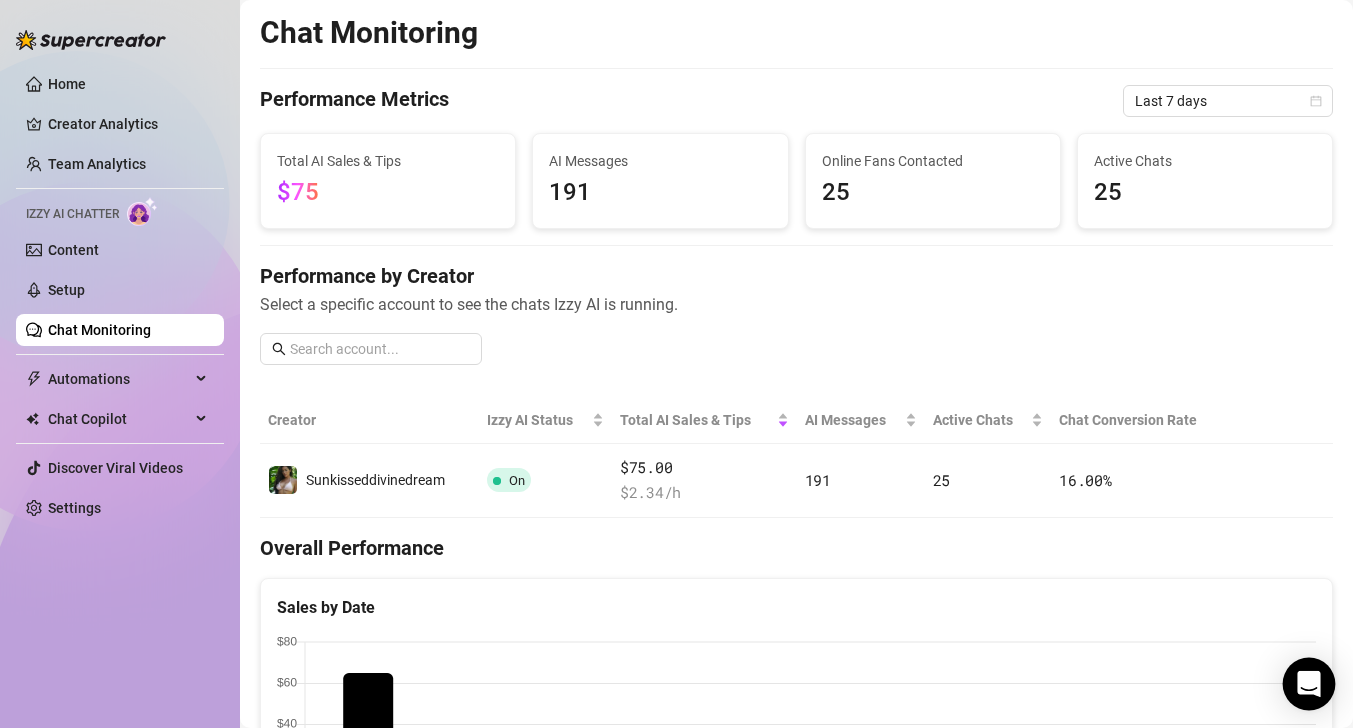 click at bounding box center (1309, 684) 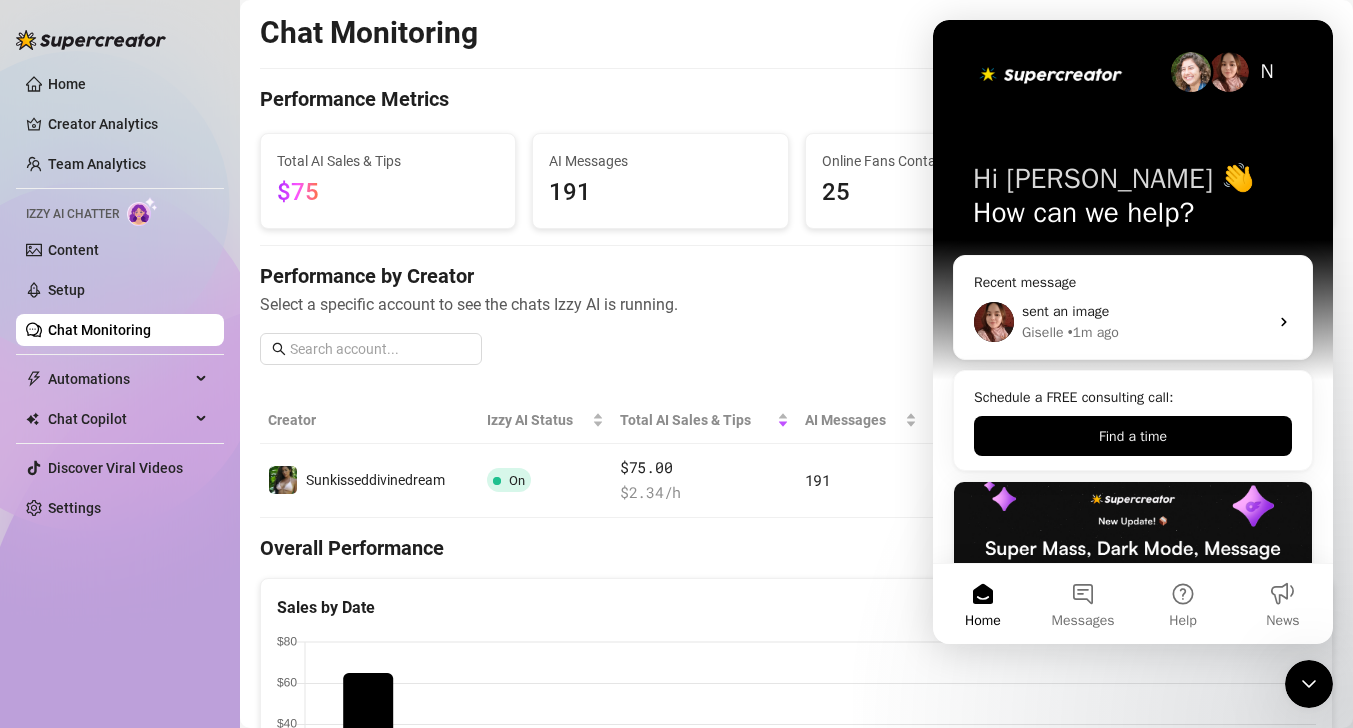 scroll, scrollTop: 0, scrollLeft: 0, axis: both 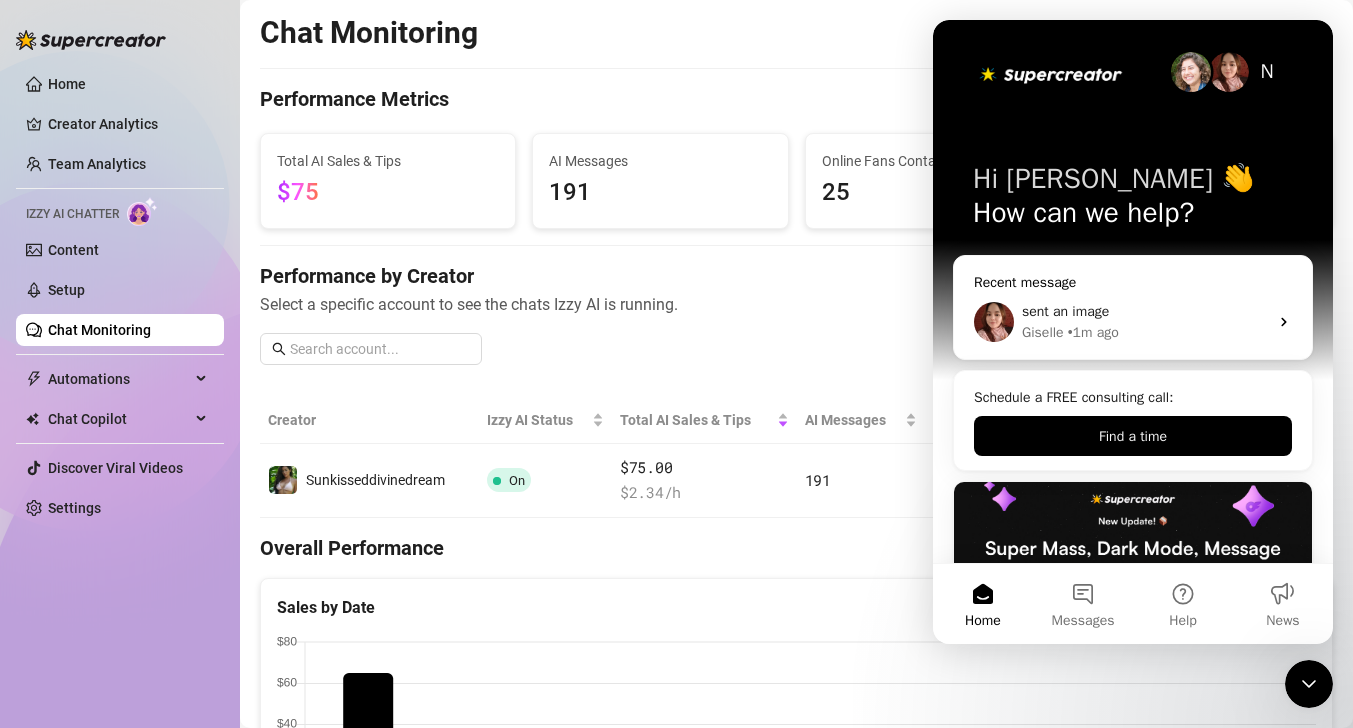 click on "sent an image" at bounding box center [1145, 311] 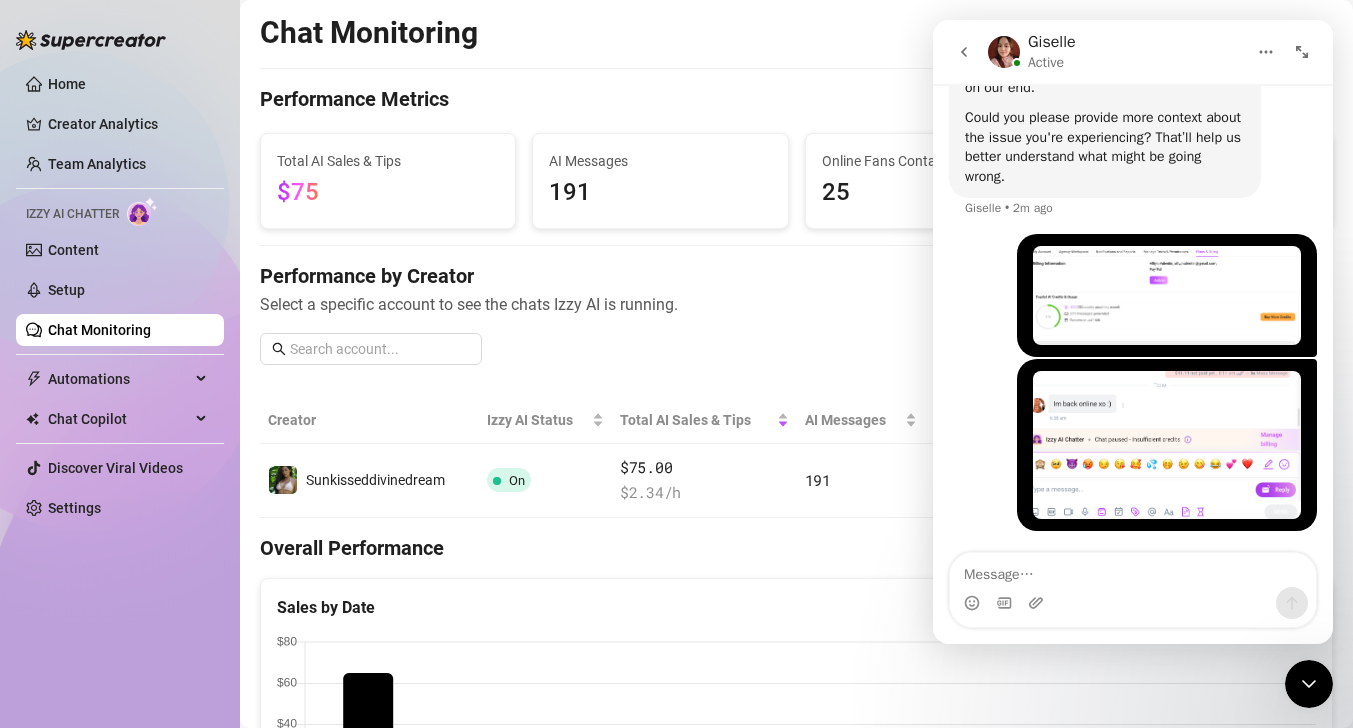 scroll, scrollTop: 1223, scrollLeft: 0, axis: vertical 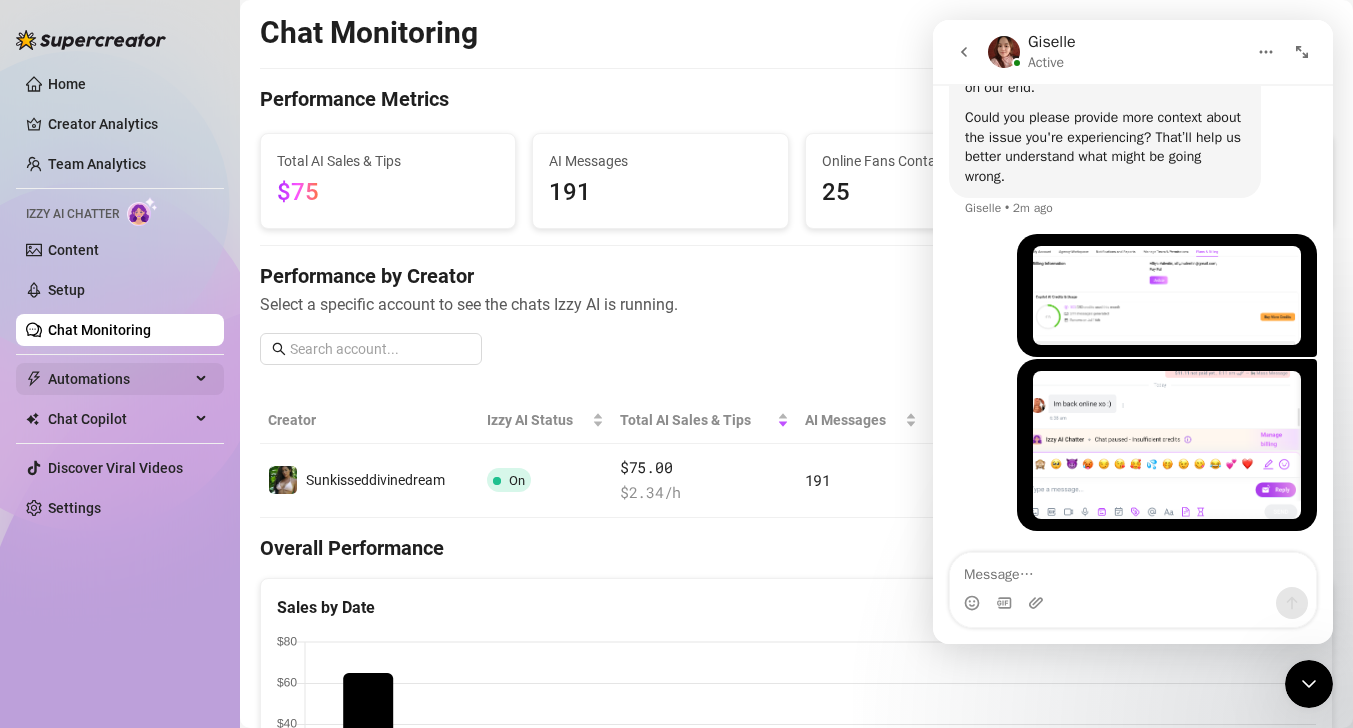 click on "Automations" at bounding box center (119, 379) 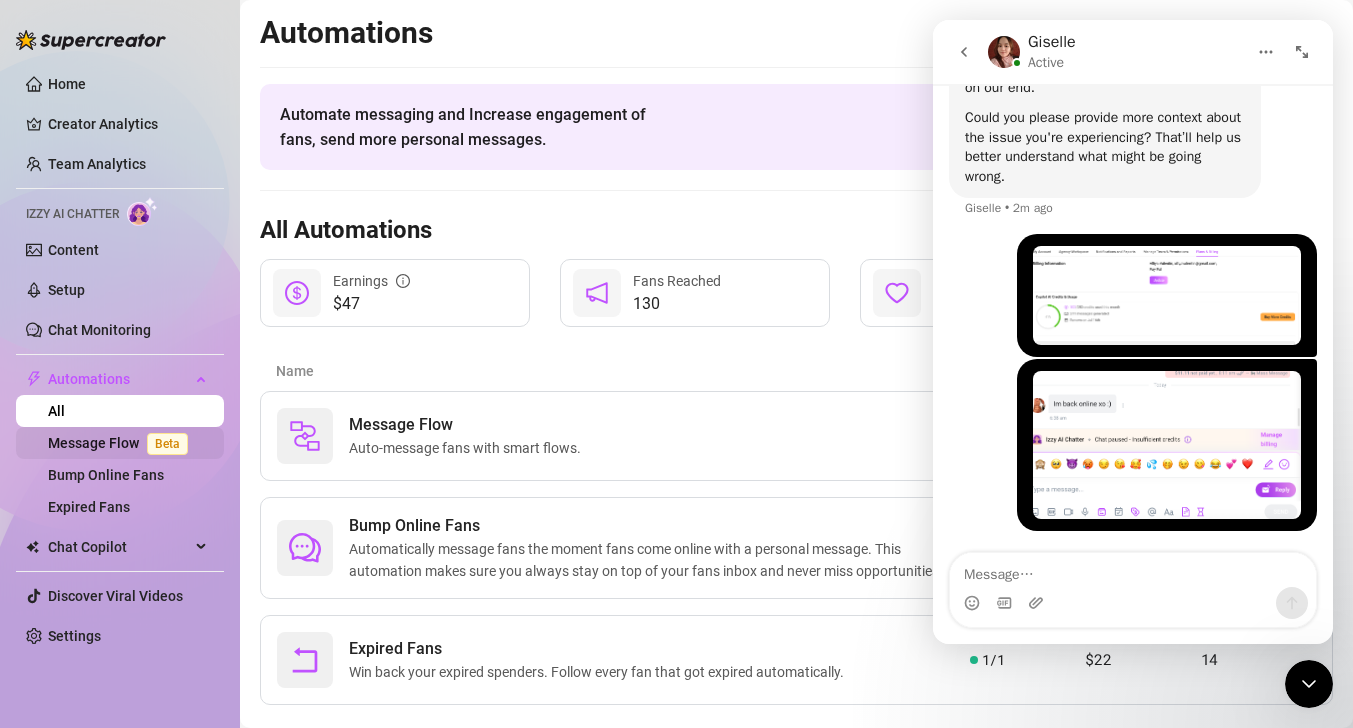 click on "Message Flow Beta" at bounding box center (122, 443) 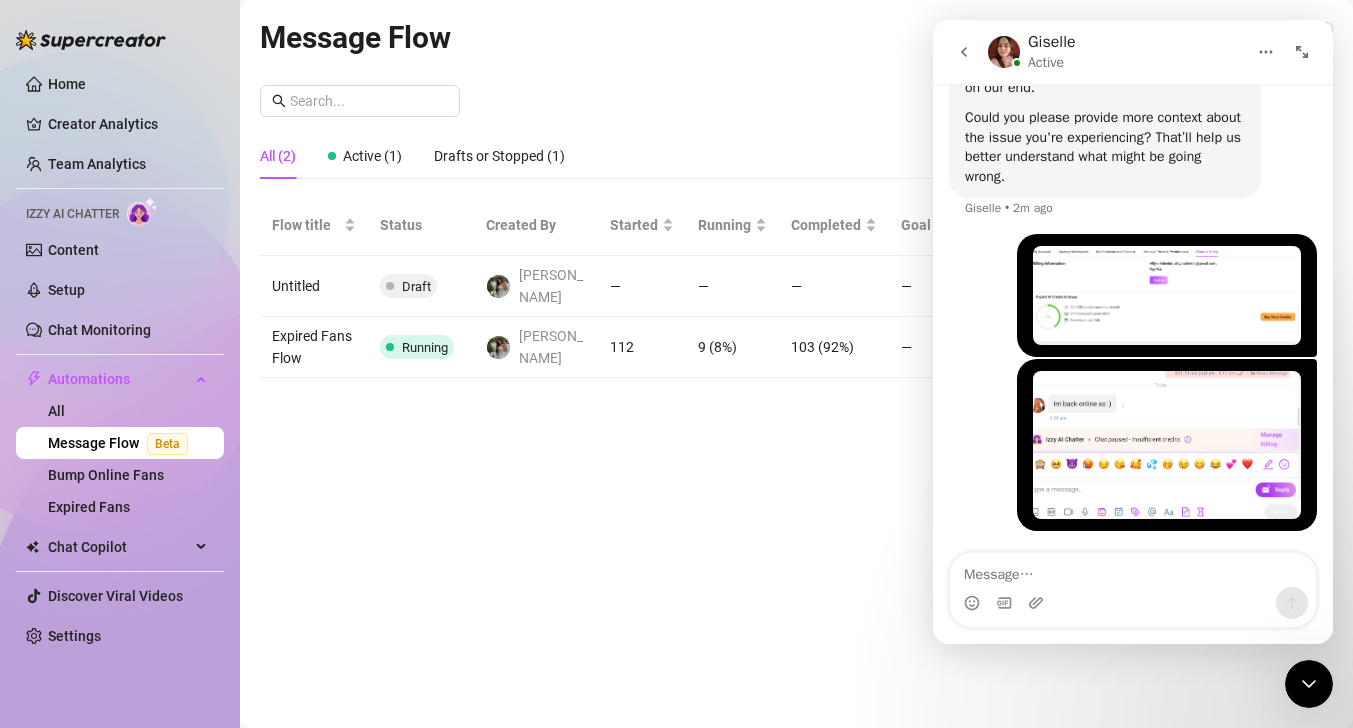 click on "Giselle Active" at bounding box center [1133, 52] 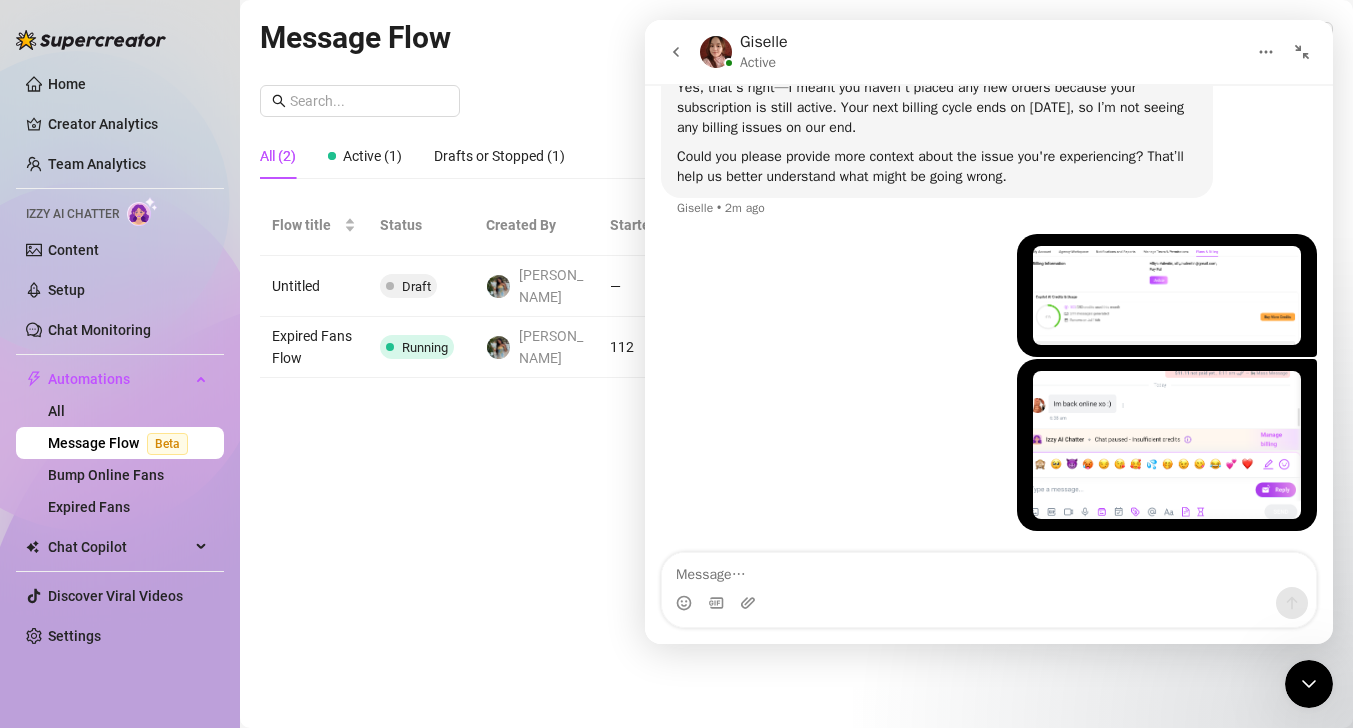 scroll, scrollTop: 909, scrollLeft: 0, axis: vertical 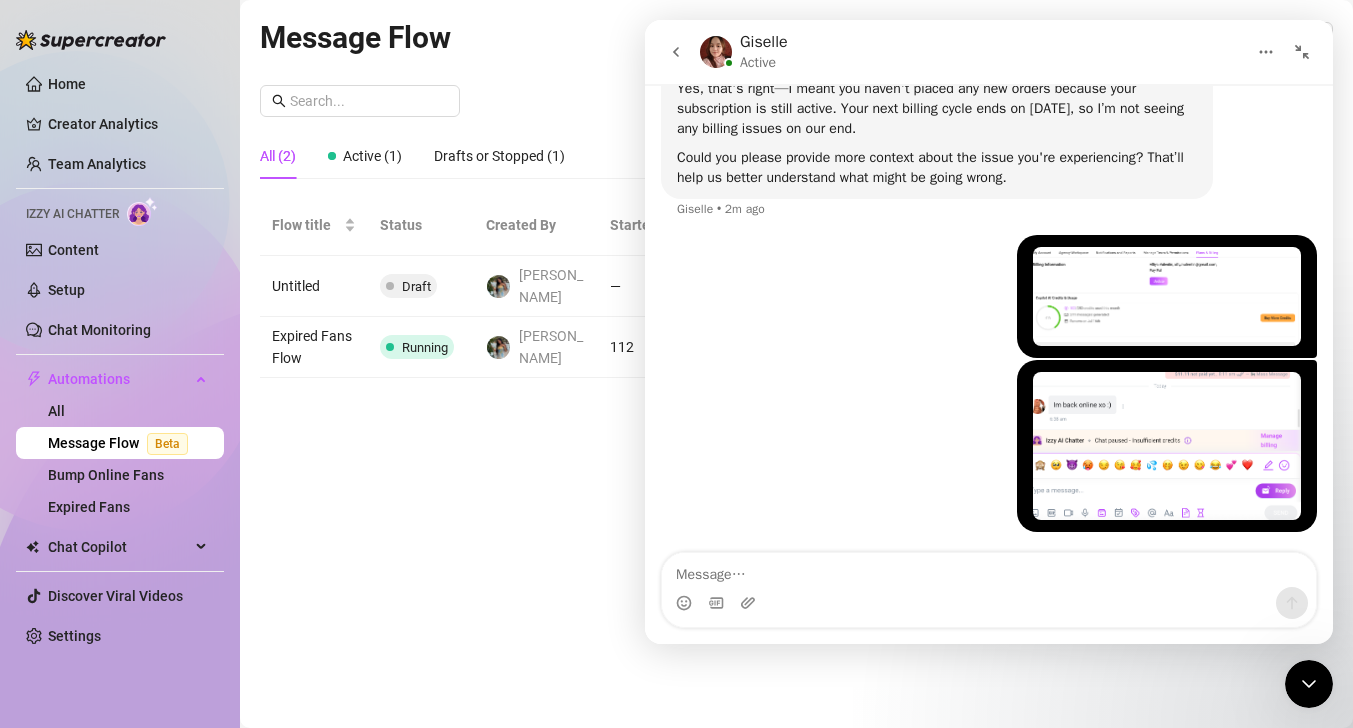 click 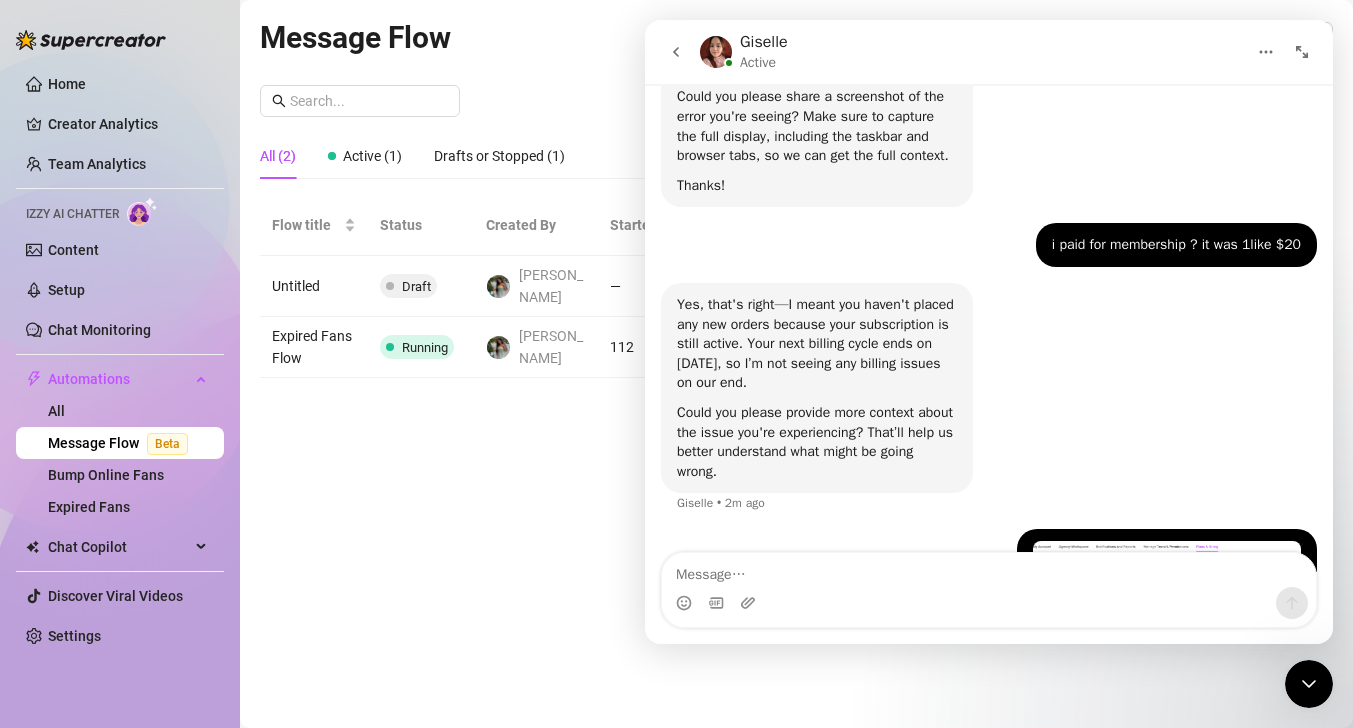 scroll, scrollTop: 1223, scrollLeft: 0, axis: vertical 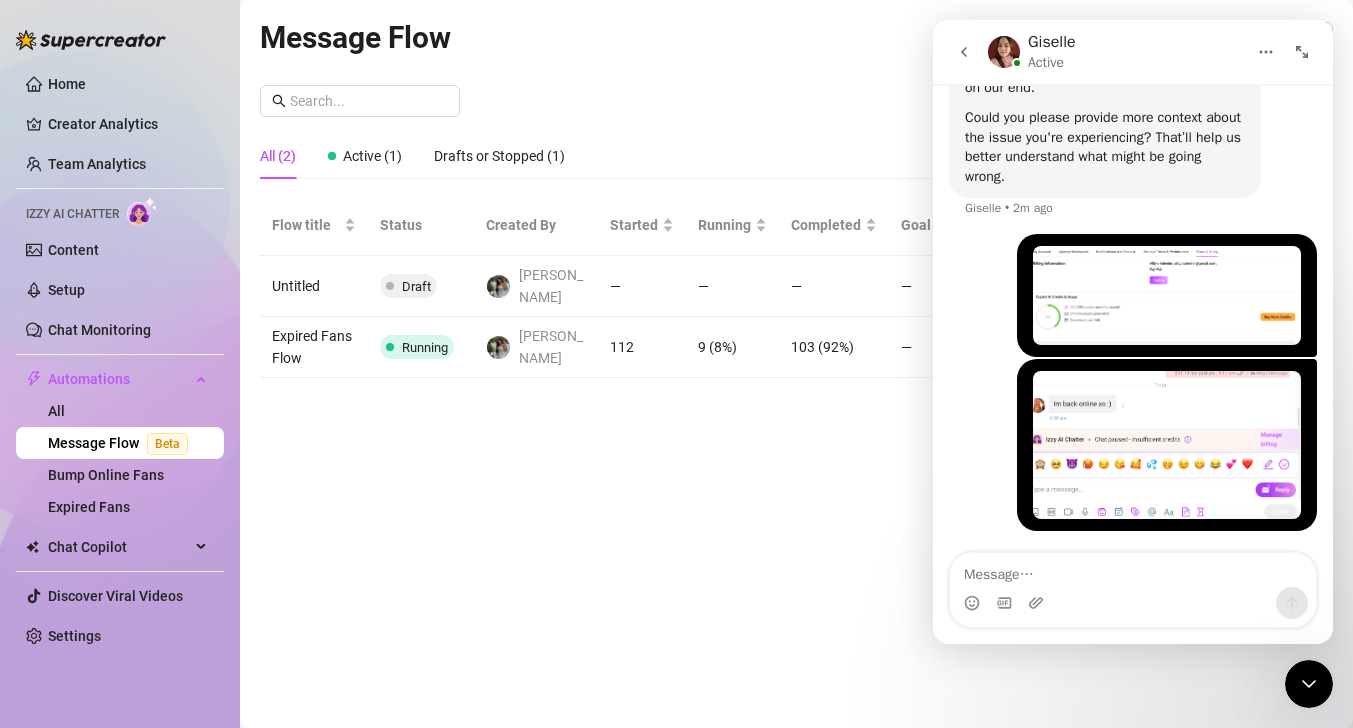 click 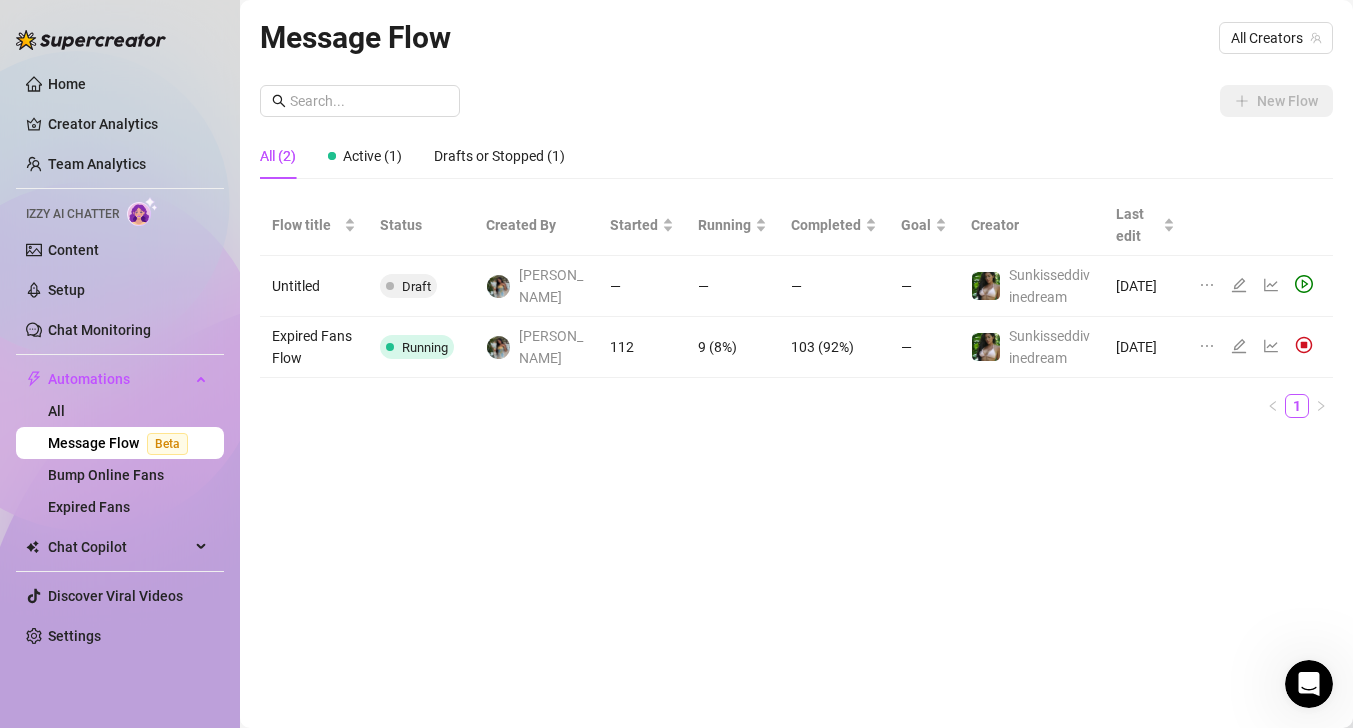 scroll, scrollTop: 0, scrollLeft: 0, axis: both 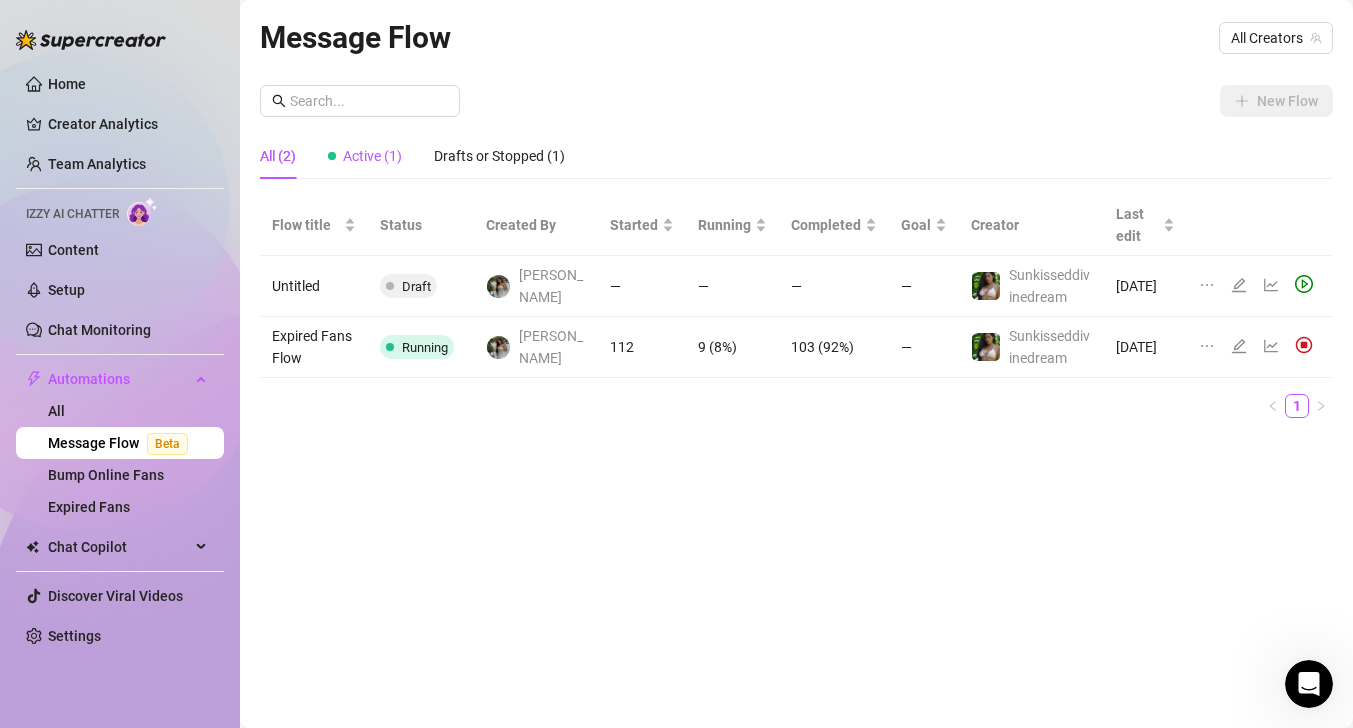 click on "Active (1)" at bounding box center [372, 156] 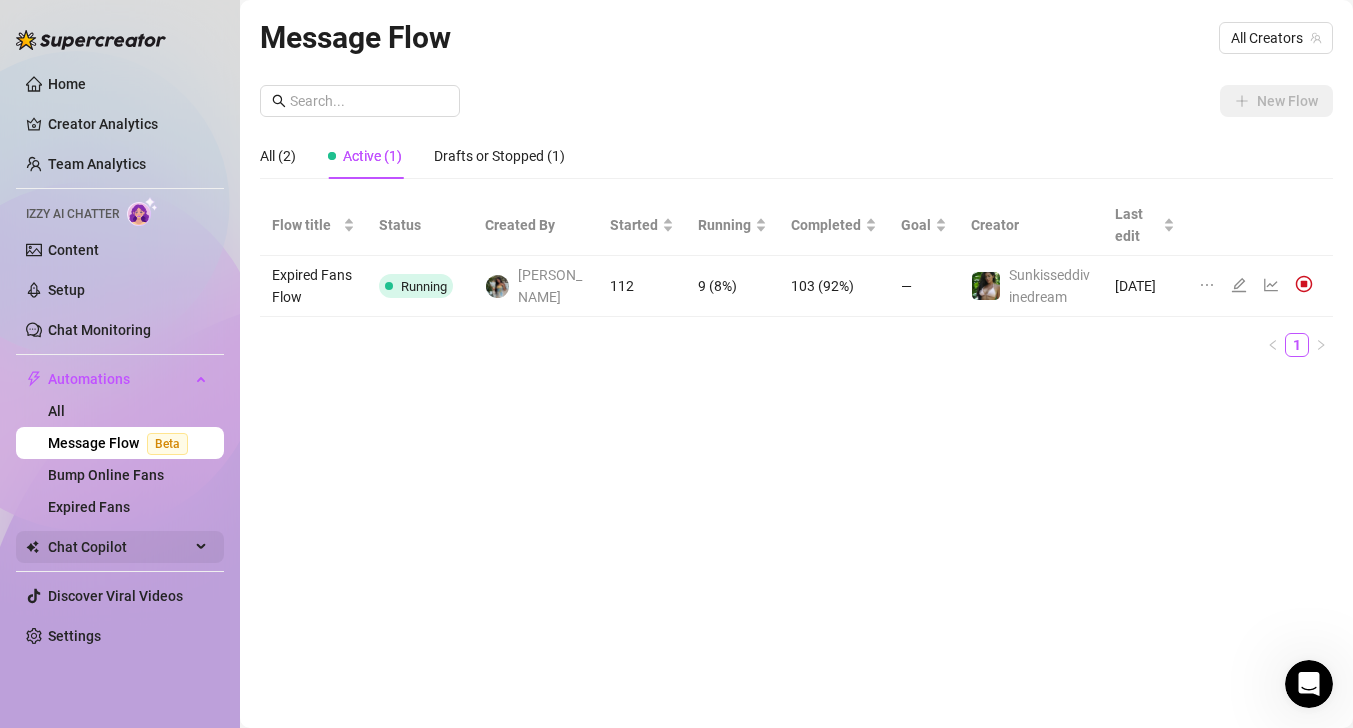 click on "Chat Copilot" at bounding box center (119, 547) 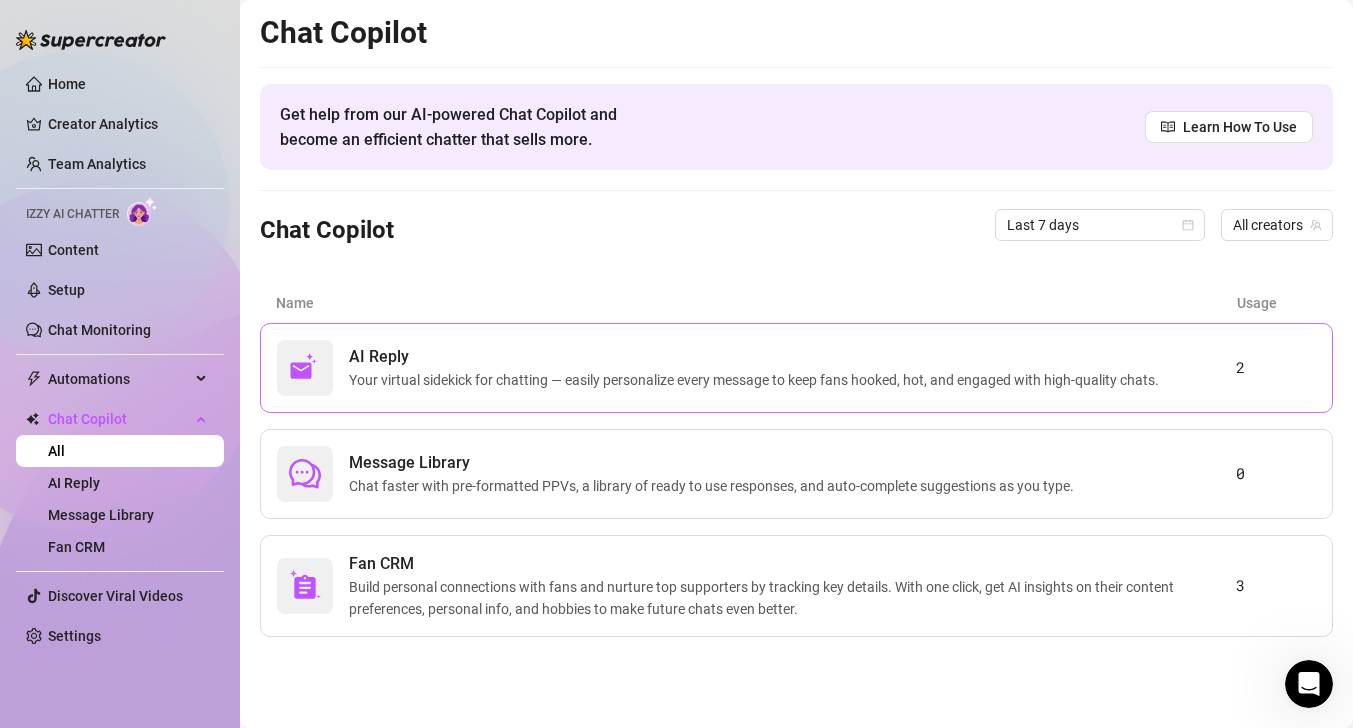 click on "Your virtual sidekick for chatting — easily personalize every message to keep fans hooked, hot, and engaged with high-quality chats." at bounding box center (758, 380) 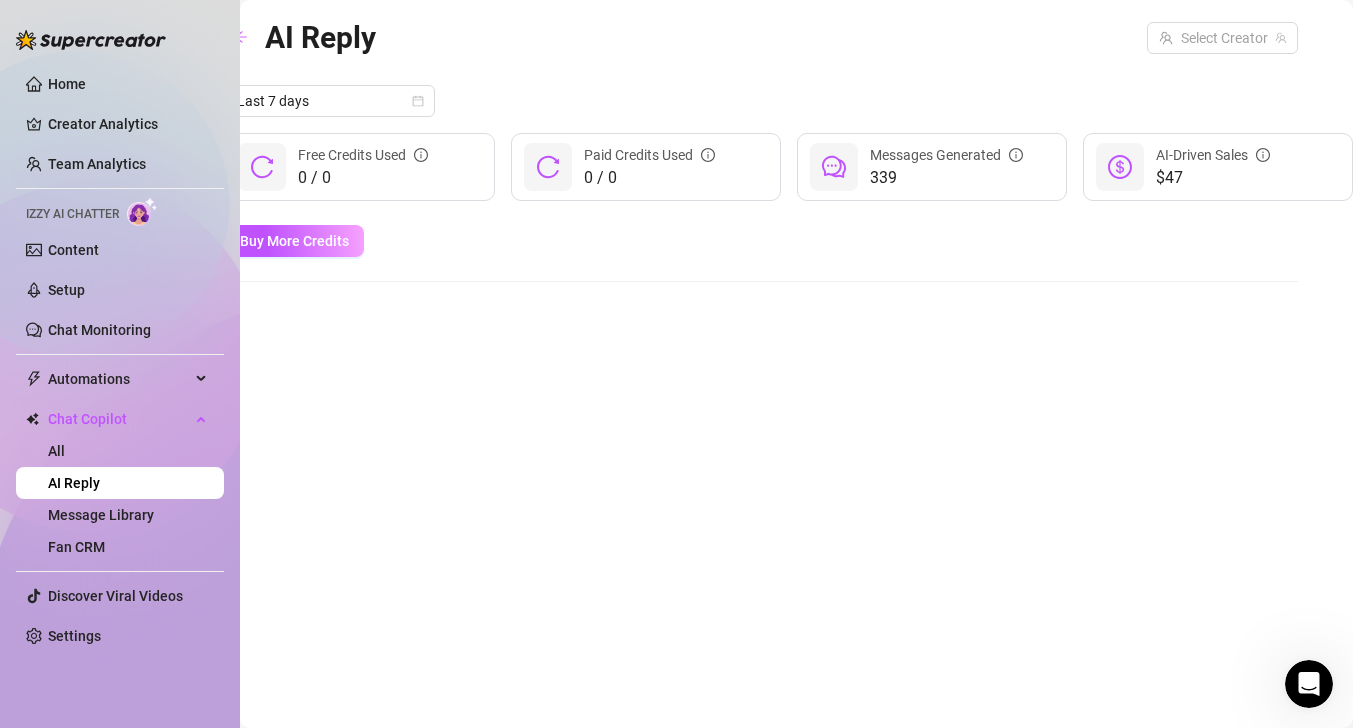 scroll, scrollTop: 0, scrollLeft: 0, axis: both 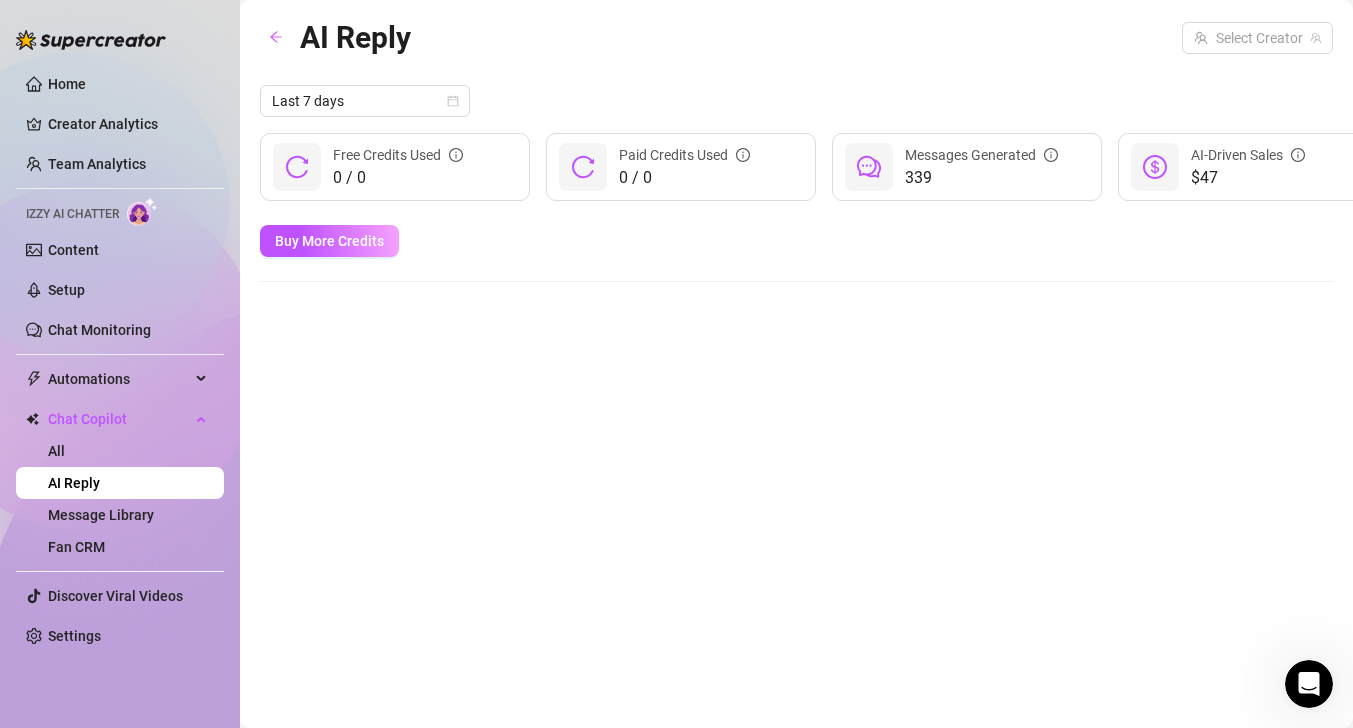 click at bounding box center [1309, 684] 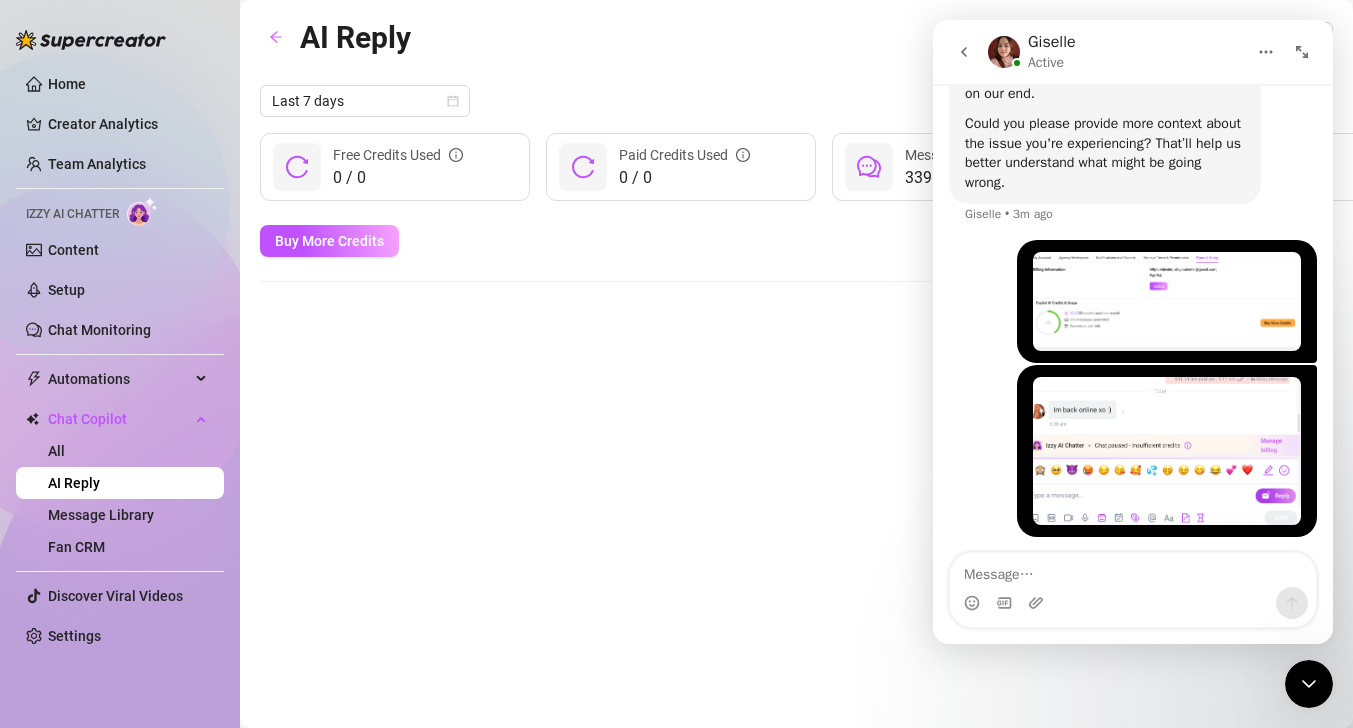 scroll, scrollTop: 1223, scrollLeft: 0, axis: vertical 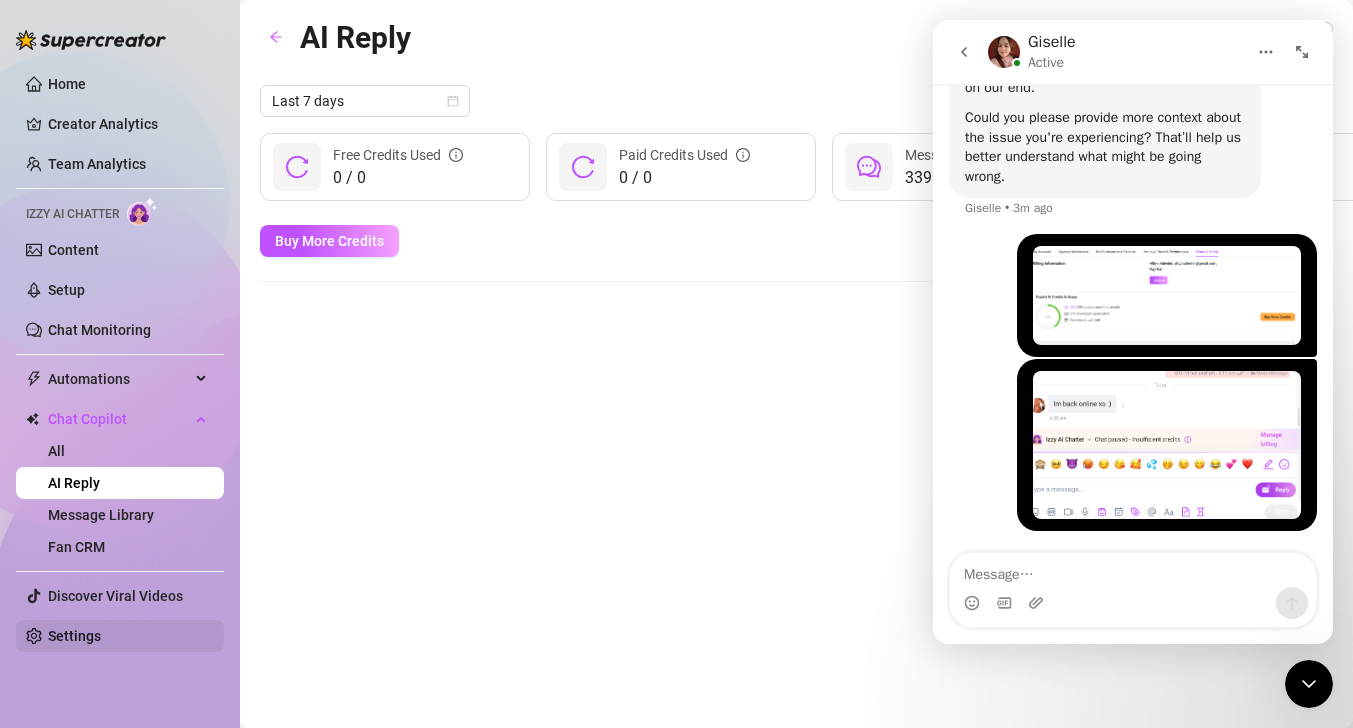 click on "Settings" at bounding box center (74, 636) 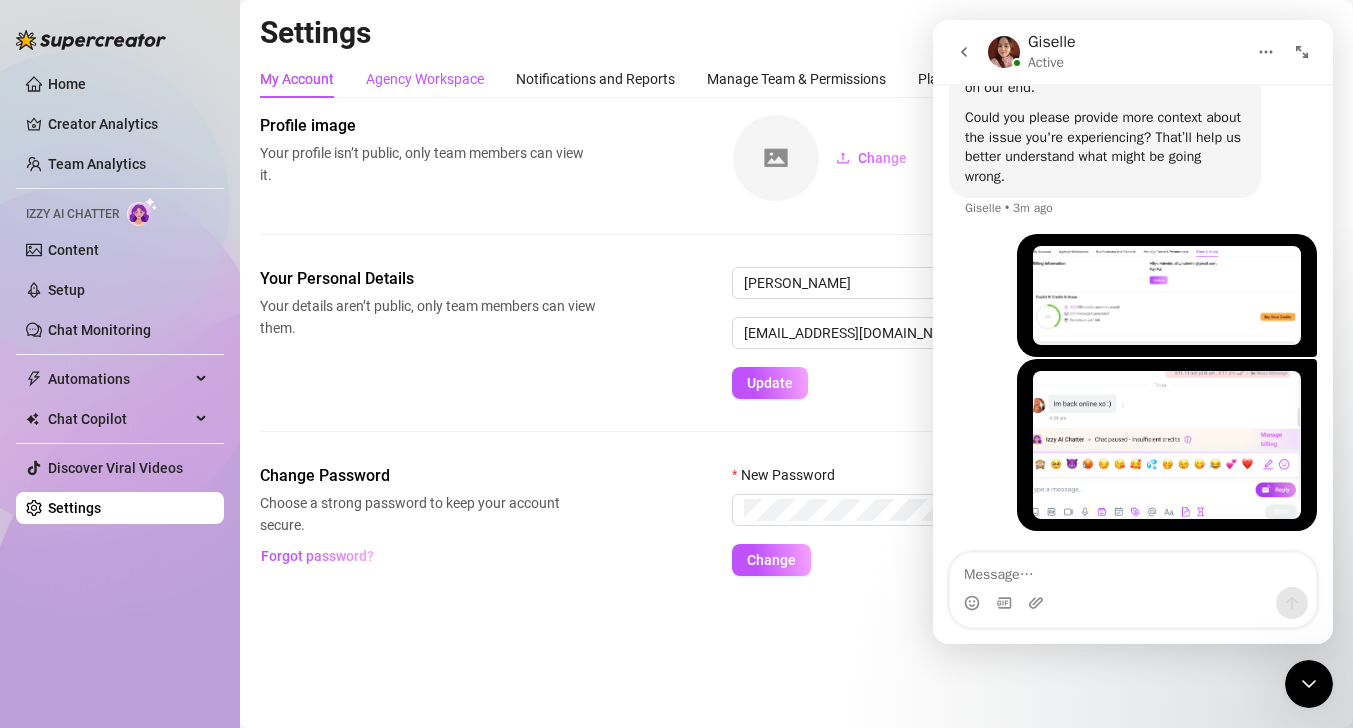 click on "Agency Workspace" at bounding box center (425, 79) 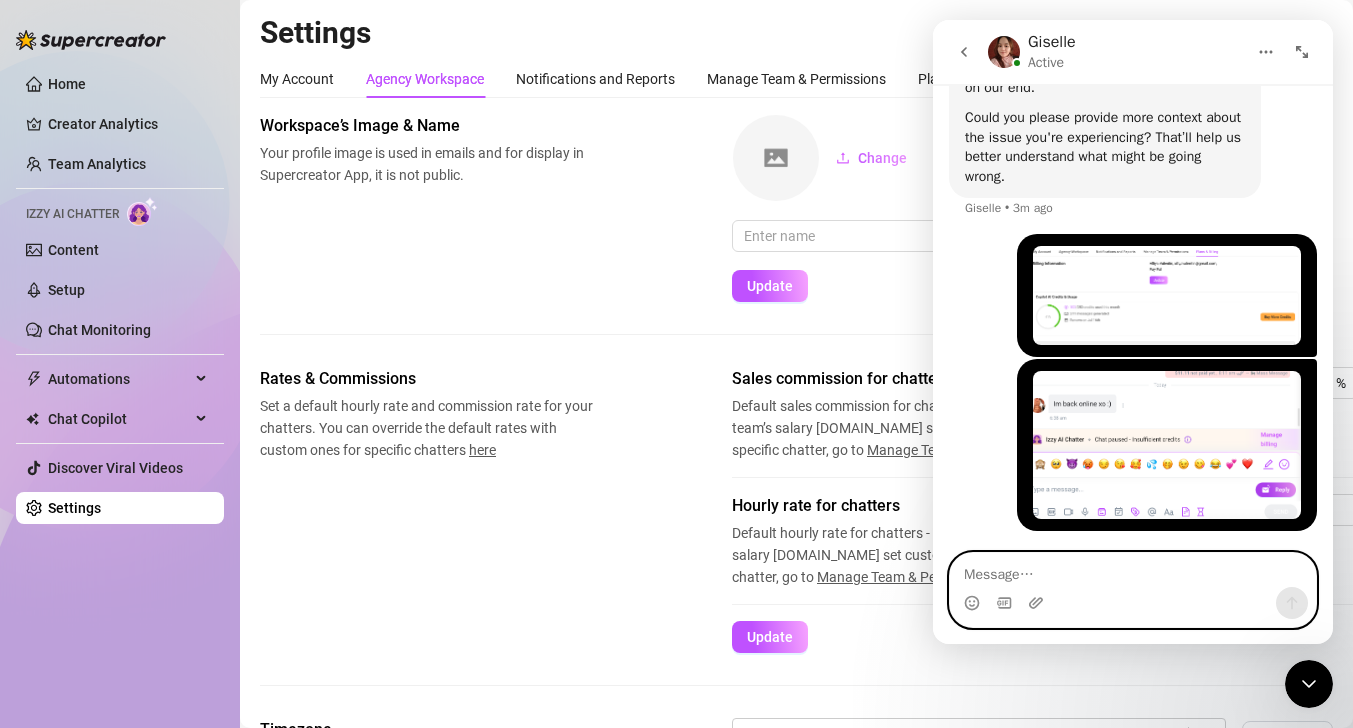 click at bounding box center (1133, 570) 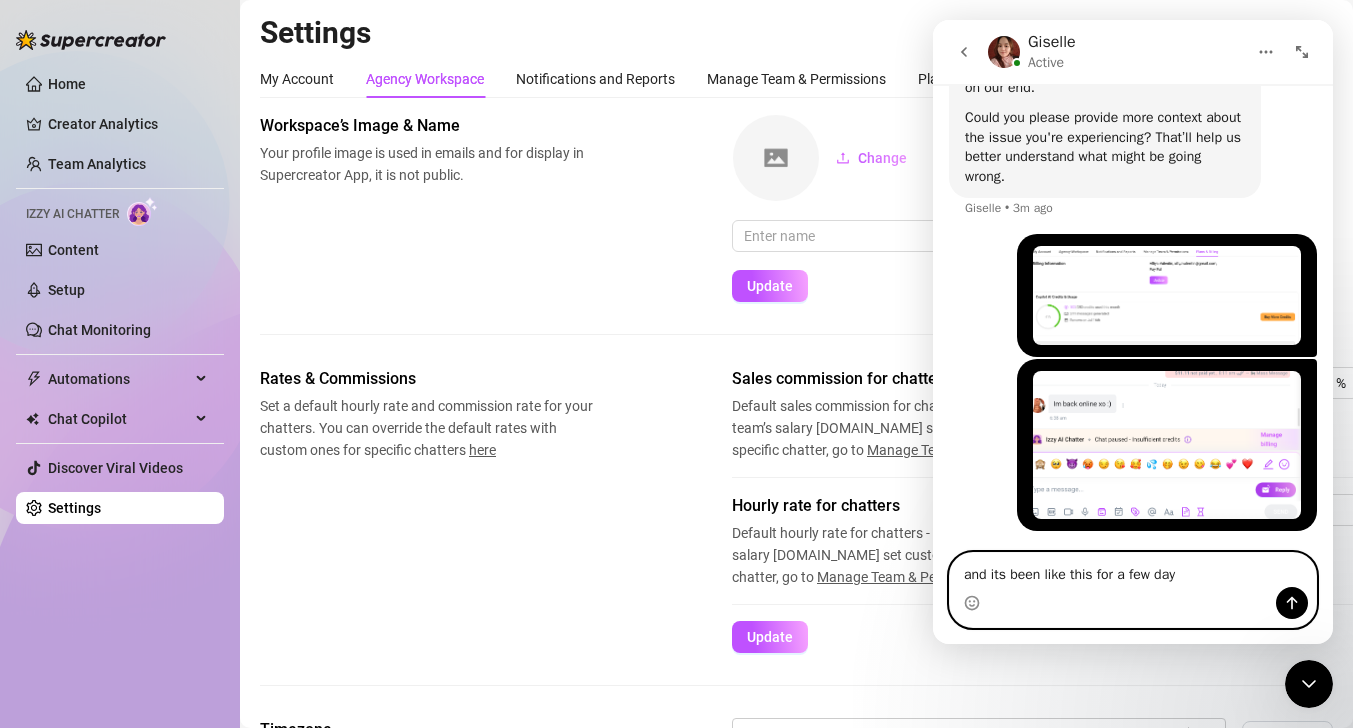 type on "and its been like this for a few days" 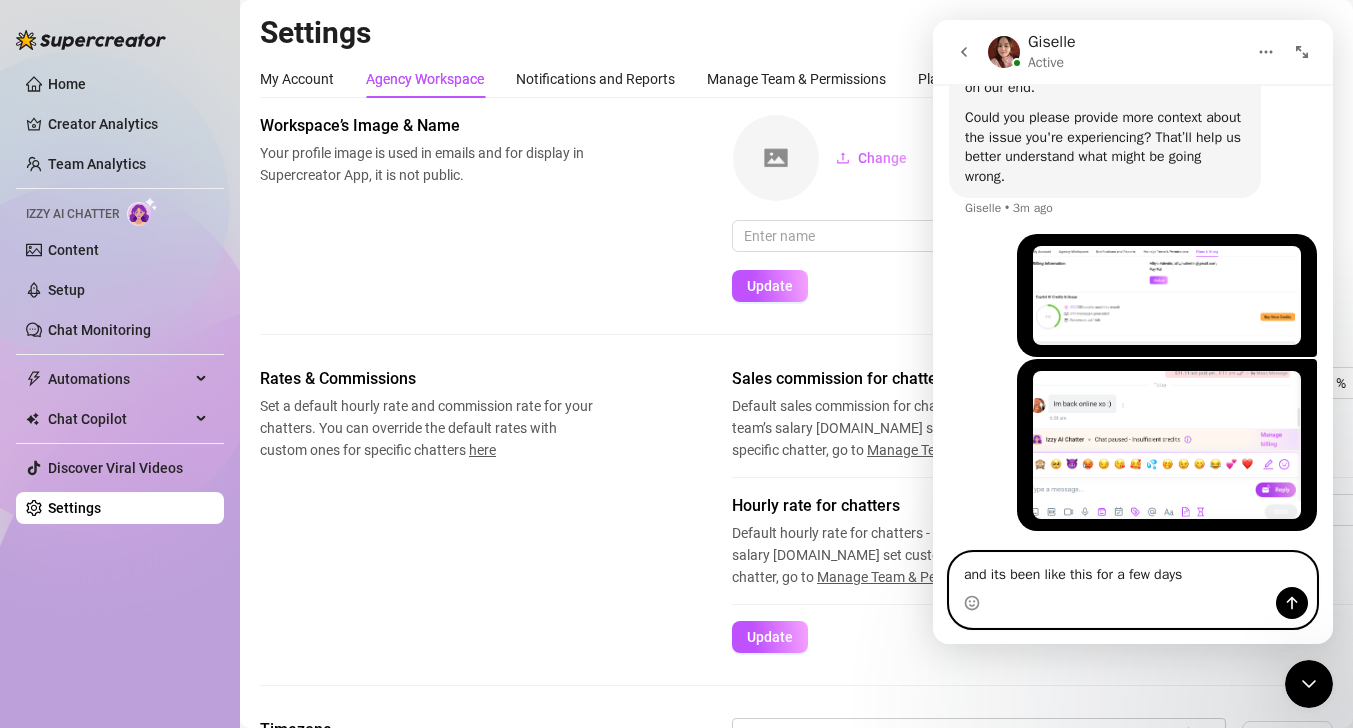 type 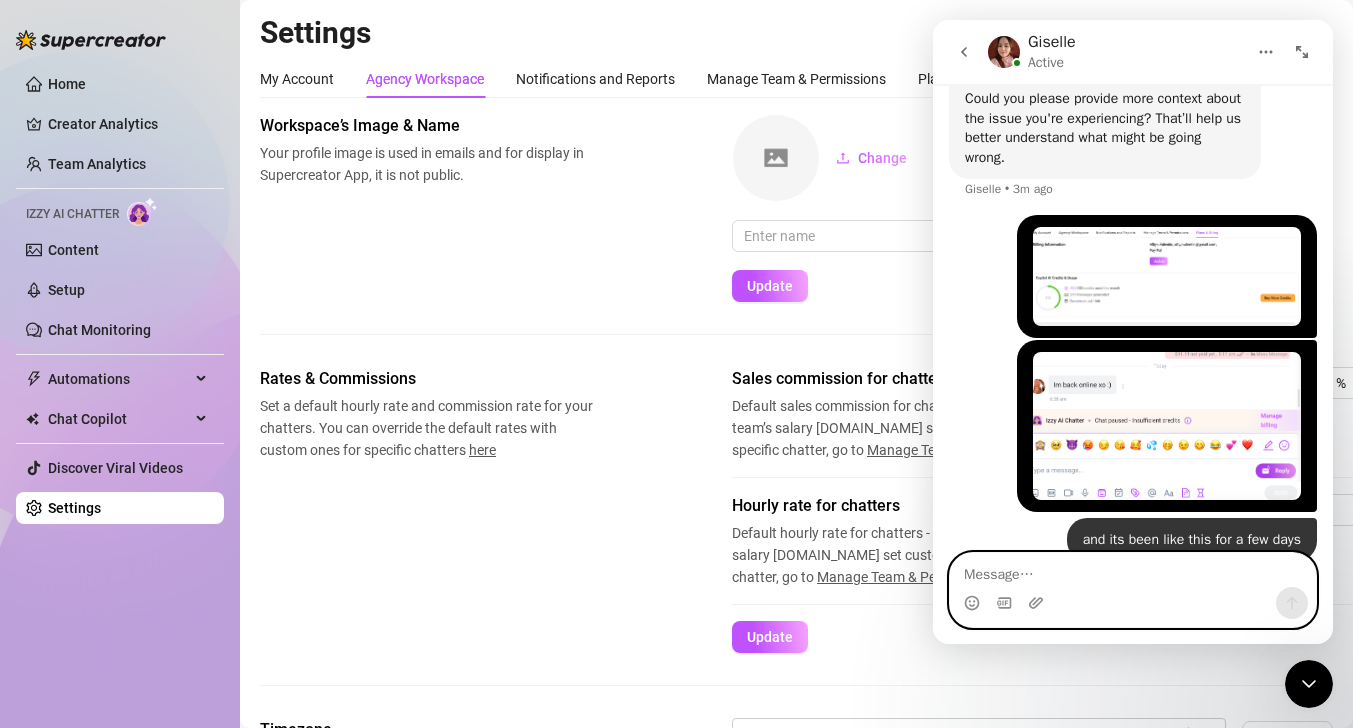 scroll, scrollTop: 1268, scrollLeft: 0, axis: vertical 